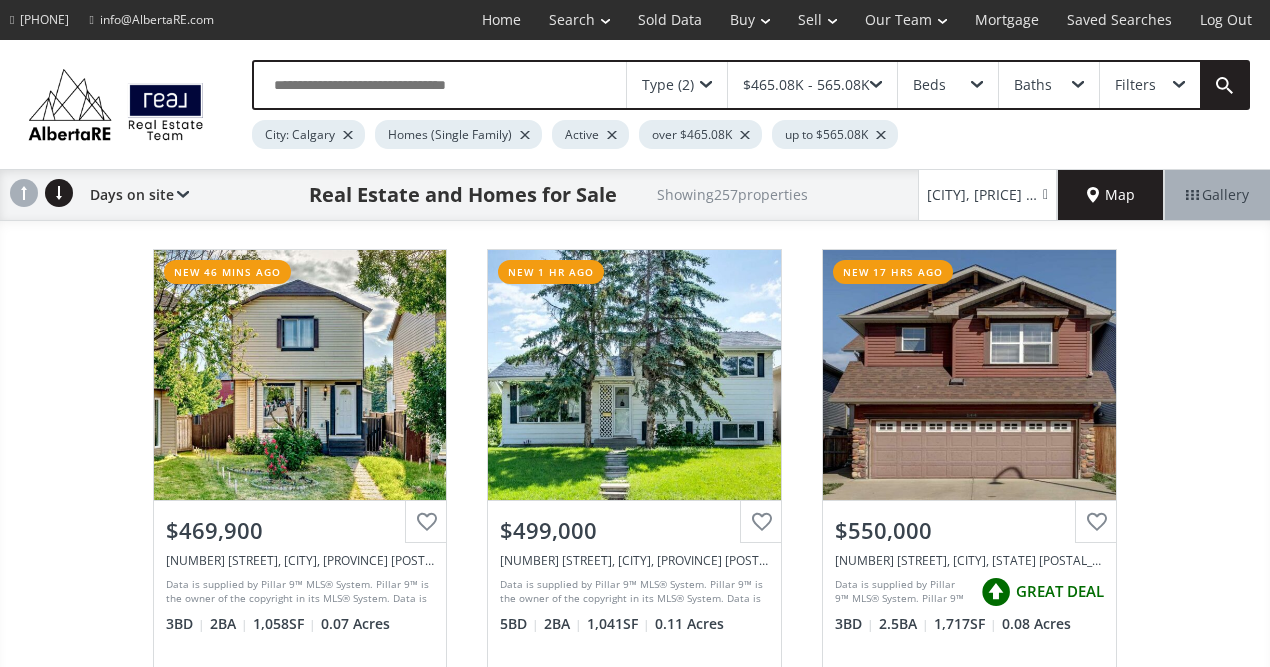 scroll, scrollTop: 13125, scrollLeft: 0, axis: vertical 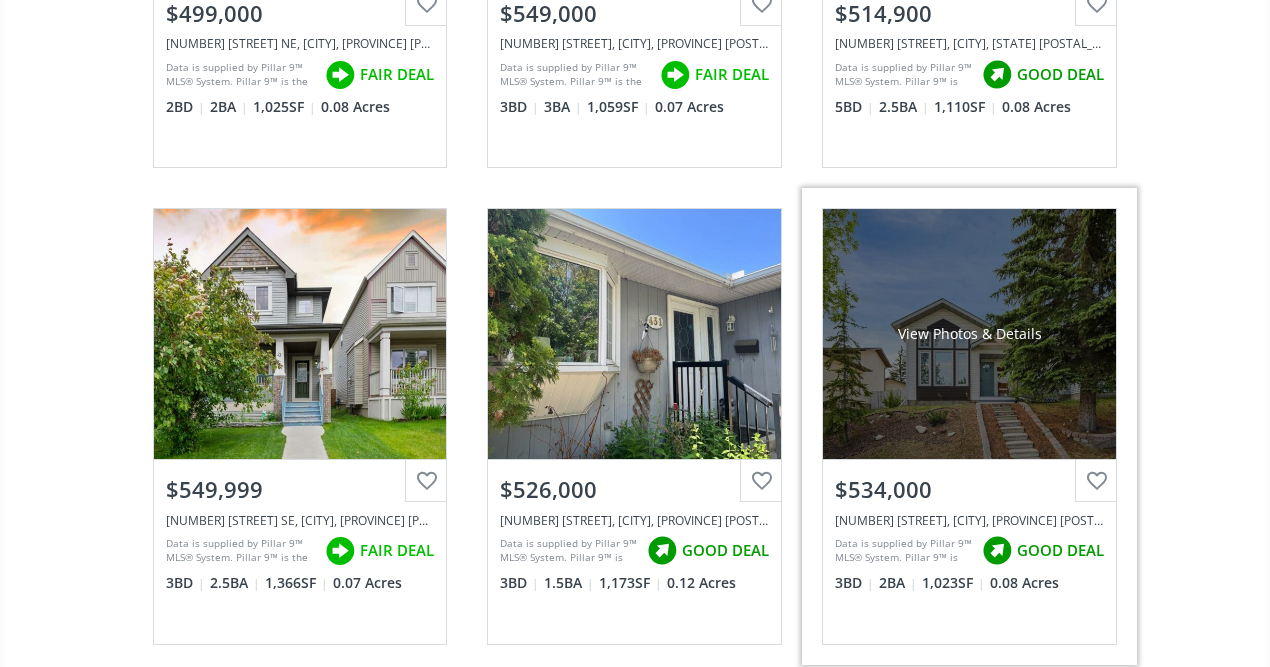 click on "View Photos & Details" at bounding box center [969, 334] 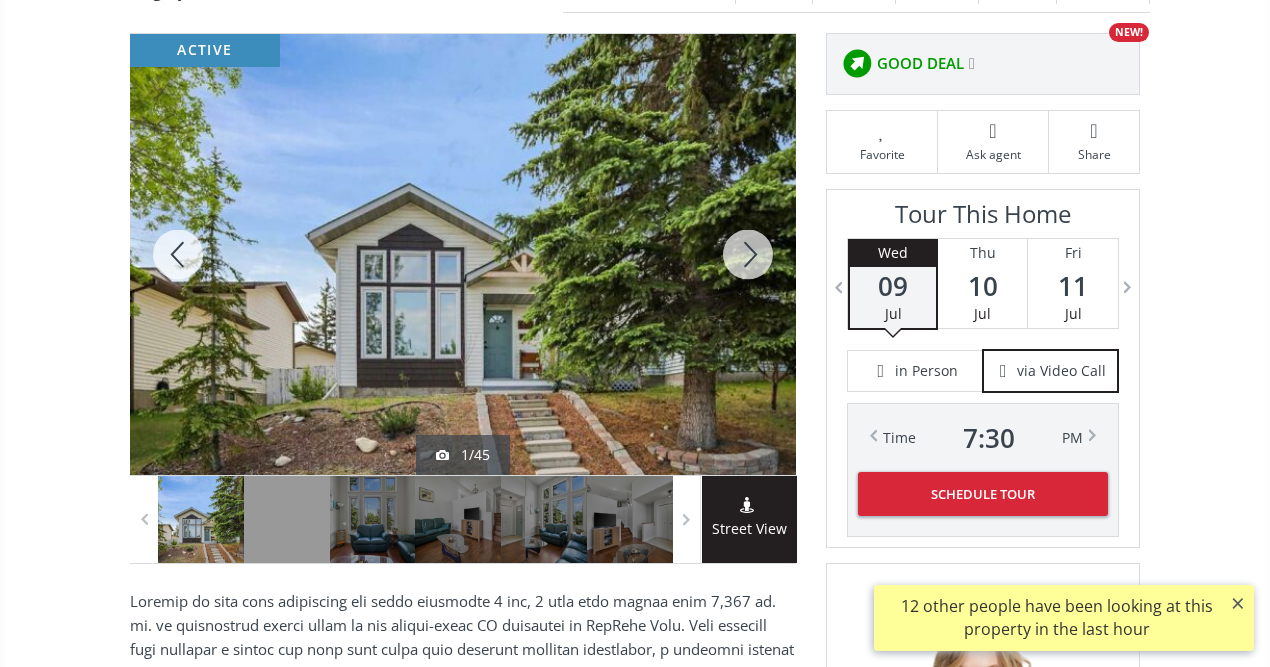 scroll, scrollTop: 280, scrollLeft: 0, axis: vertical 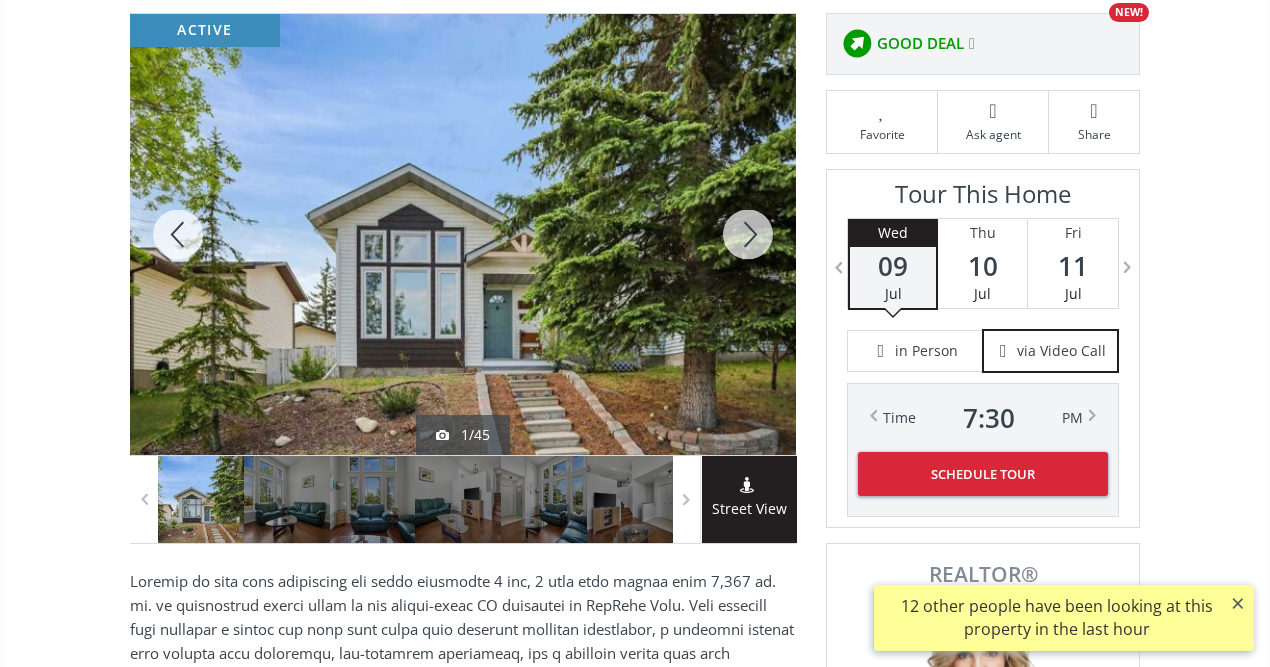 click at bounding box center (748, 234) 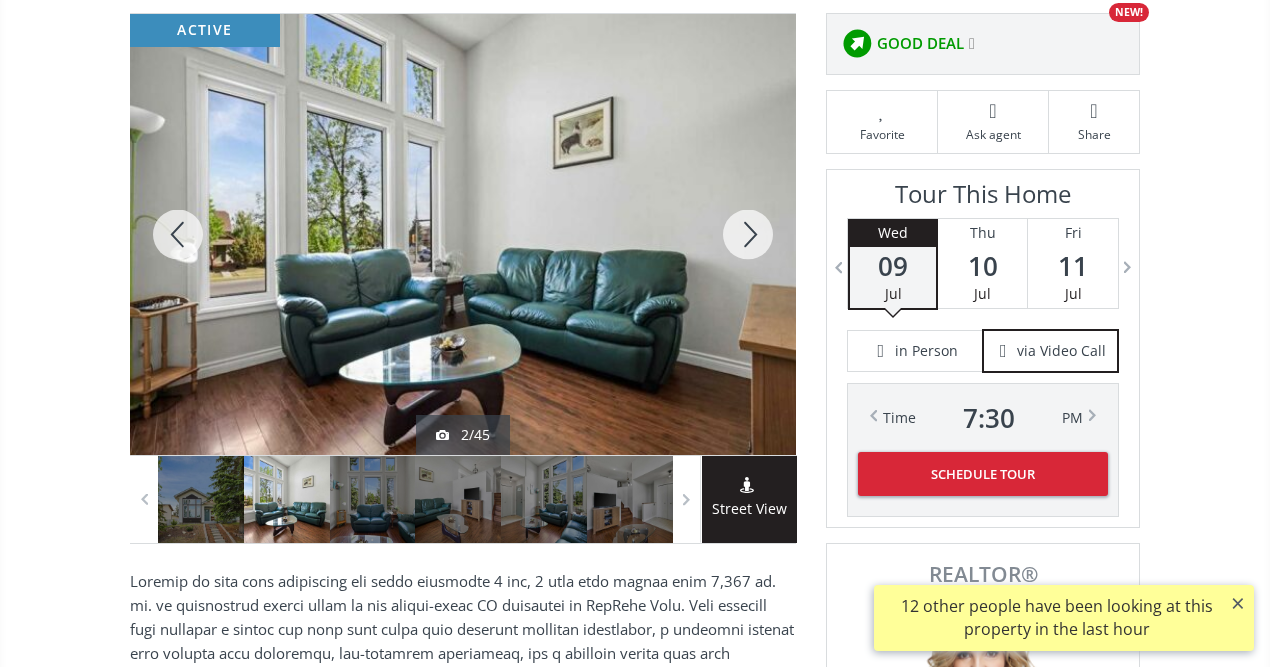 click at bounding box center (748, 234) 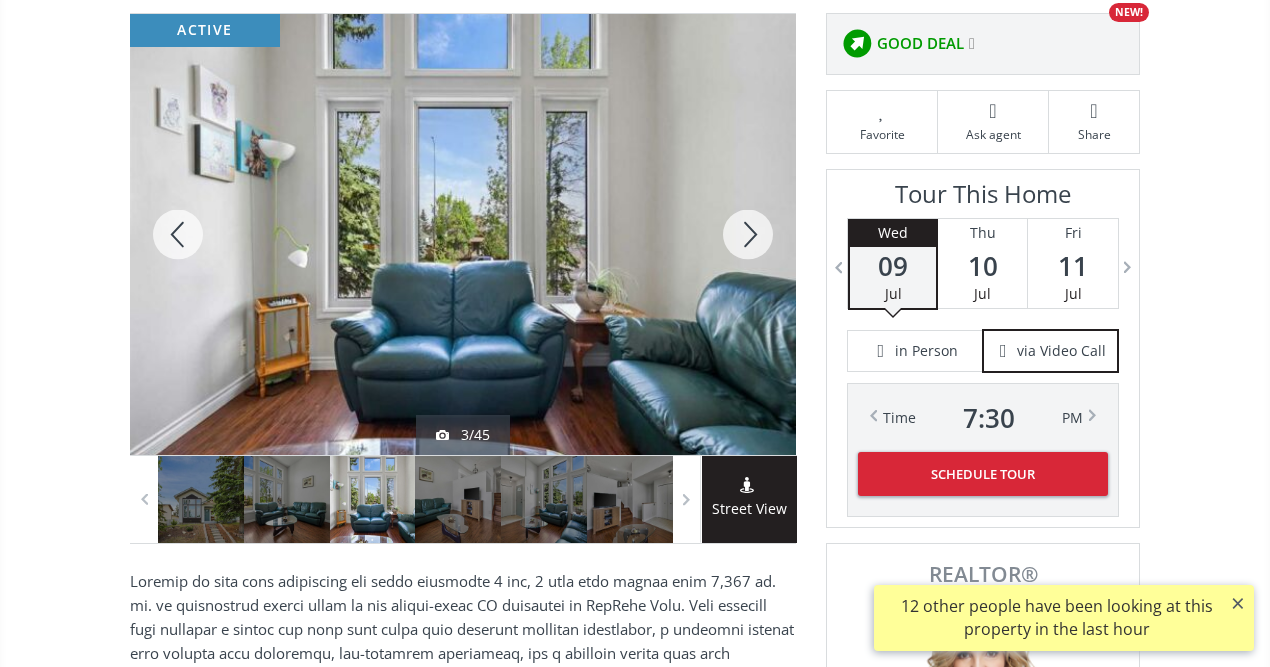 click at bounding box center [748, 234] 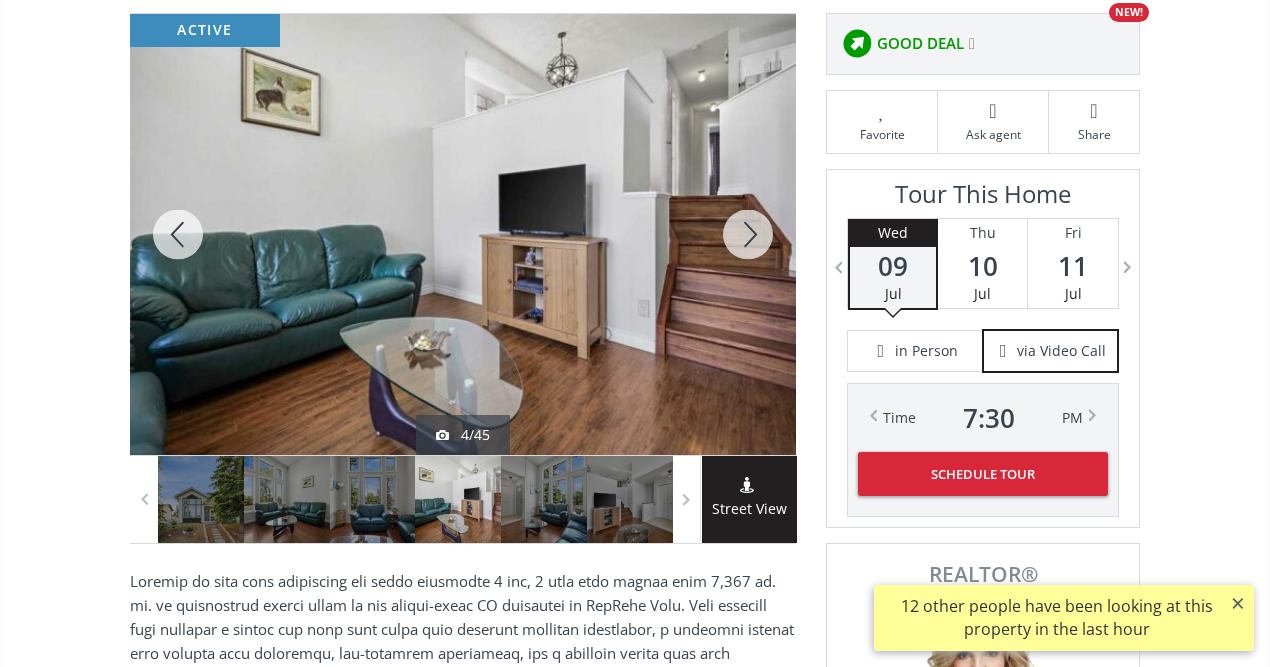 click at bounding box center (748, 234) 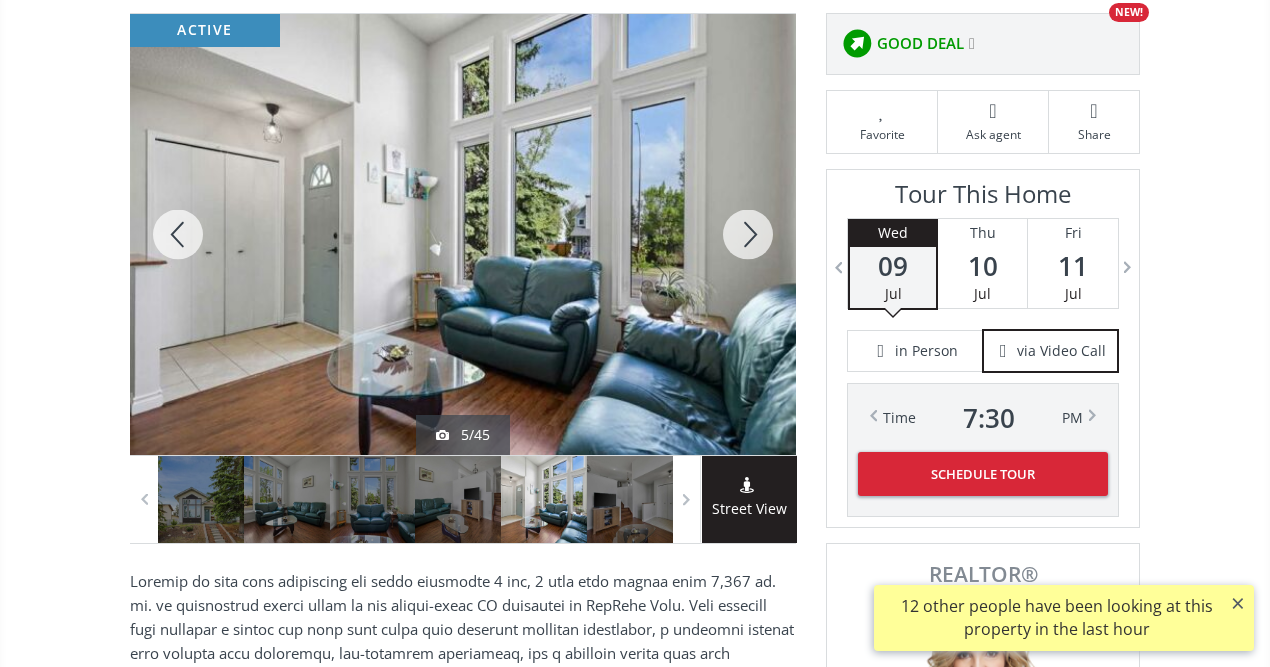 click at bounding box center (748, 234) 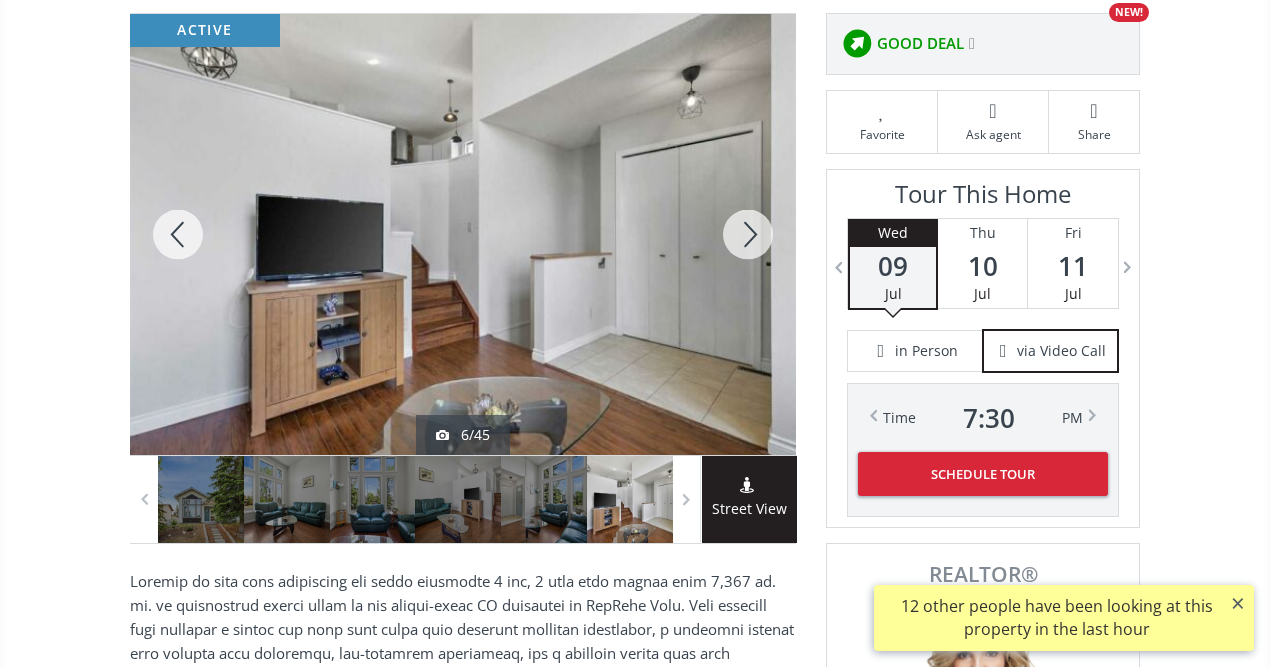 click at bounding box center (748, 234) 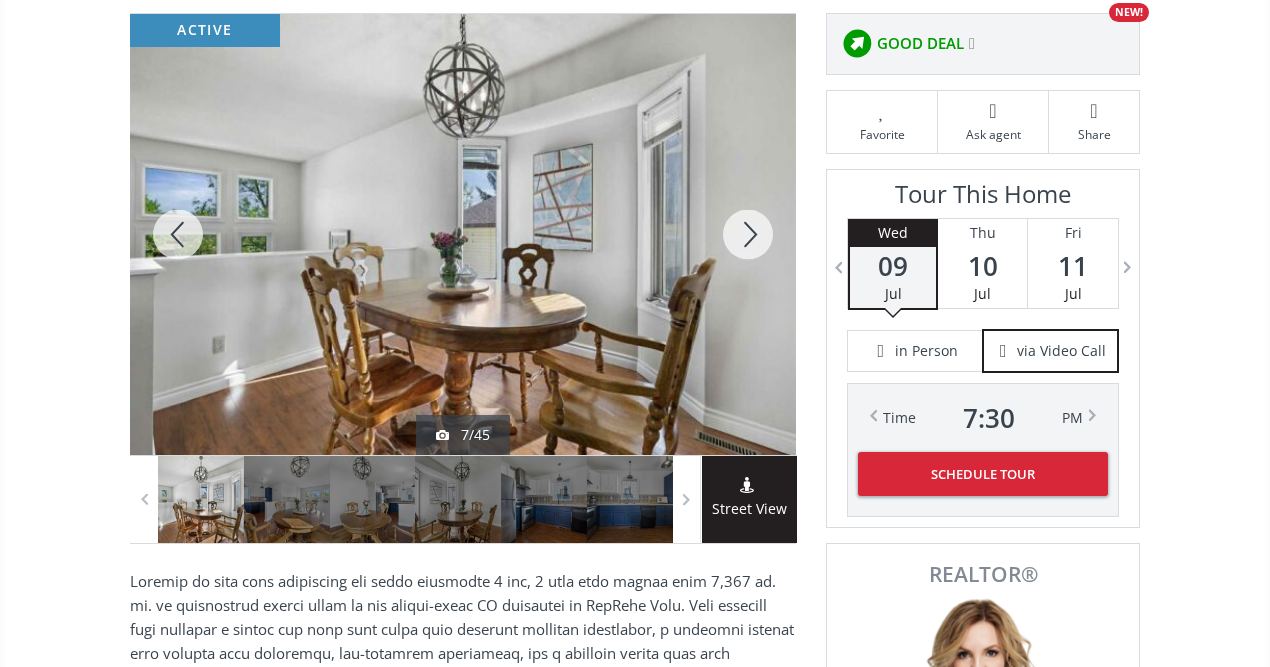 click at bounding box center [748, 234] 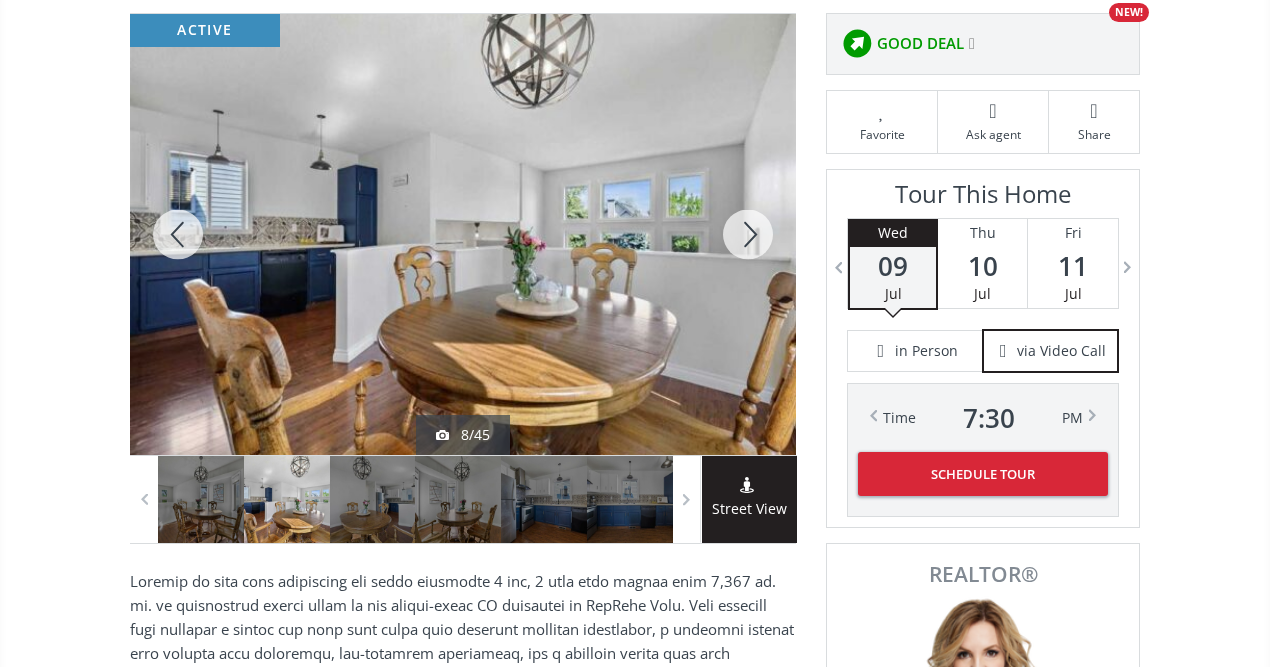 click at bounding box center (748, 234) 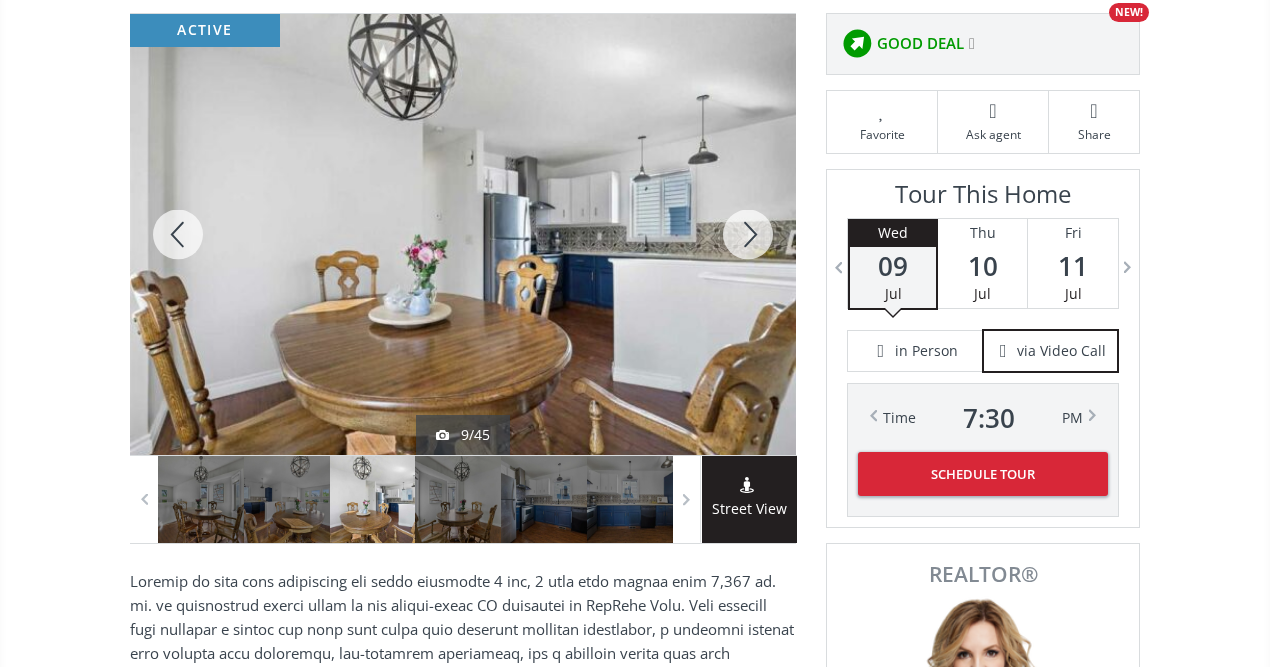 click at bounding box center (748, 234) 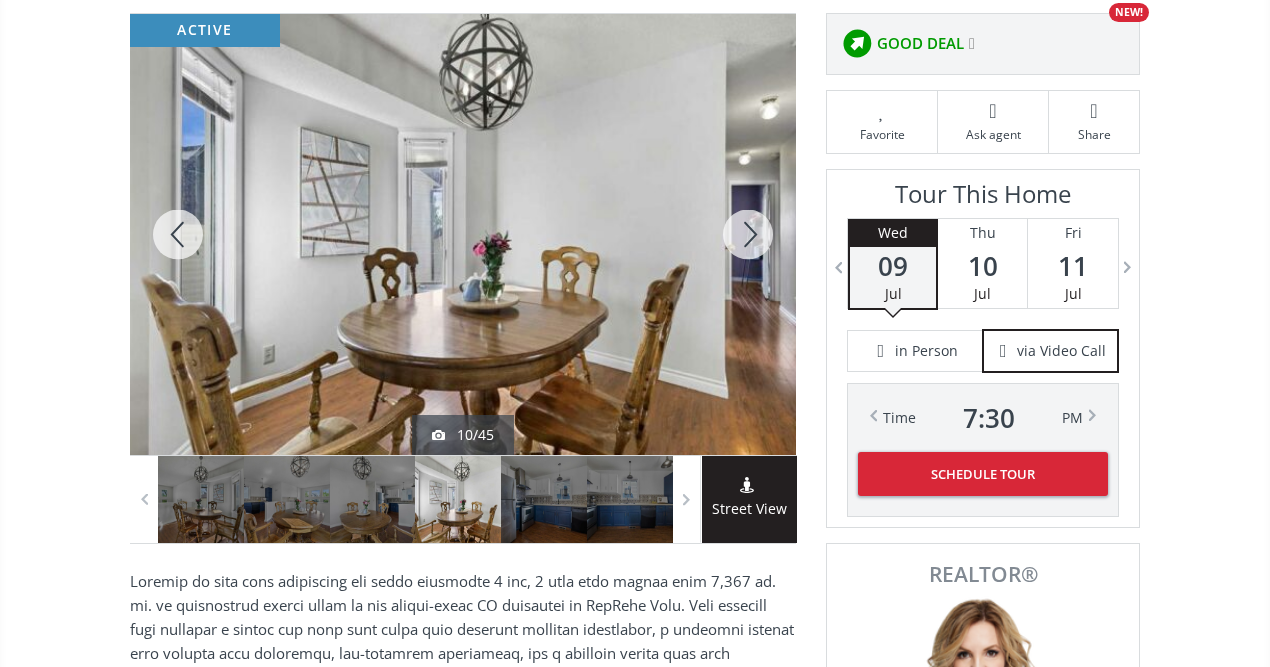 click at bounding box center (748, 234) 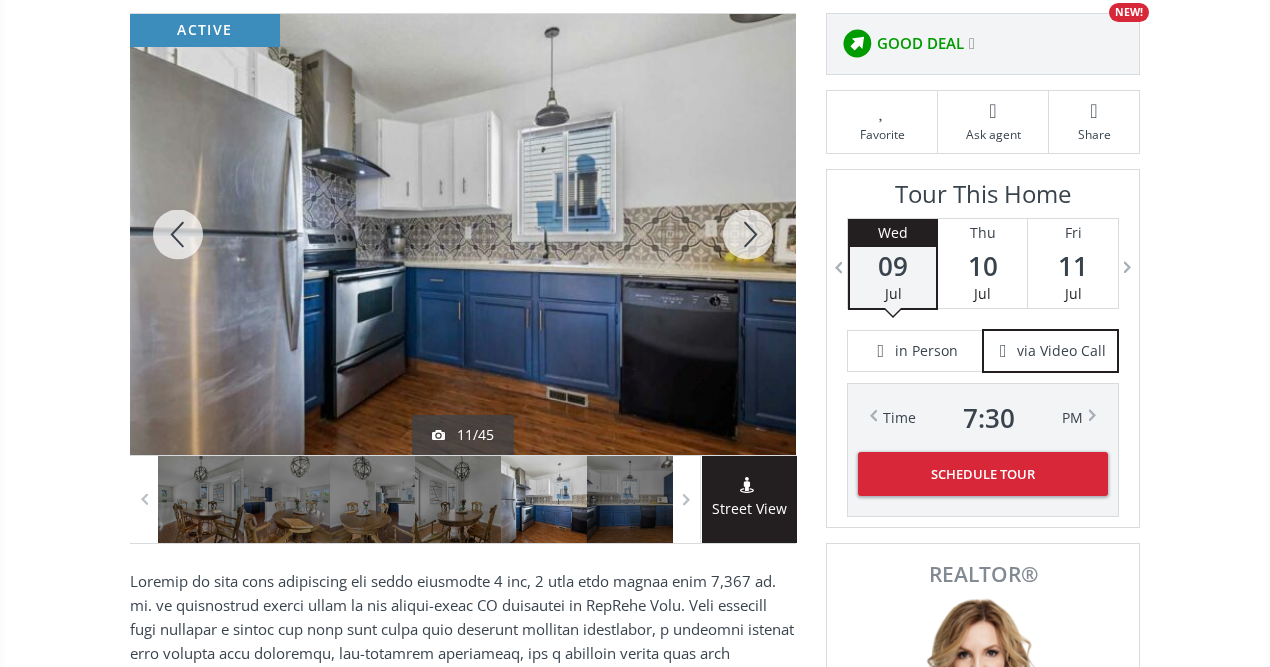 click at bounding box center [748, 234] 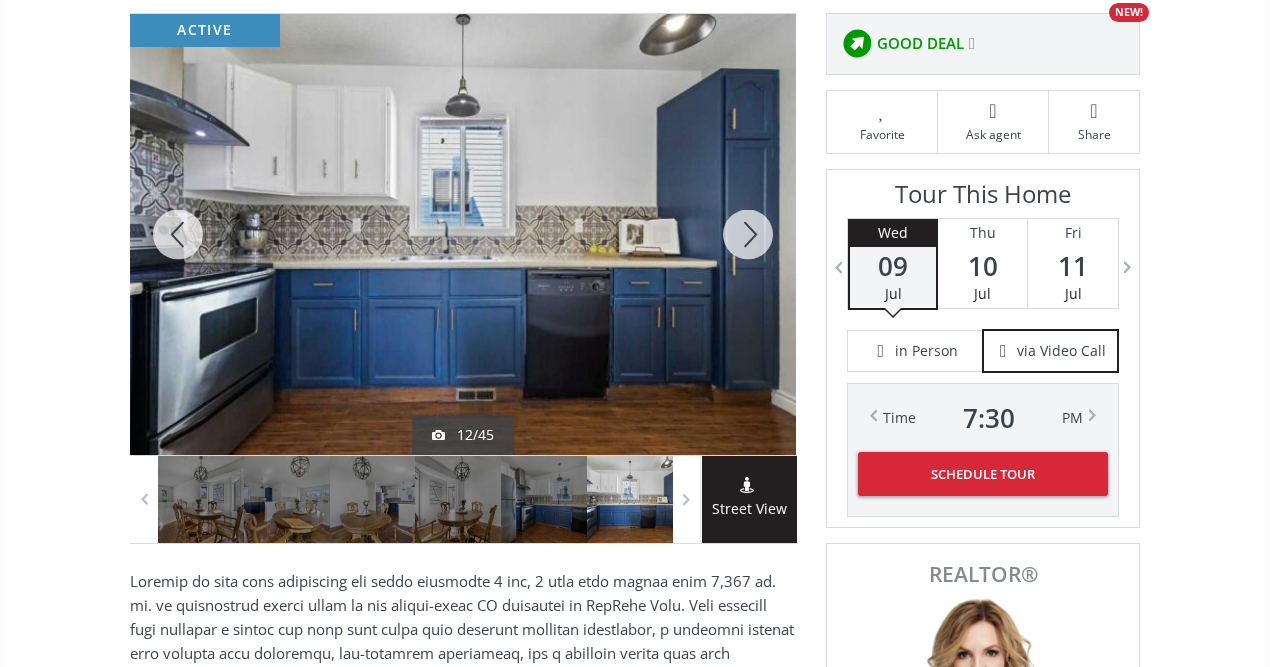 click at bounding box center (748, 234) 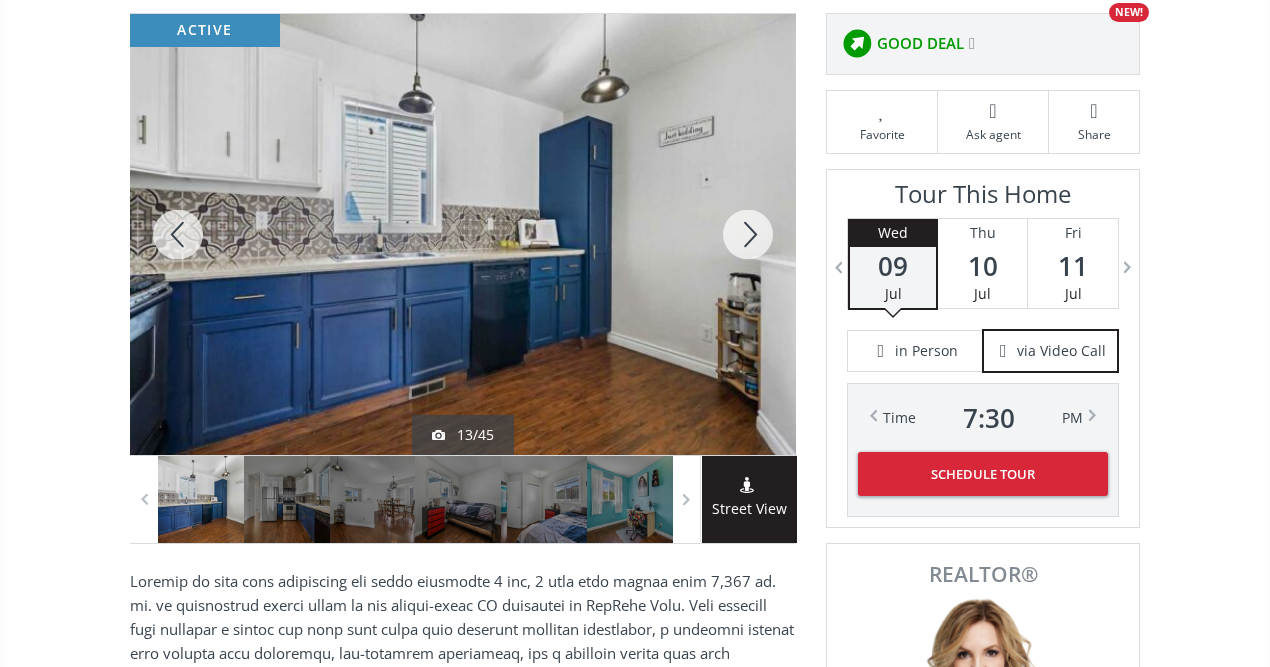 click at bounding box center [748, 234] 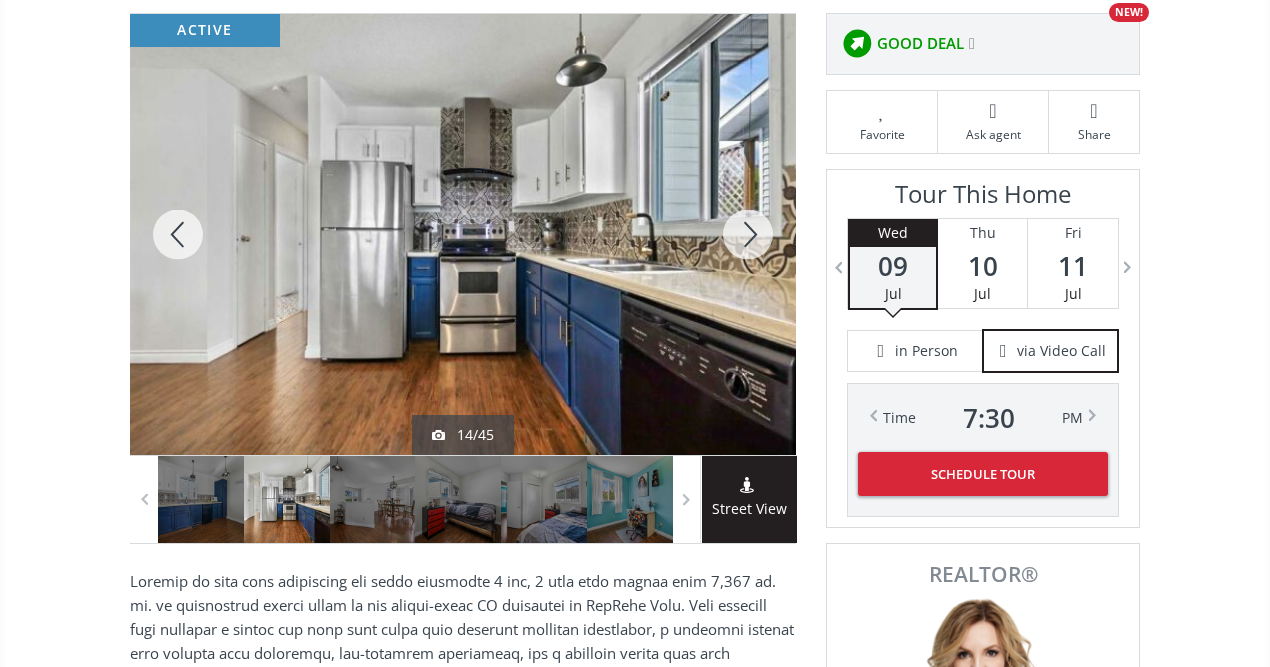 click at bounding box center (748, 234) 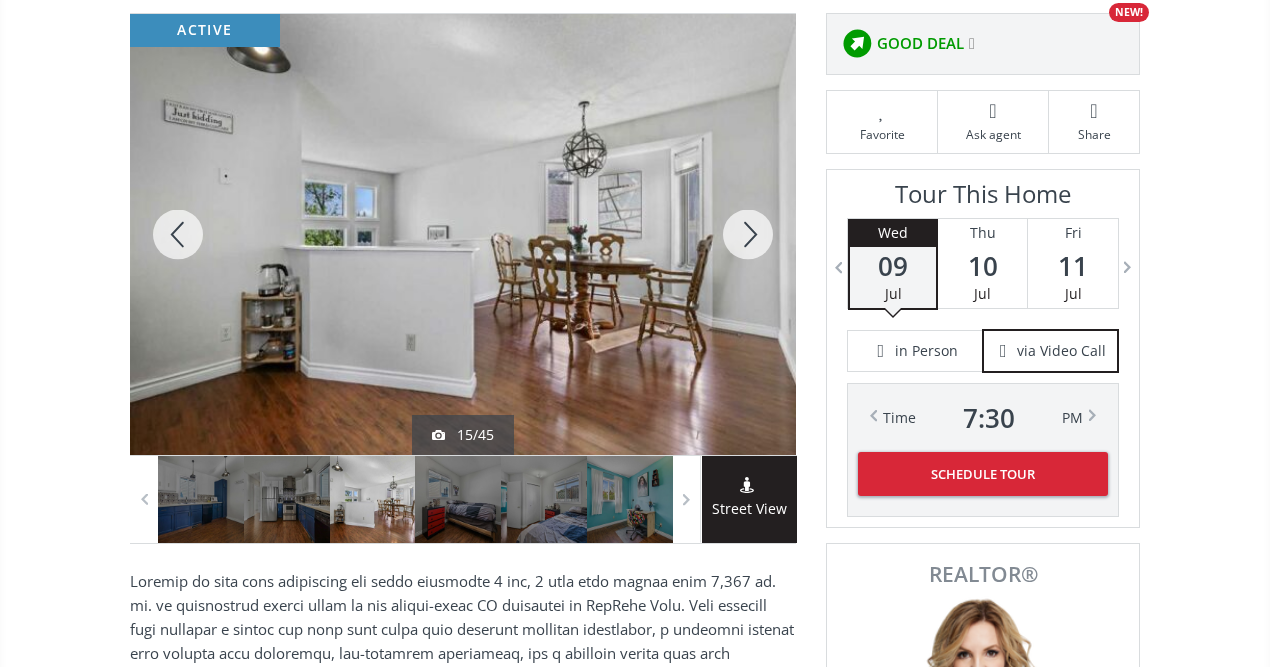 click at bounding box center [748, 234] 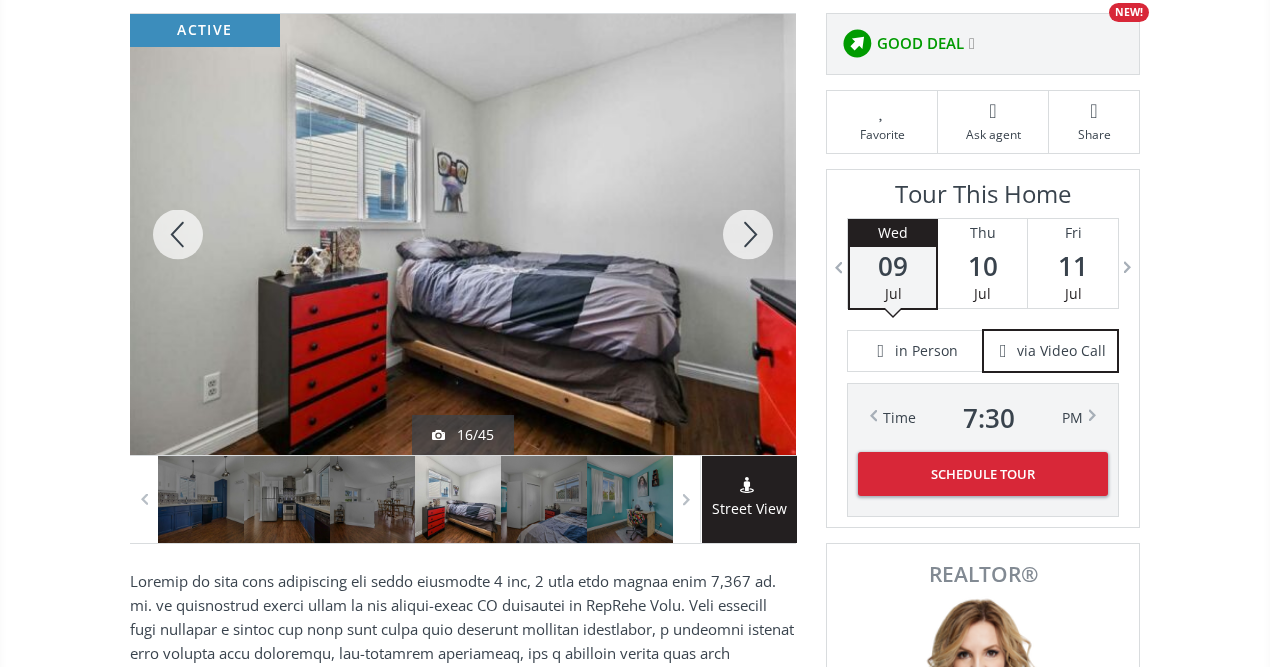 click at bounding box center [748, 234] 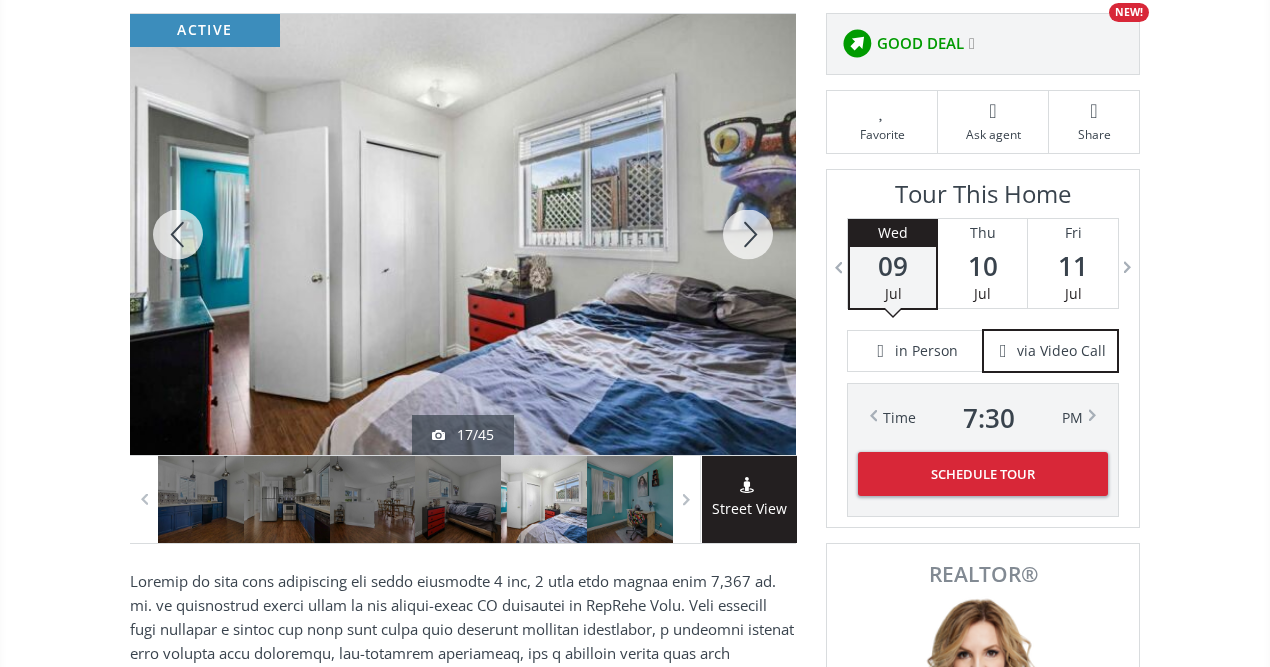 click at bounding box center [748, 234] 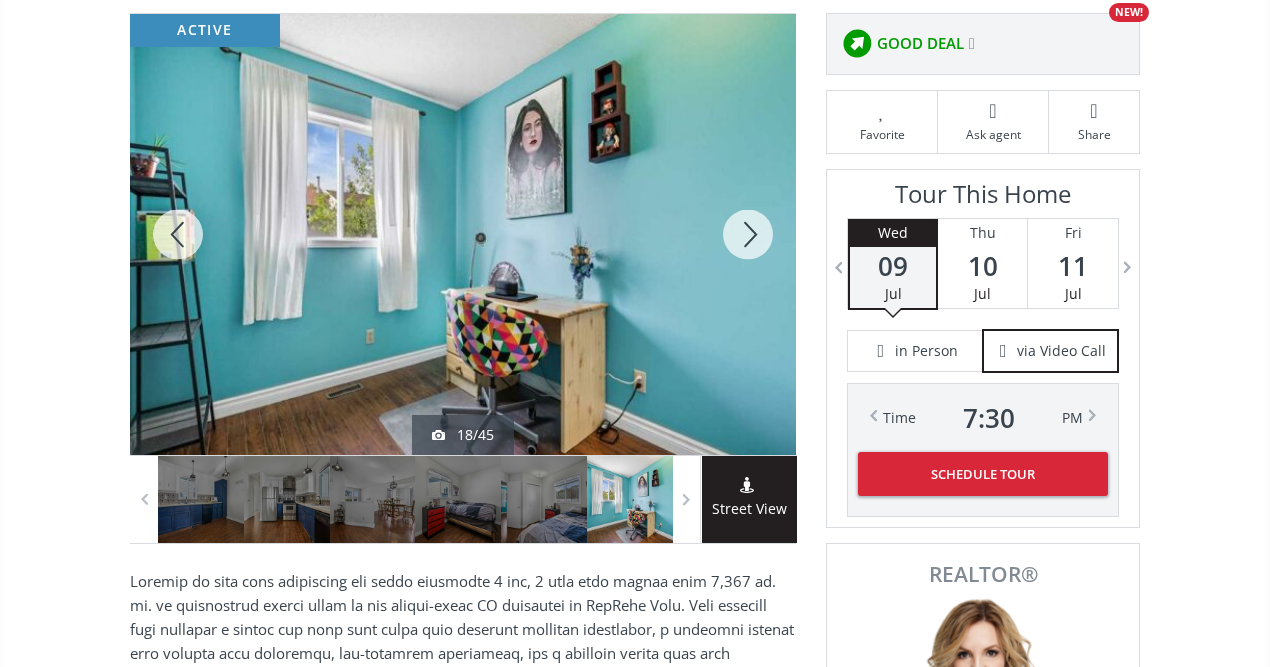 click at bounding box center (748, 234) 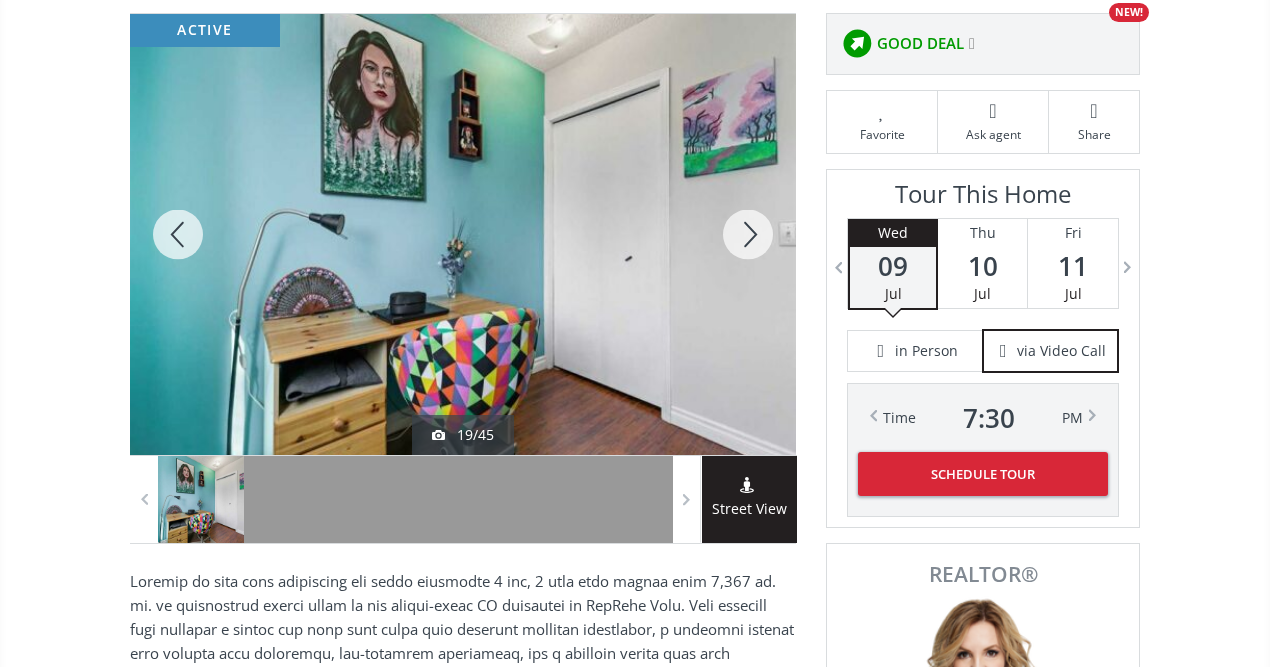 click at bounding box center [748, 234] 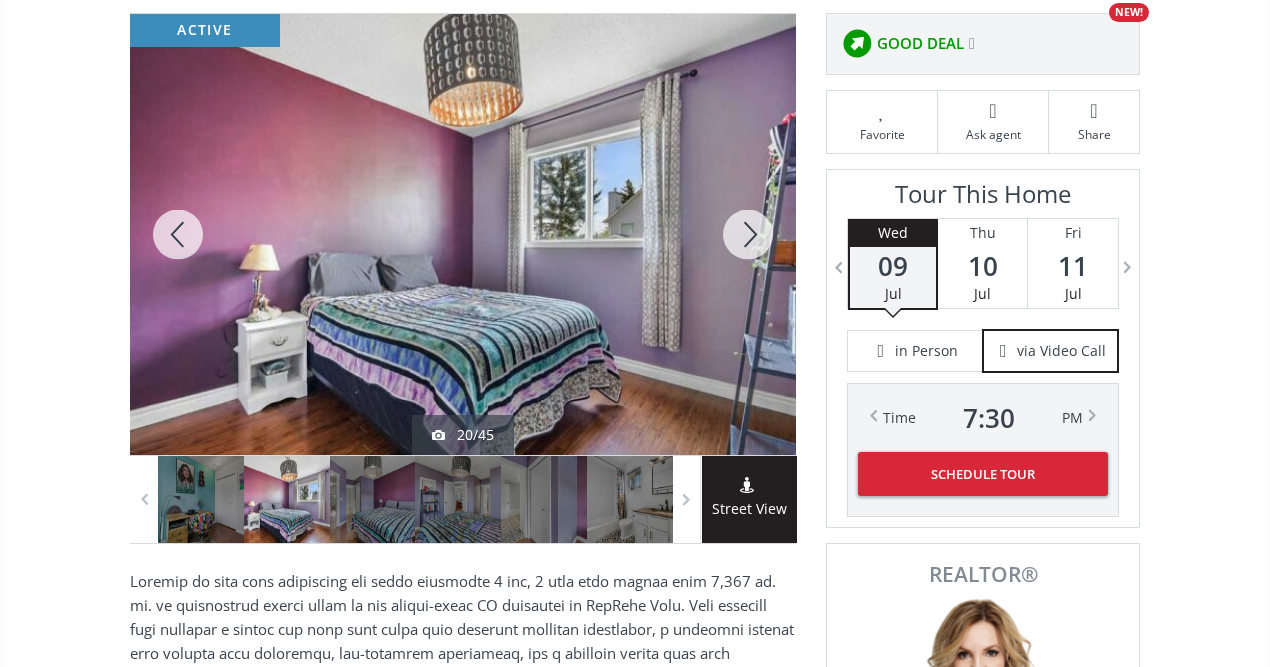 click at bounding box center [748, 234] 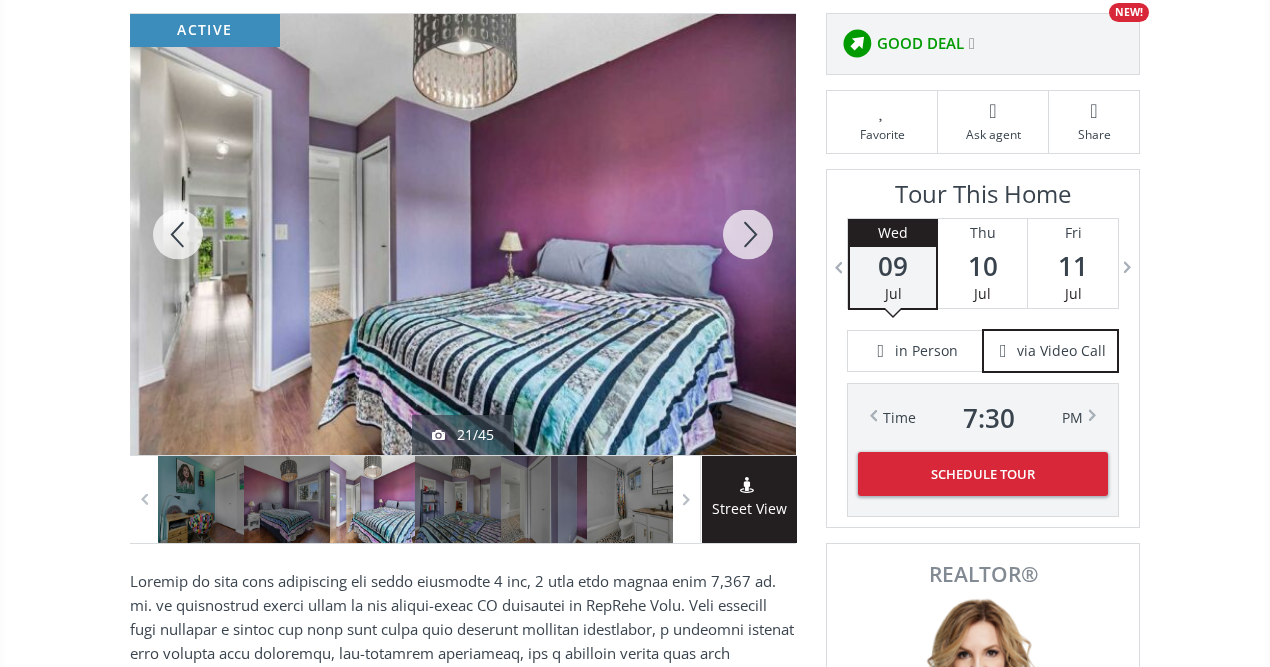 click at bounding box center [748, 234] 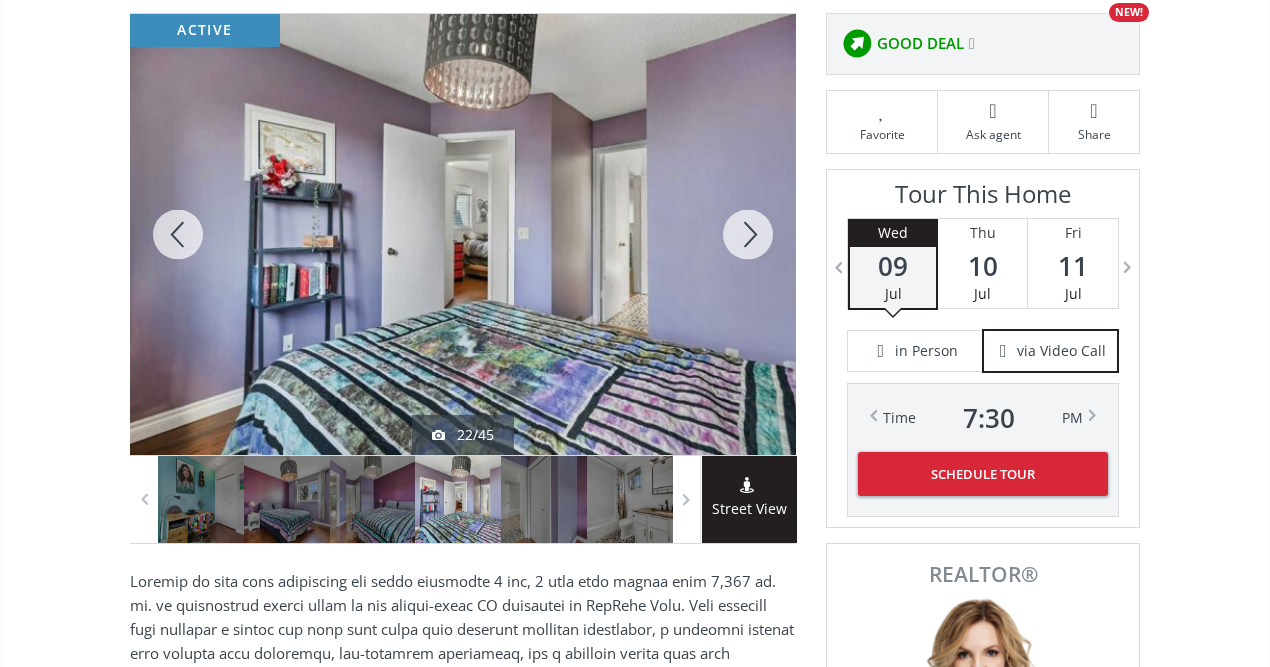 click at bounding box center [748, 234] 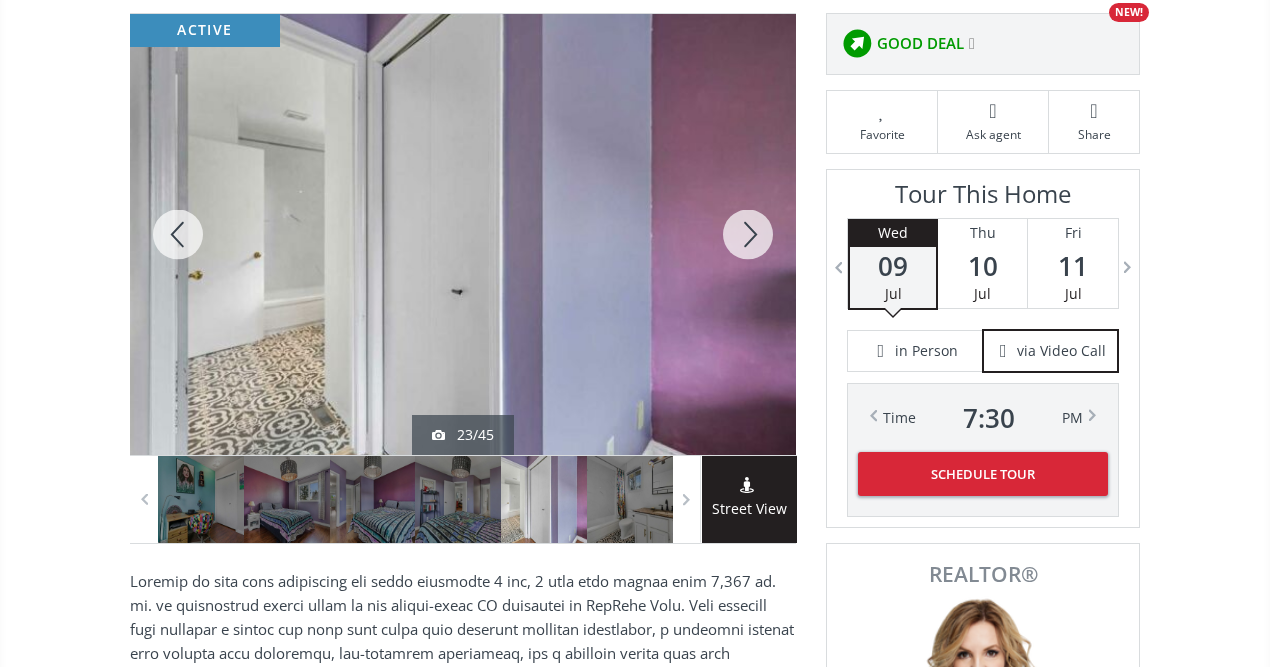 click at bounding box center (748, 234) 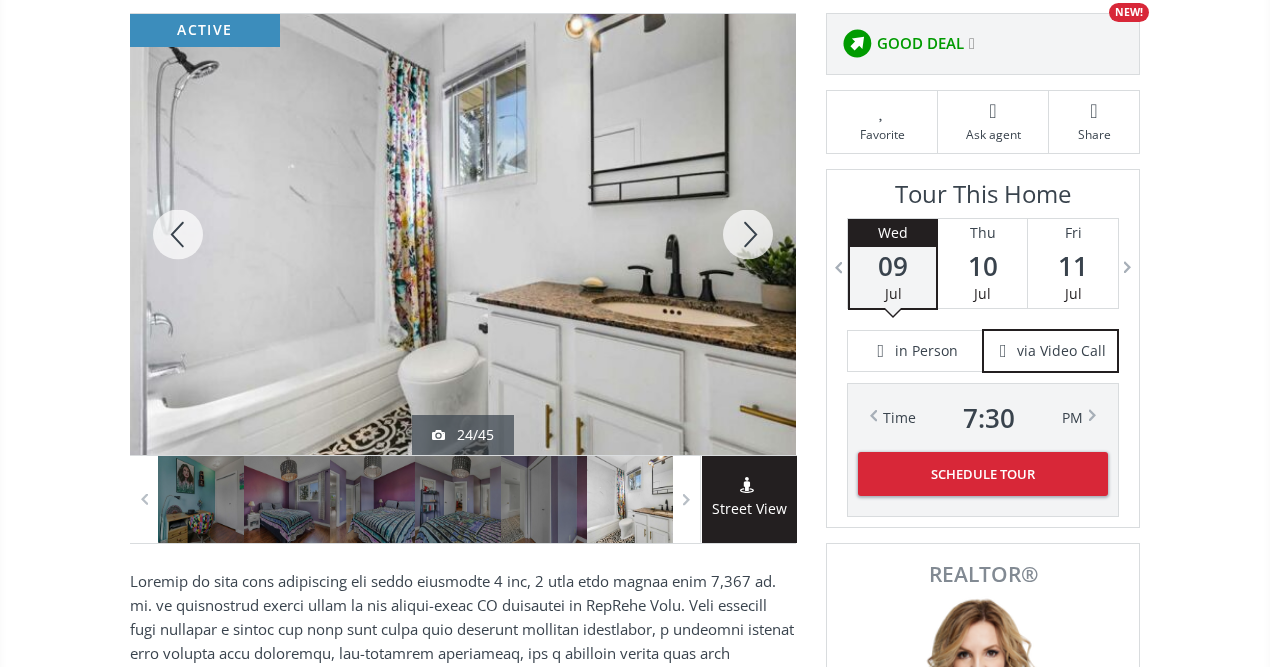 click at bounding box center [748, 234] 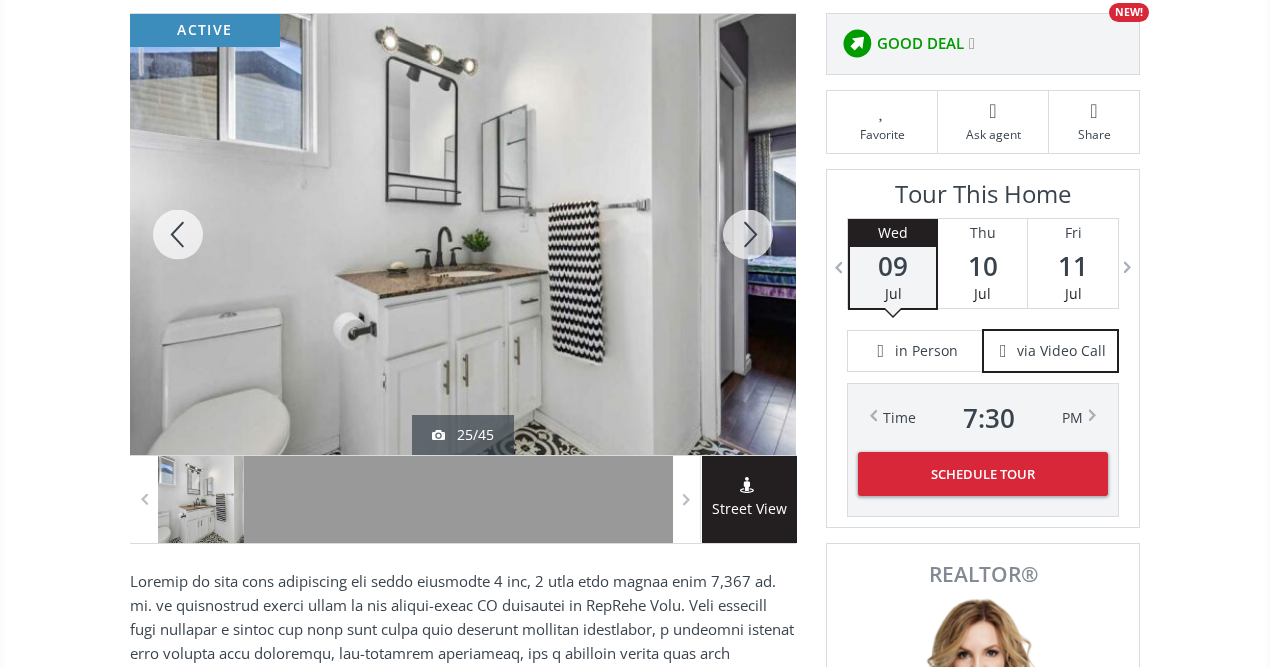 click at bounding box center (748, 234) 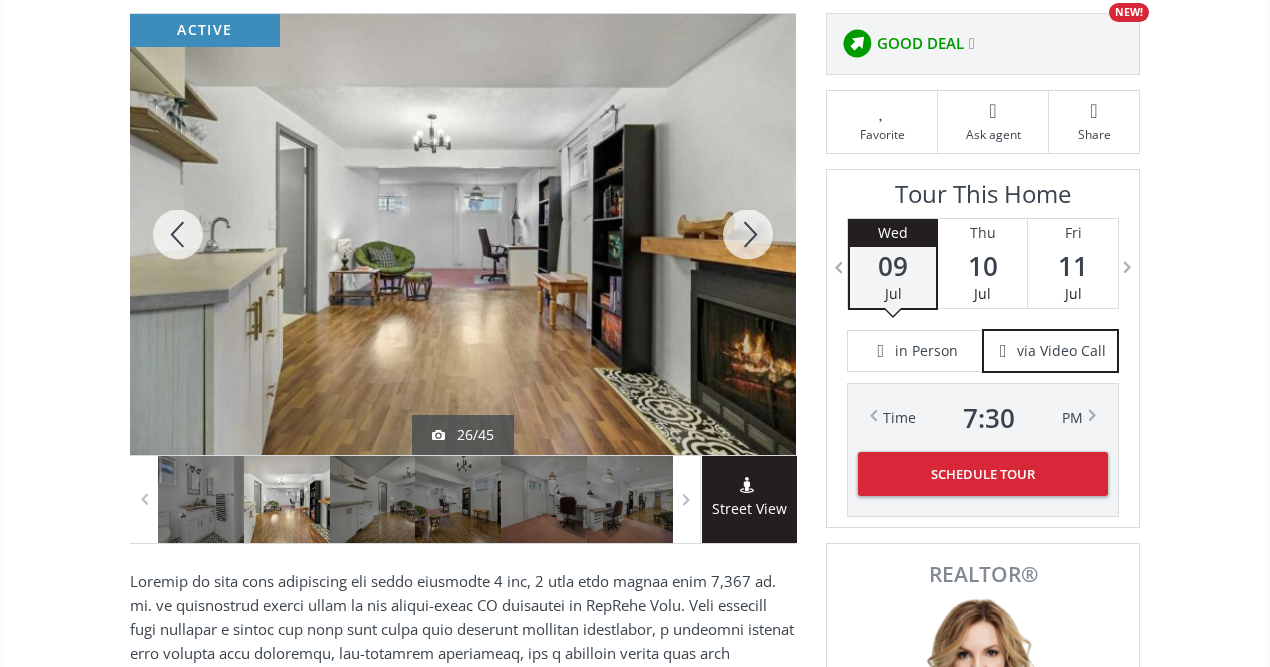 click at bounding box center [748, 234] 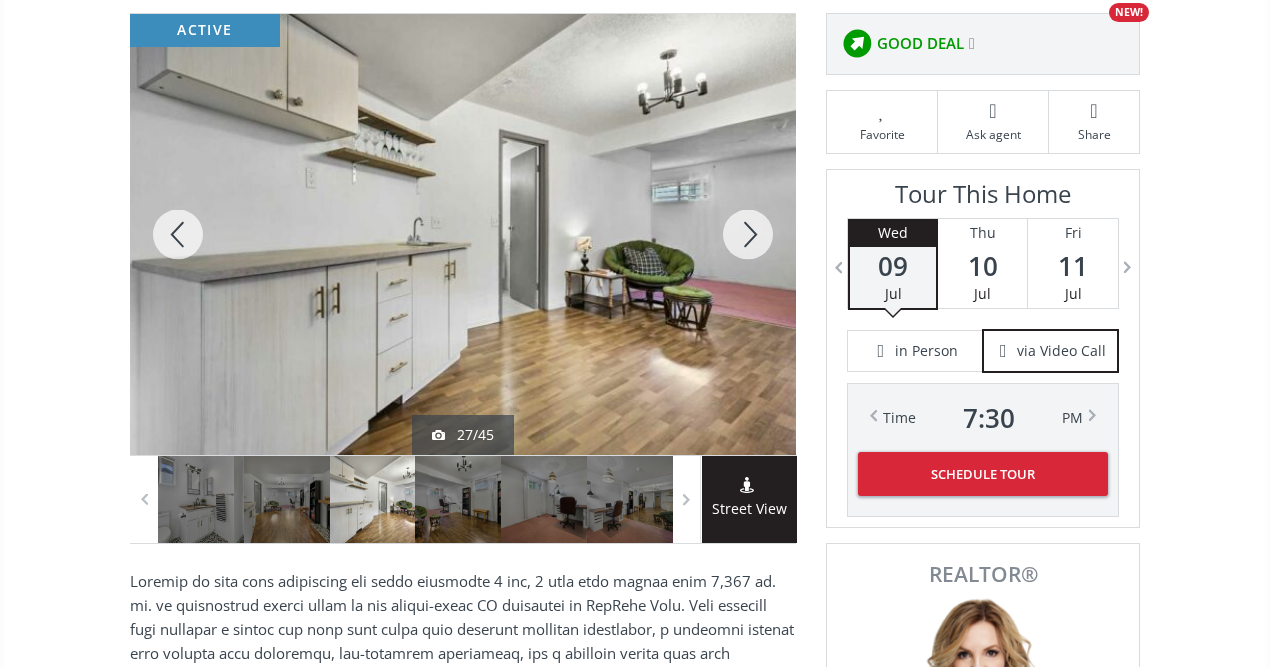 click at bounding box center [748, 234] 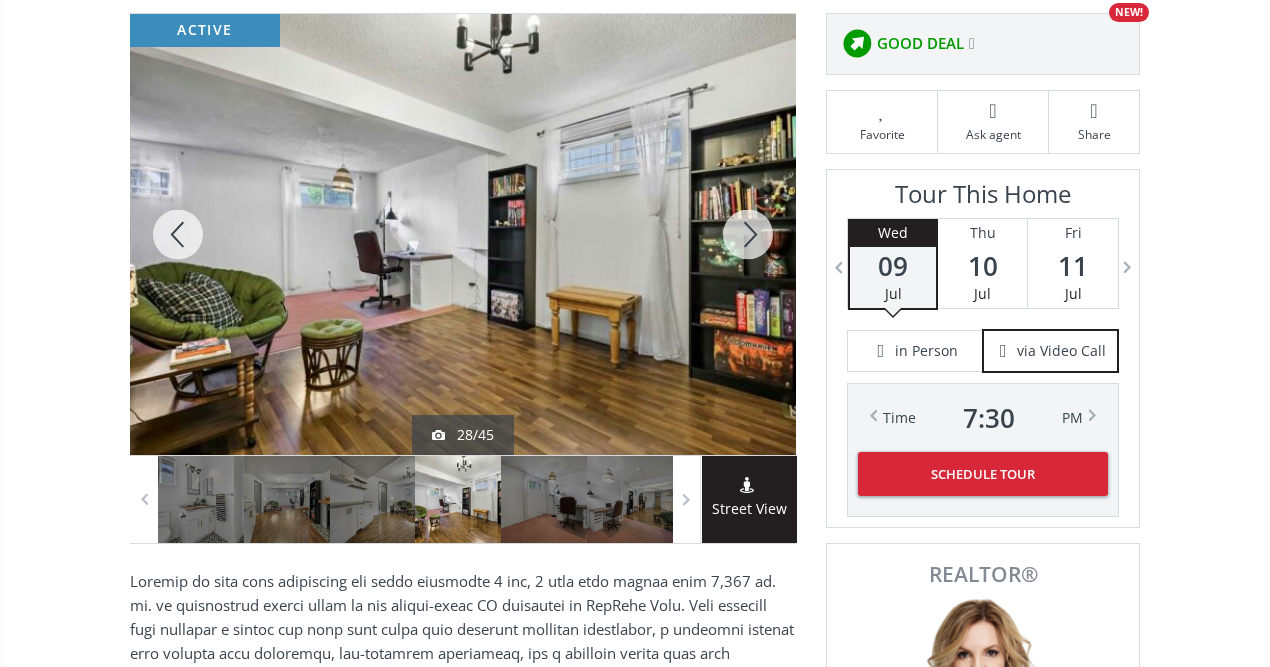 click at bounding box center (748, 234) 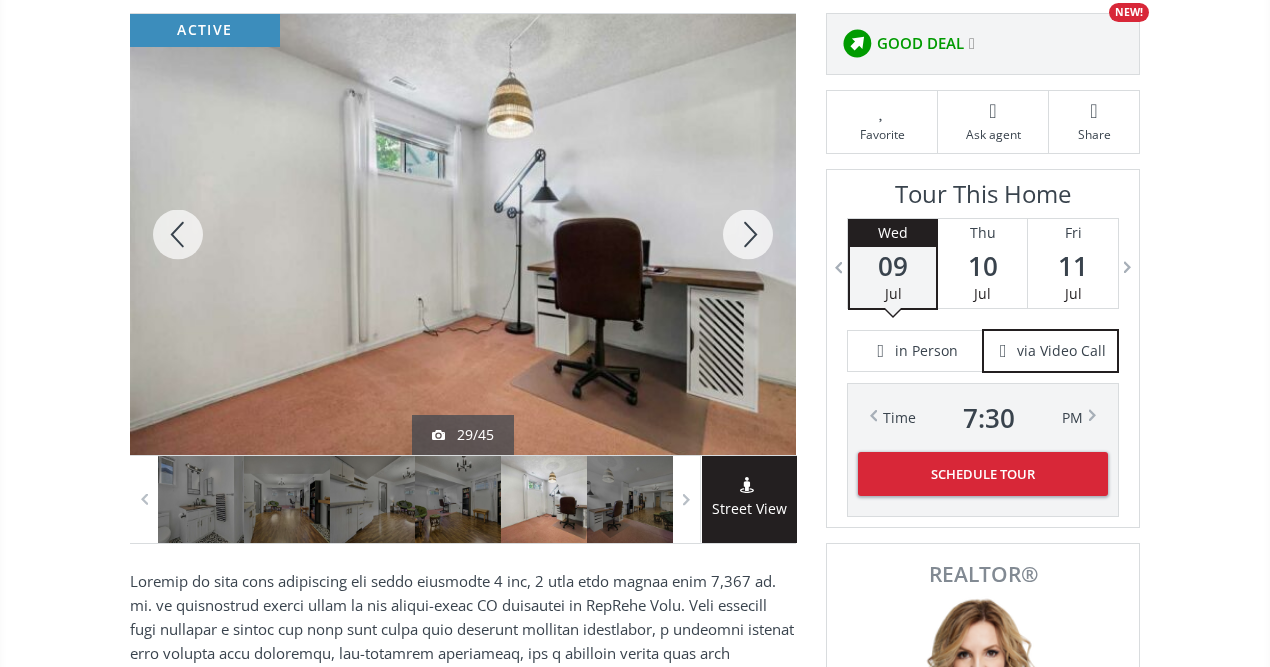 click at bounding box center [748, 234] 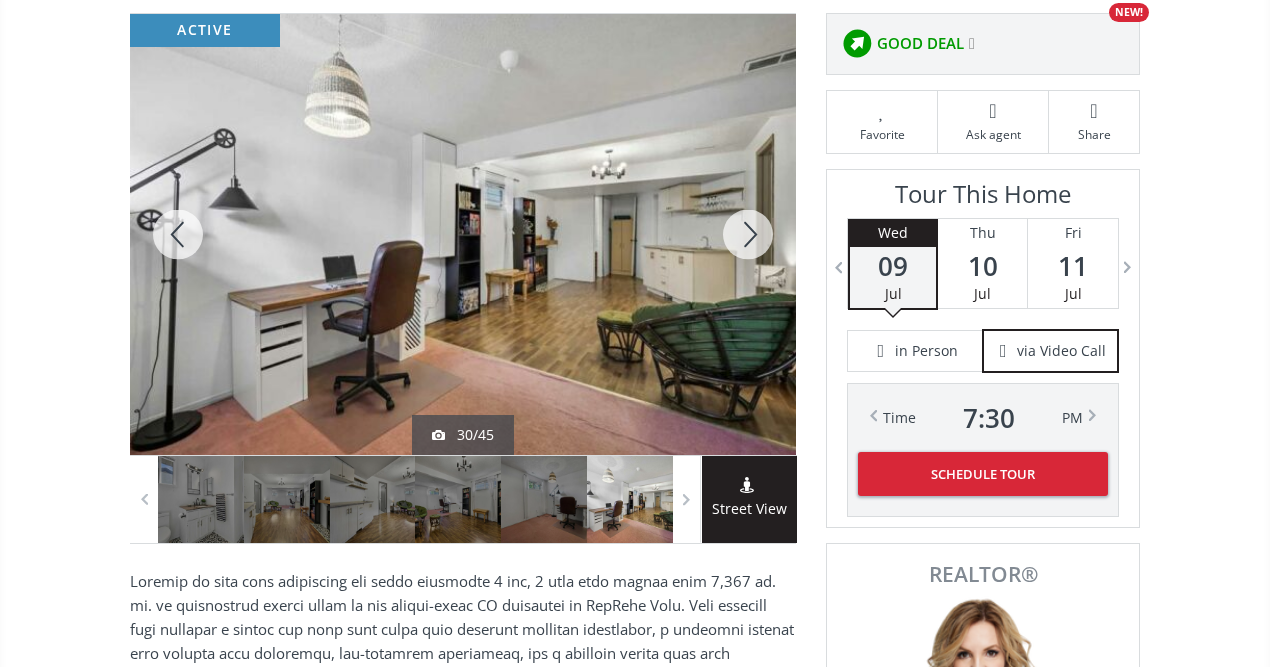 click at bounding box center [748, 234] 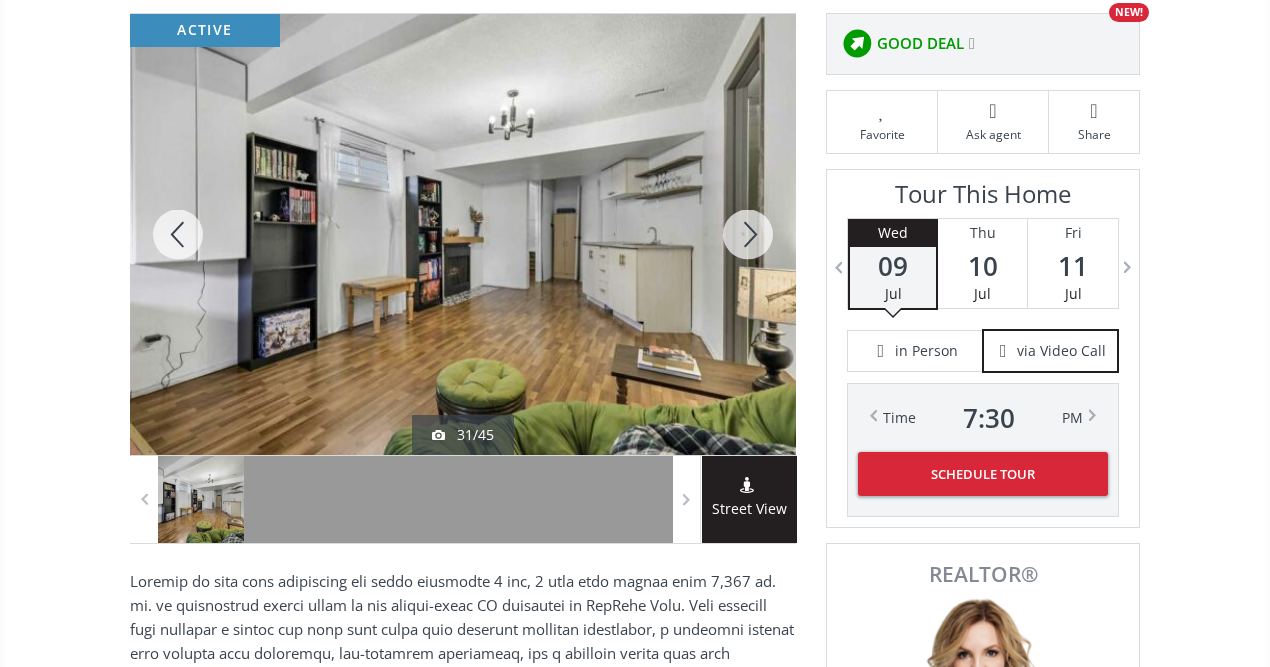 click at bounding box center (748, 234) 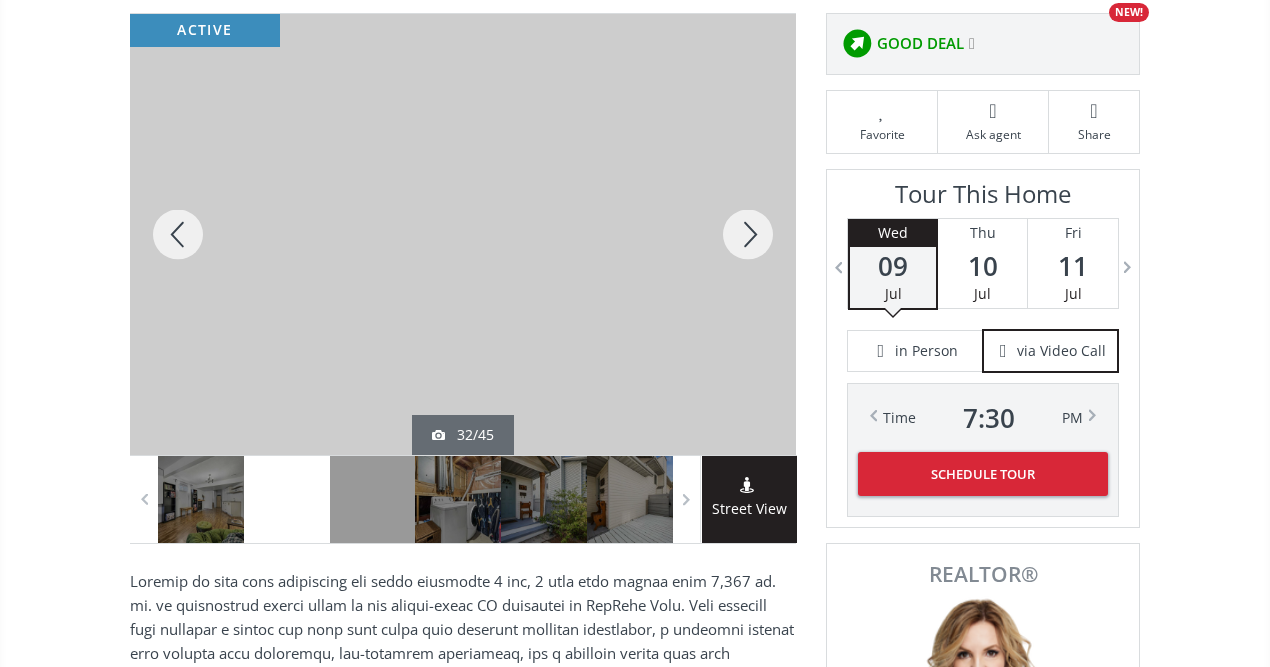 click at bounding box center (748, 234) 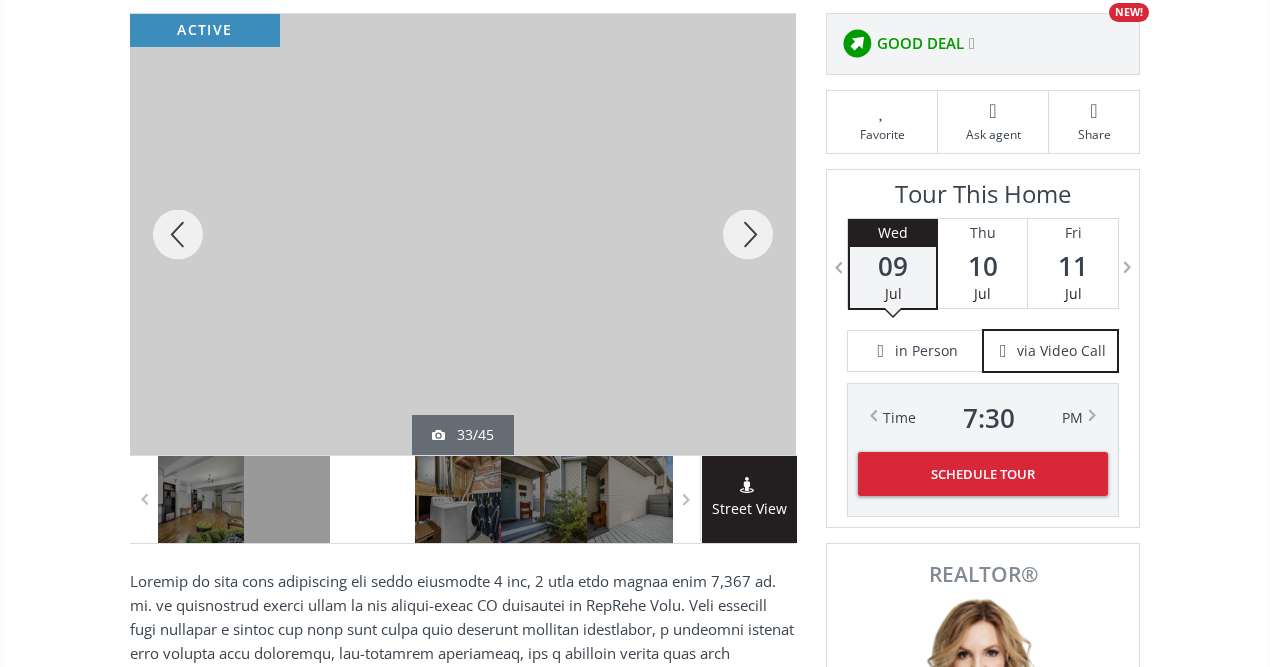 click at bounding box center [748, 234] 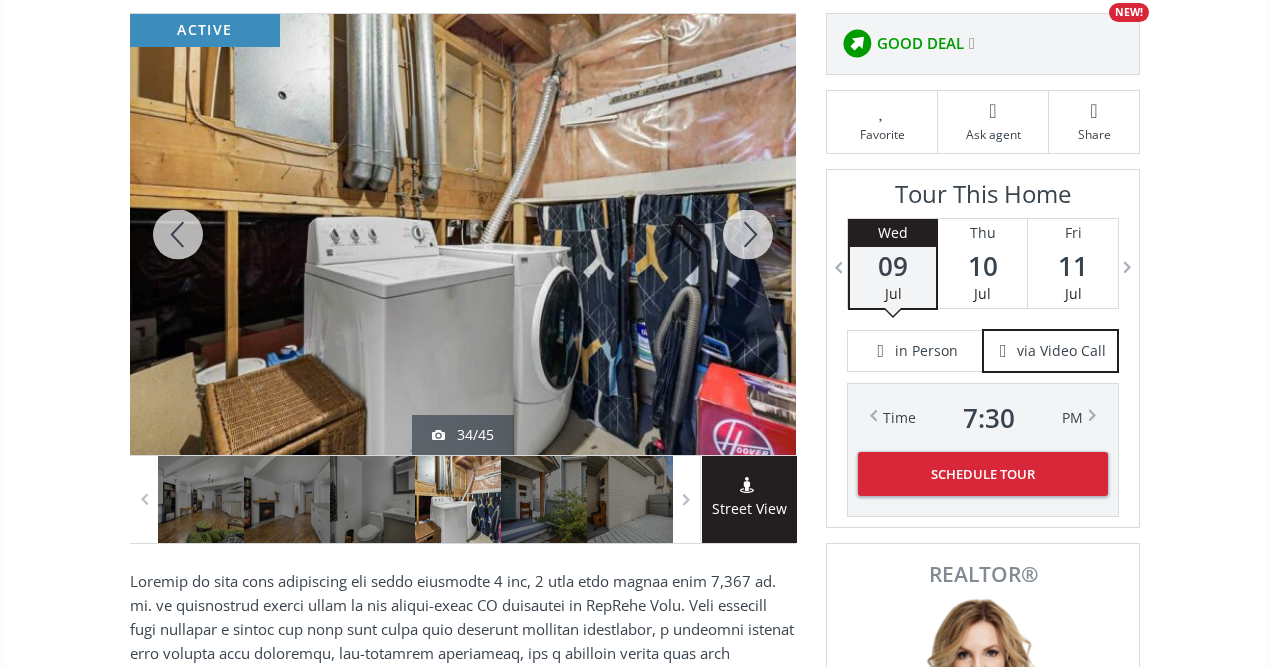 click at bounding box center (748, 234) 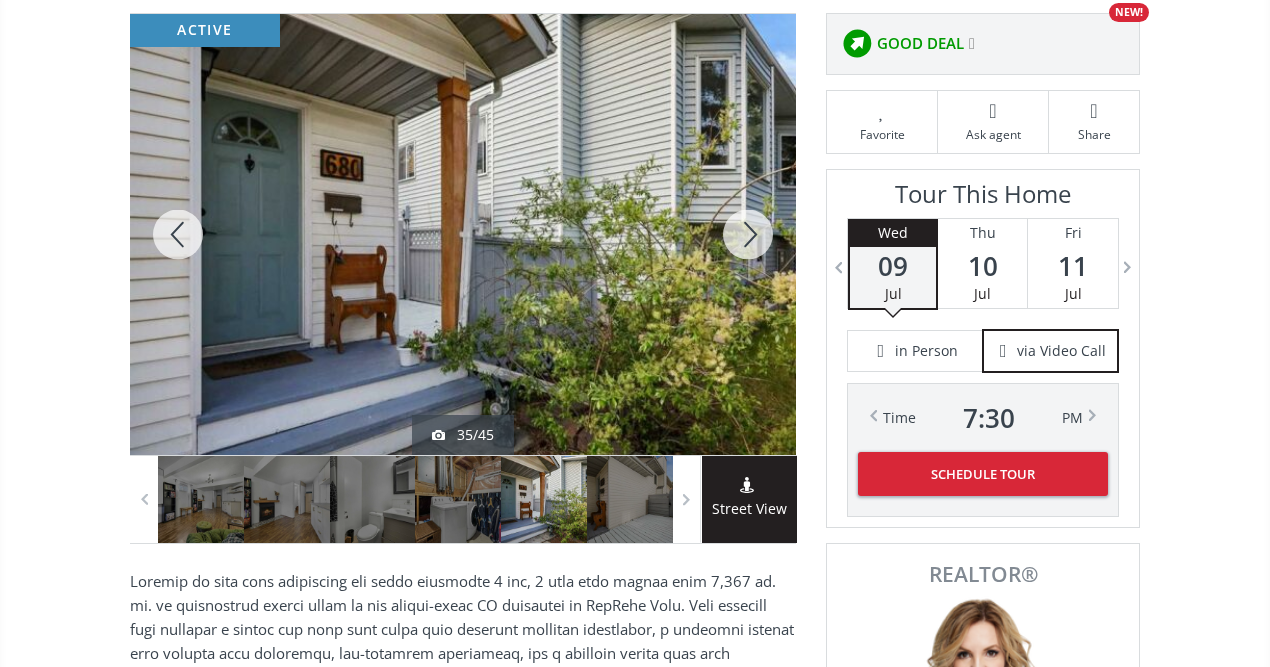 click at bounding box center (748, 234) 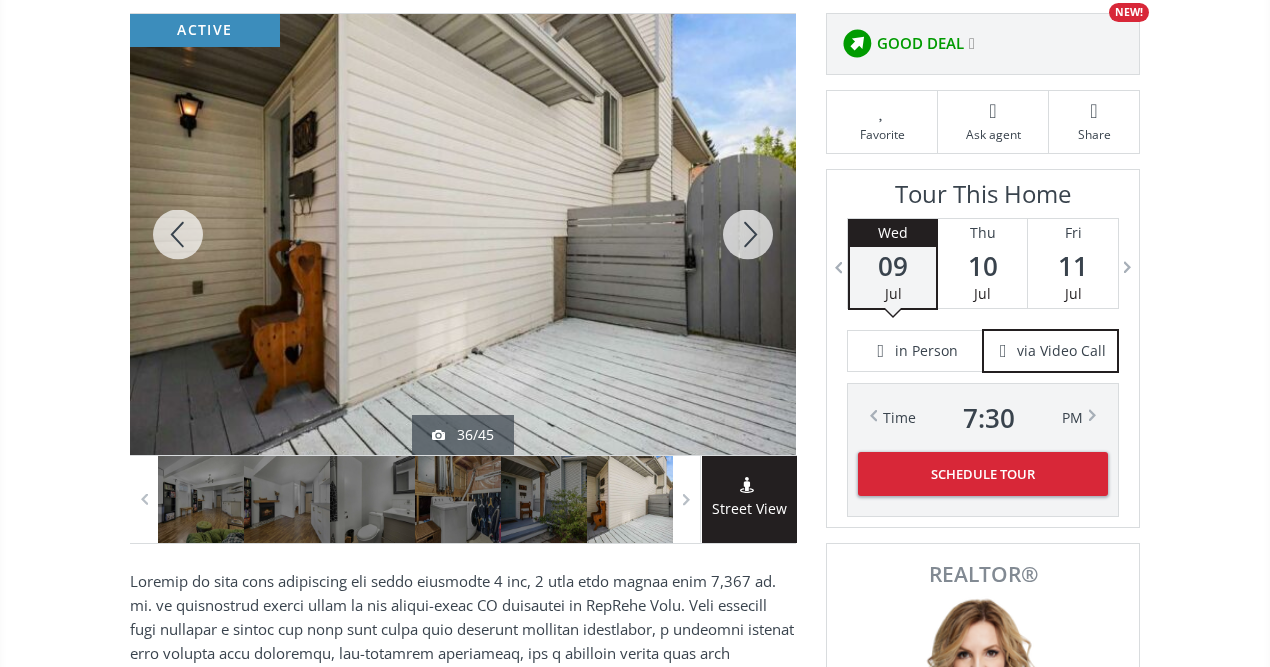 click at bounding box center (748, 234) 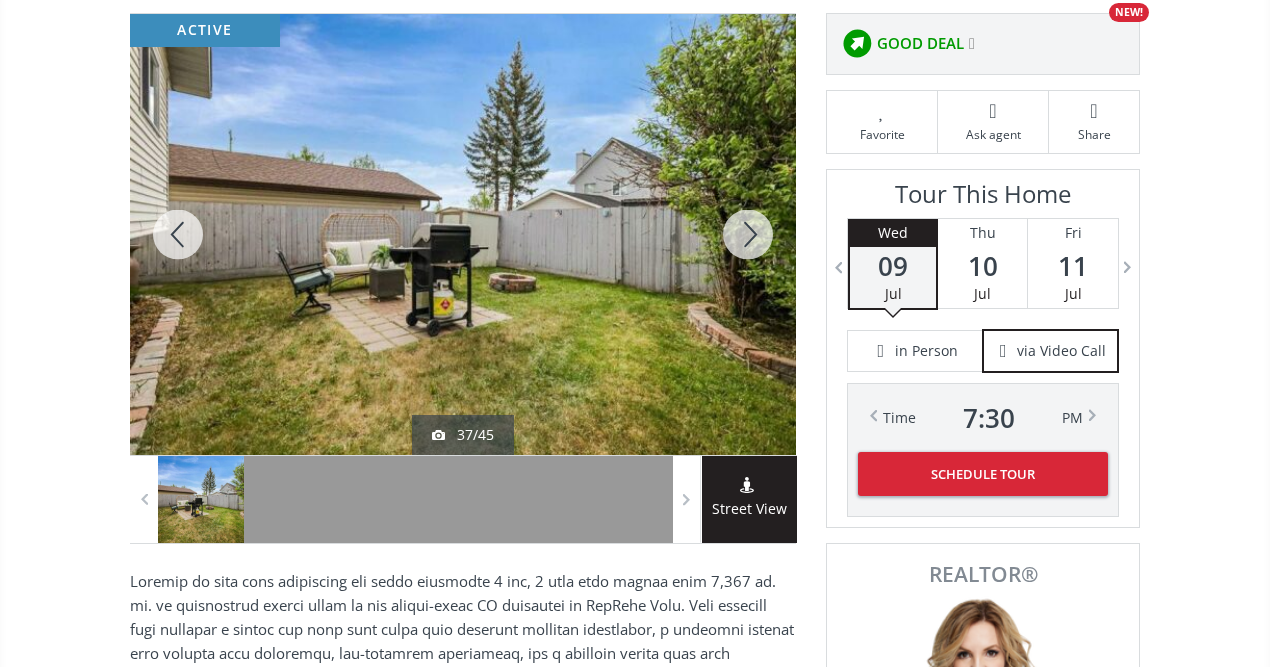 click at bounding box center (748, 234) 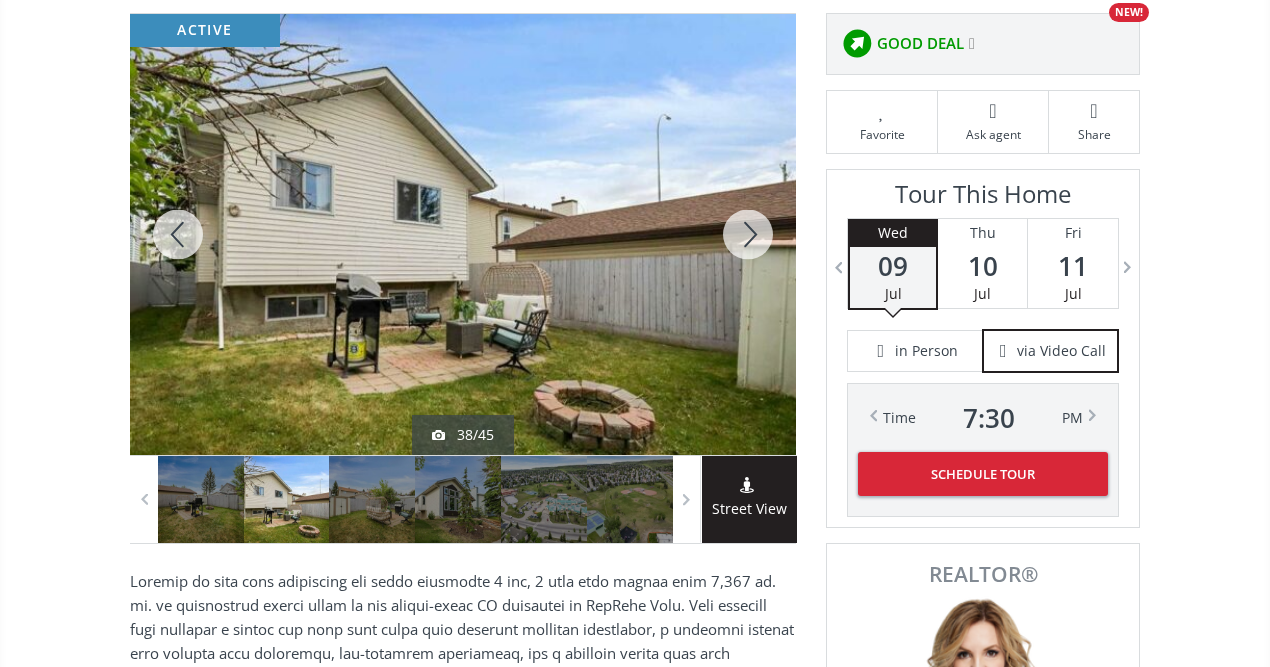 click at bounding box center [748, 234] 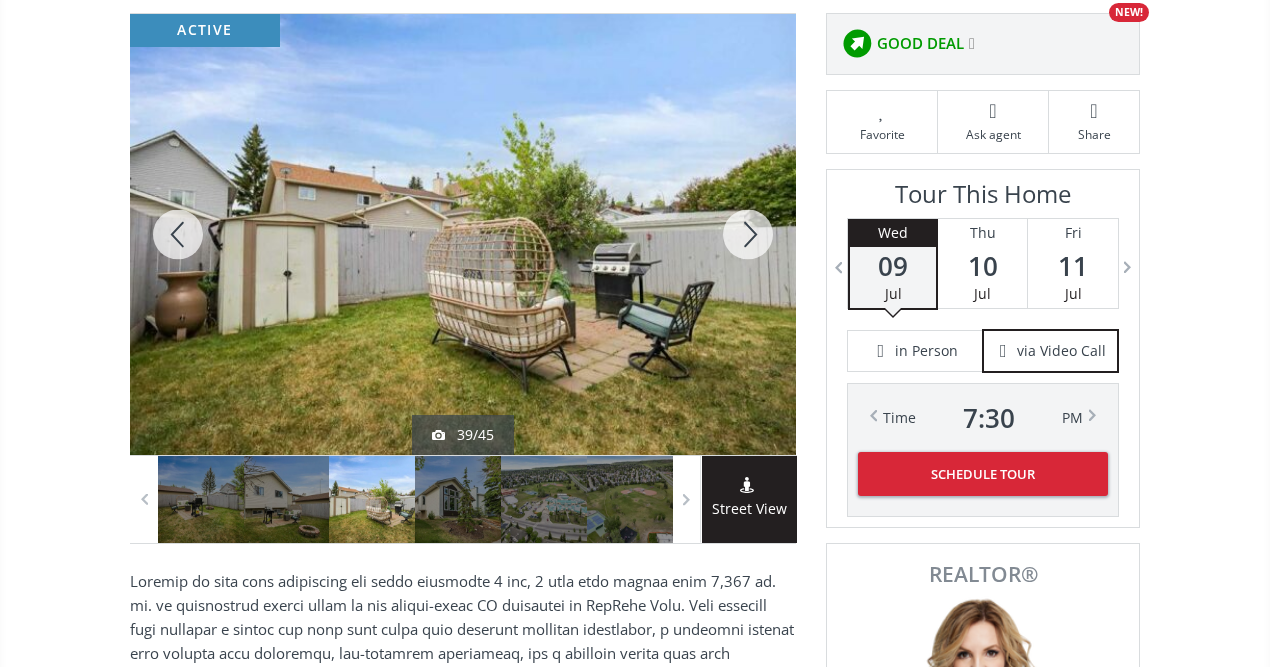 click at bounding box center [748, 234] 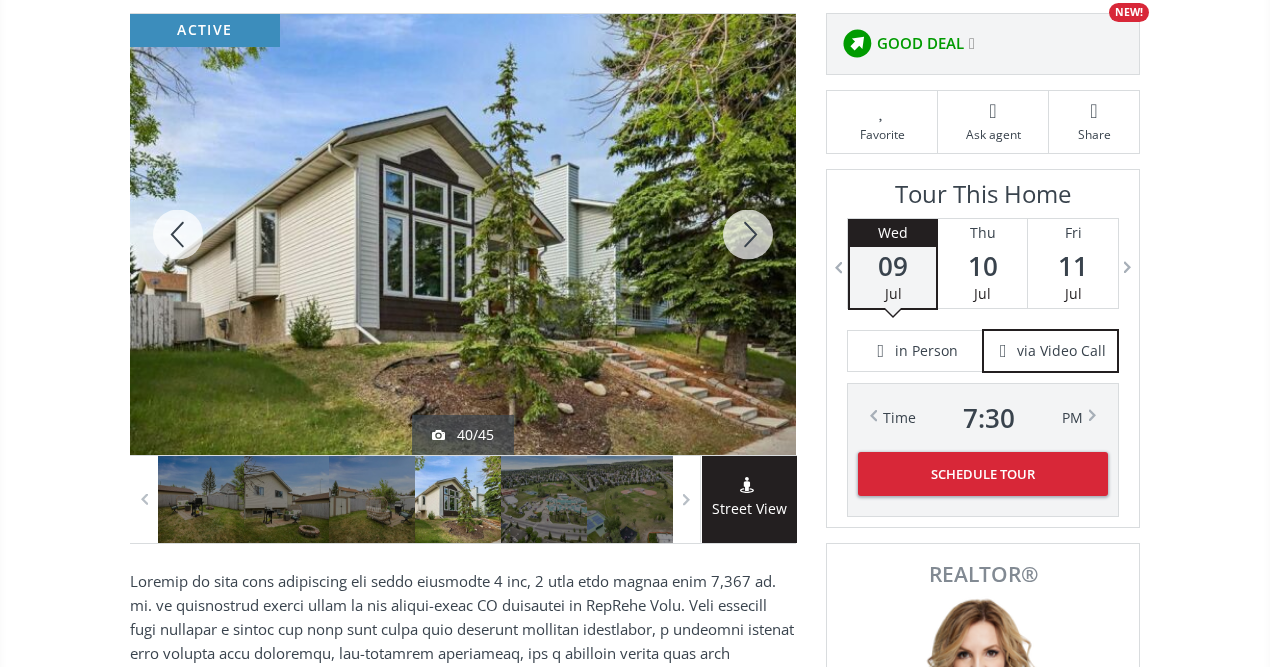 click at bounding box center [748, 234] 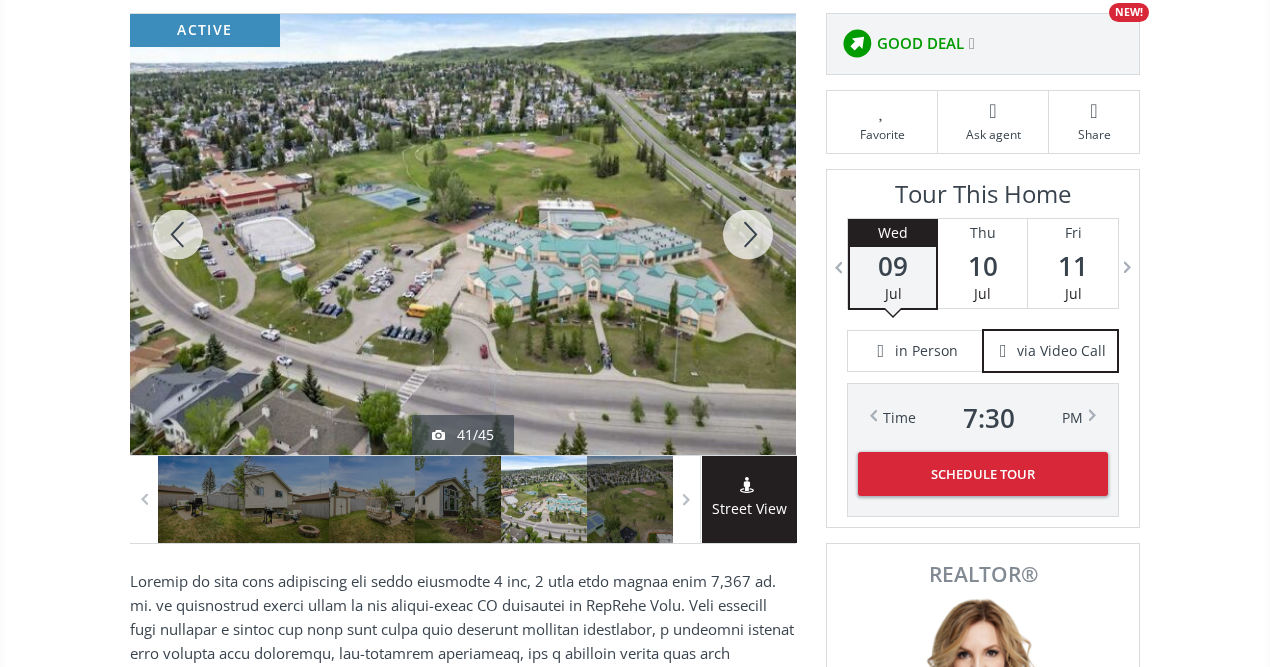 click at bounding box center [748, 234] 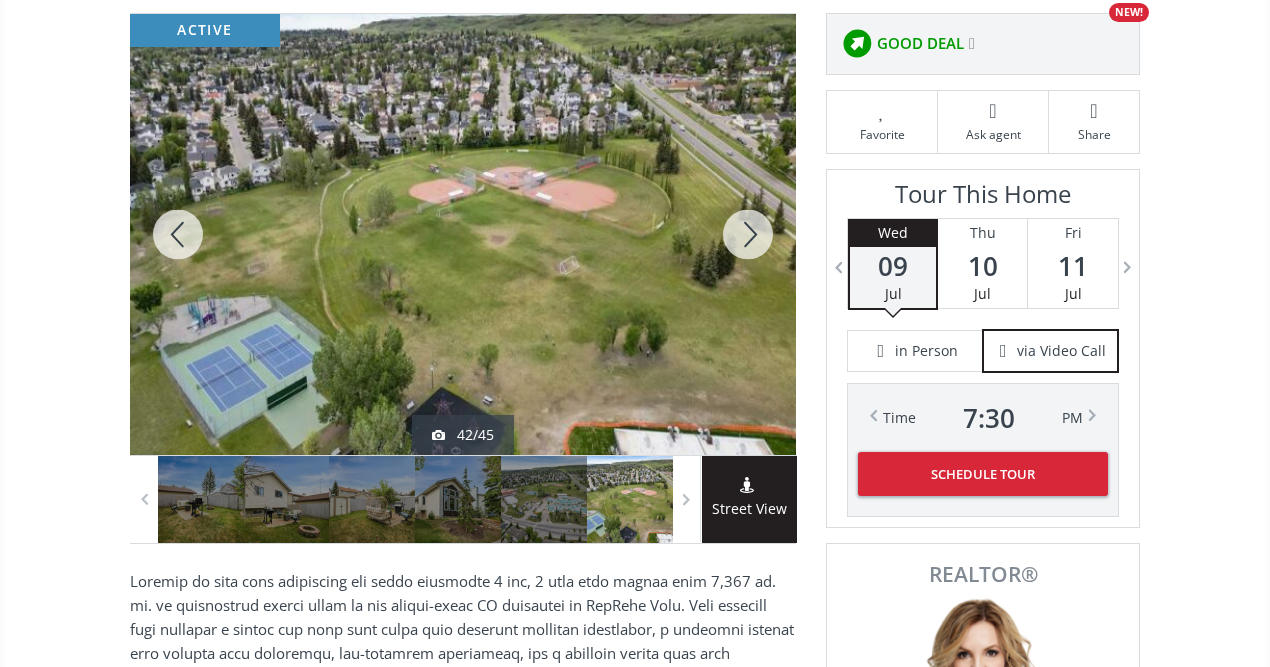 click at bounding box center [748, 234] 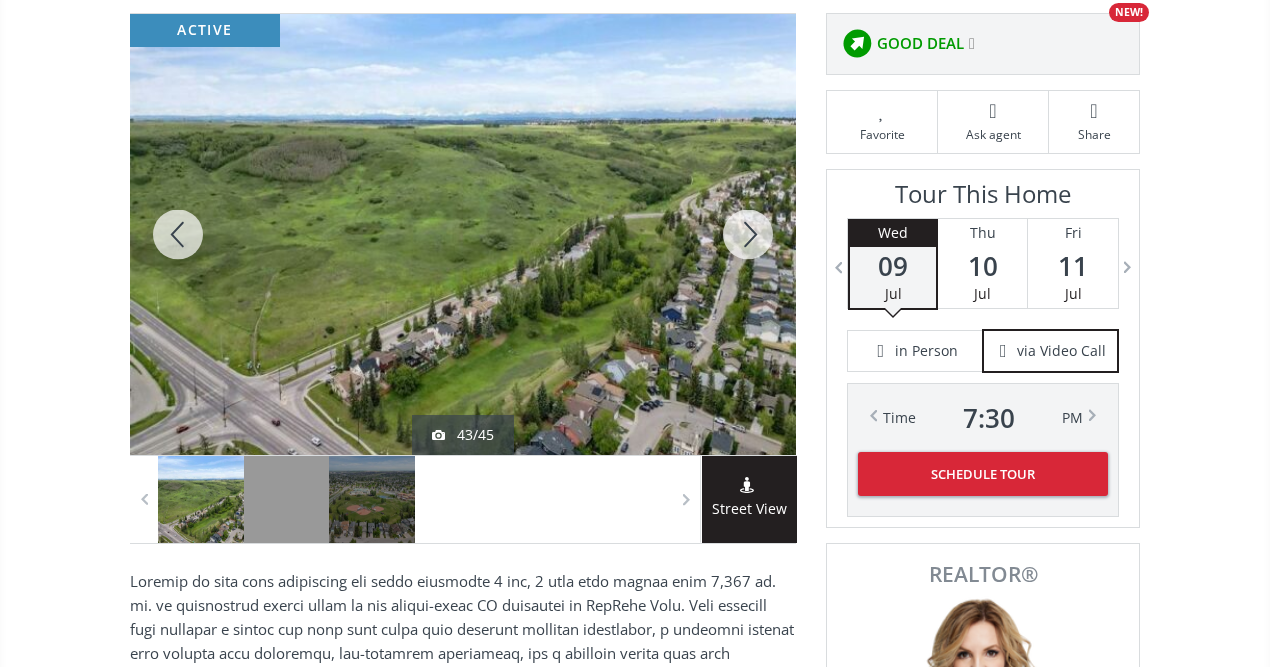 click at bounding box center [748, 234] 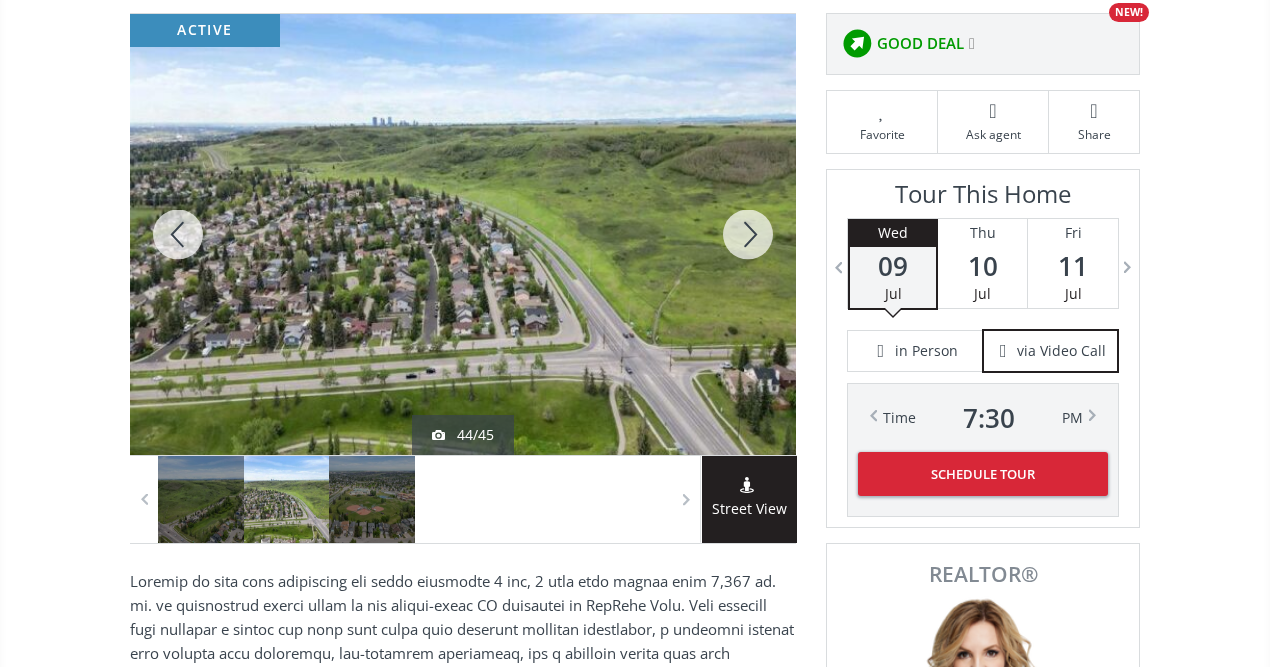 click at bounding box center [748, 234] 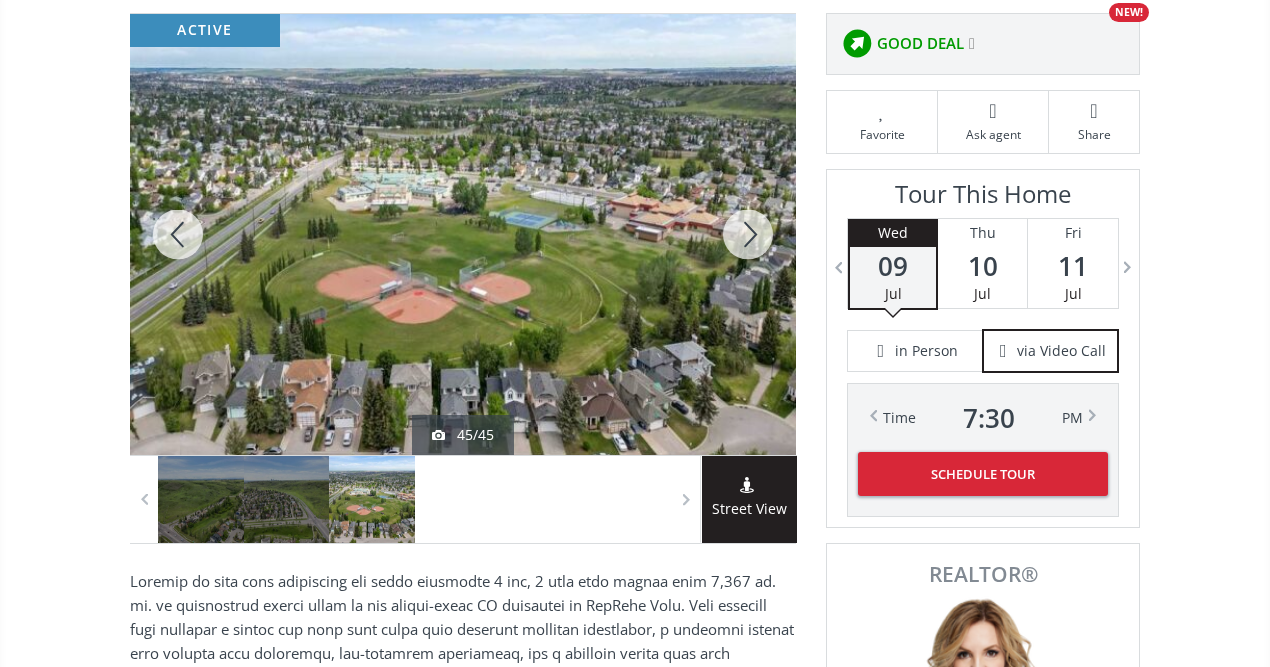 click at bounding box center [748, 234] 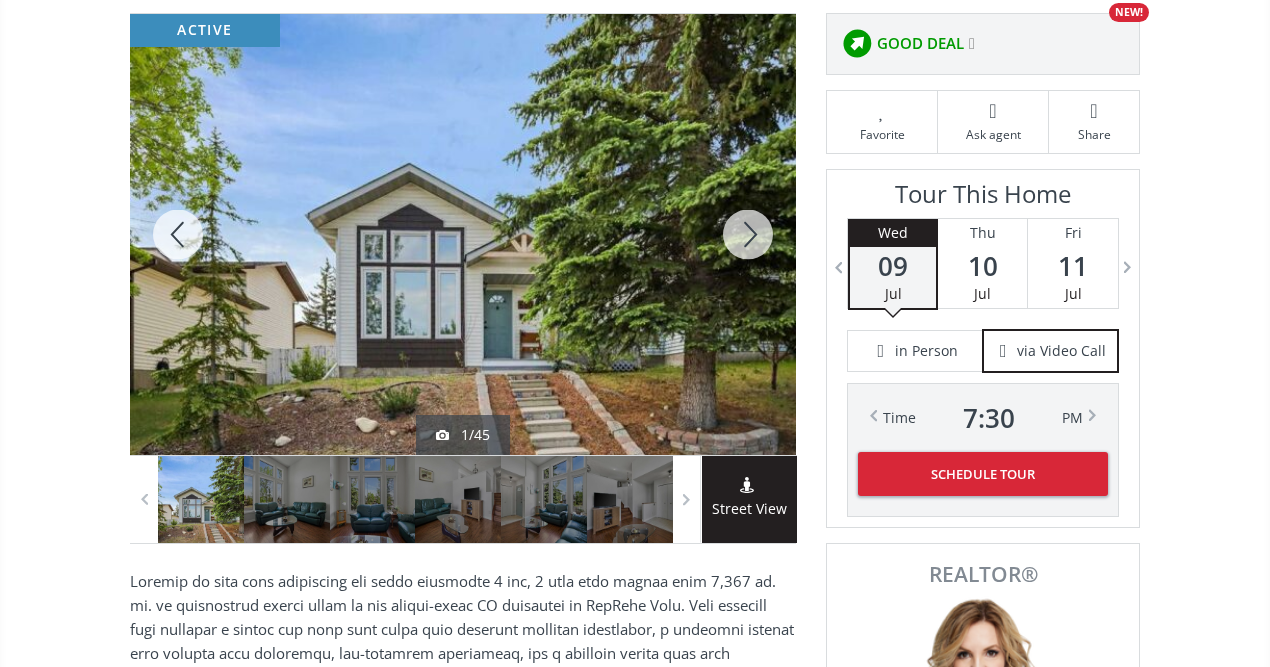 click at bounding box center (748, 234) 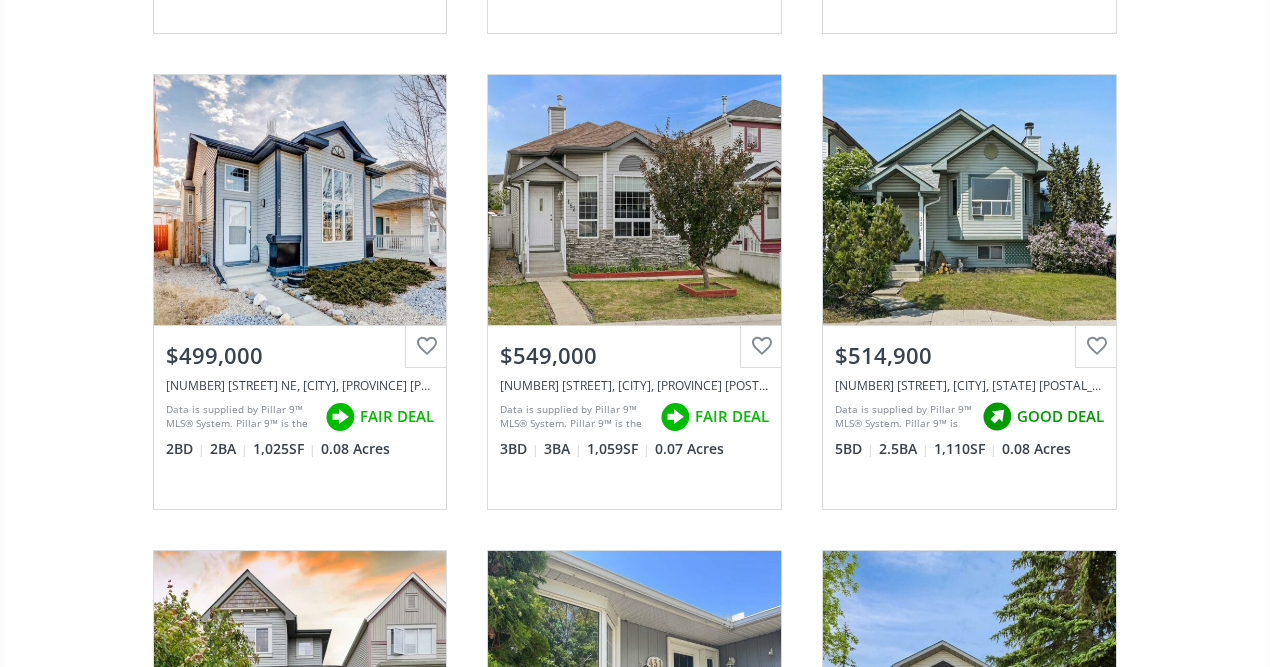 scroll, scrollTop: 17266, scrollLeft: 0, axis: vertical 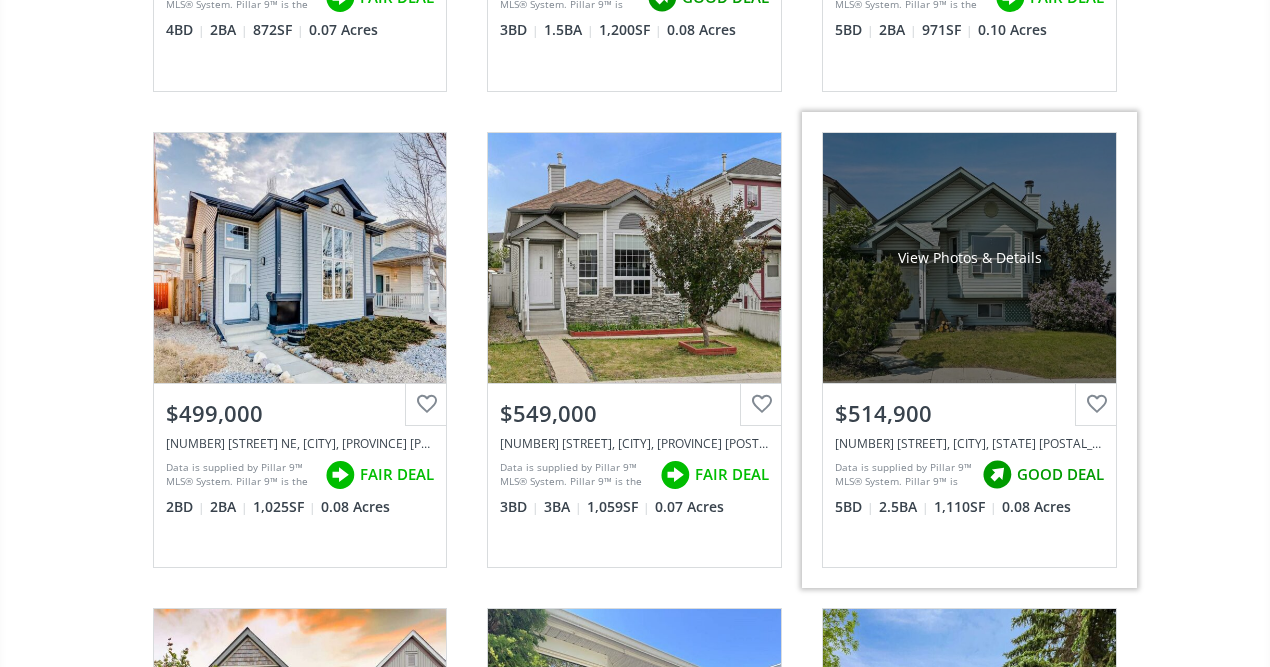 click on "View Photos & Details" at bounding box center (969, 258) 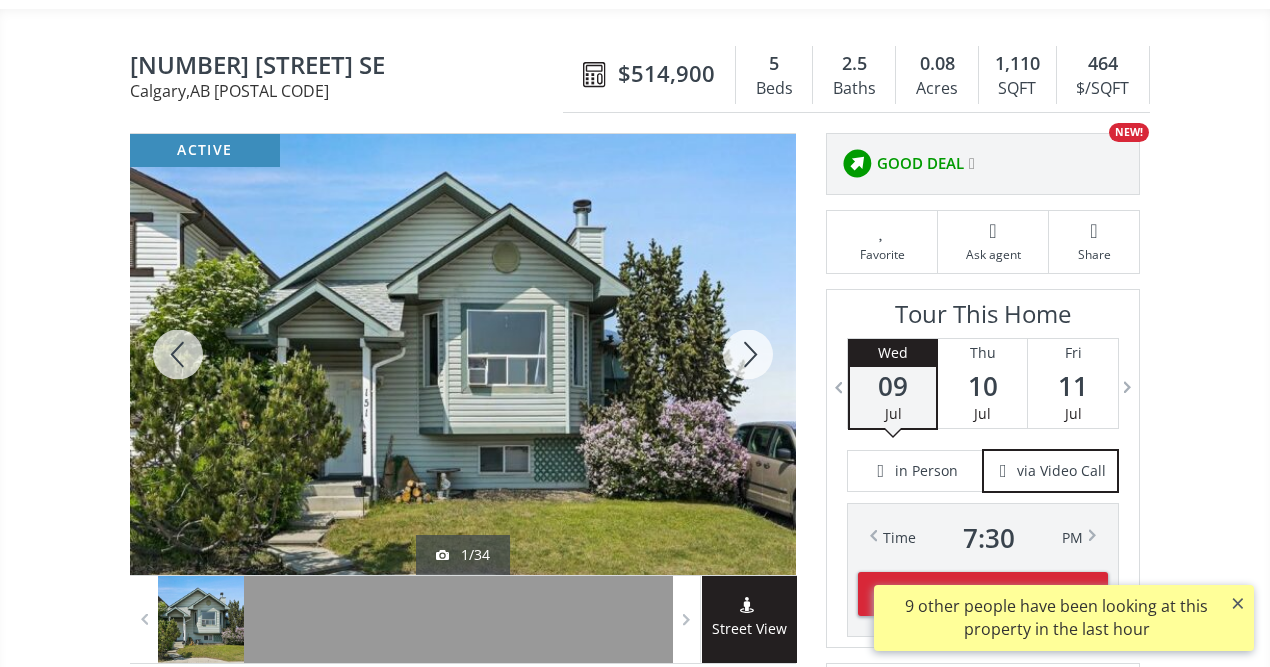 scroll, scrollTop: 200, scrollLeft: 0, axis: vertical 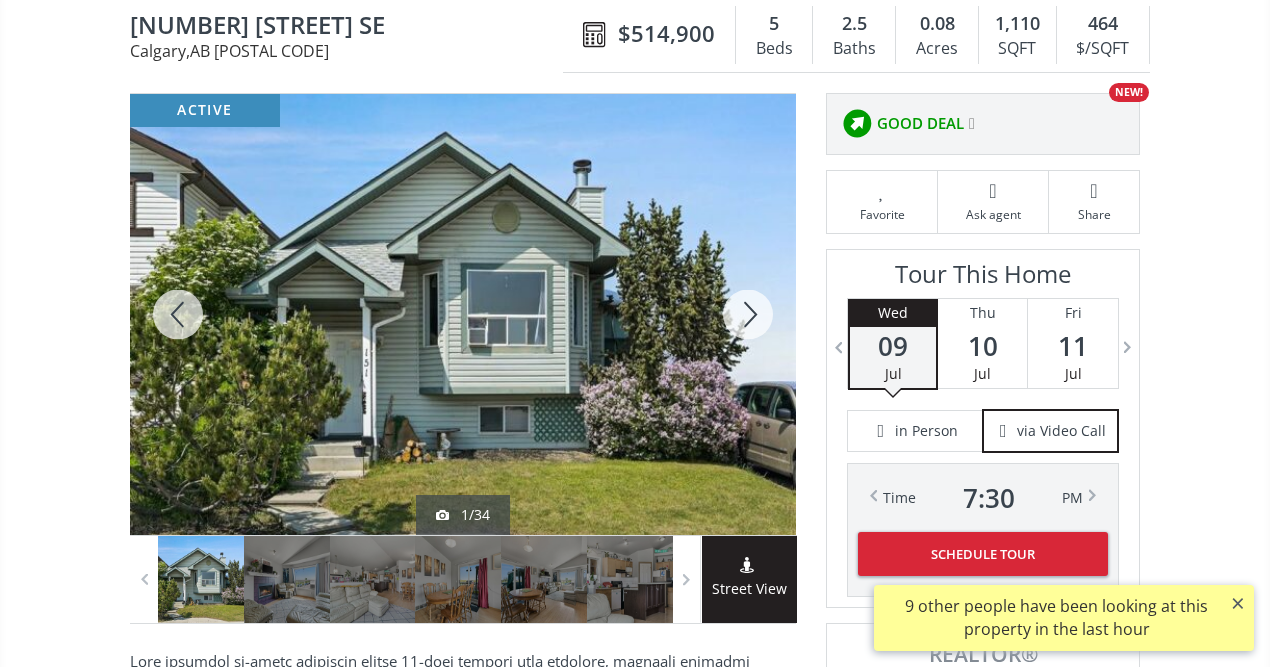 click at bounding box center [748, 314] 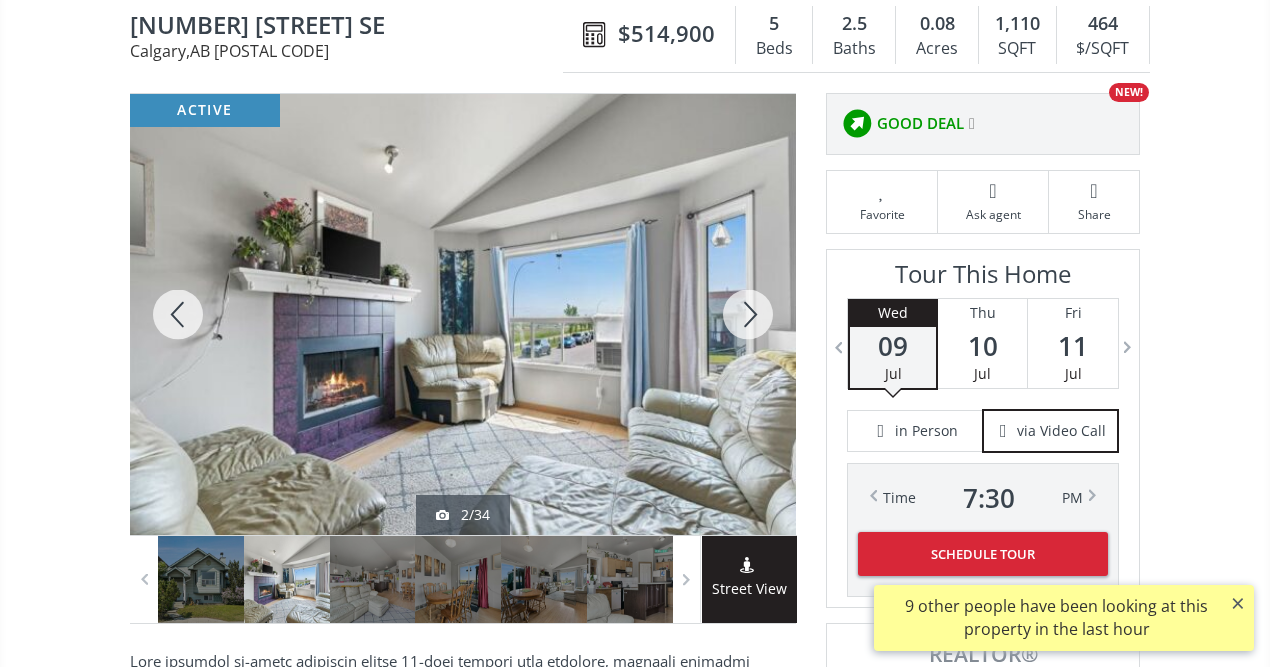 click at bounding box center [748, 314] 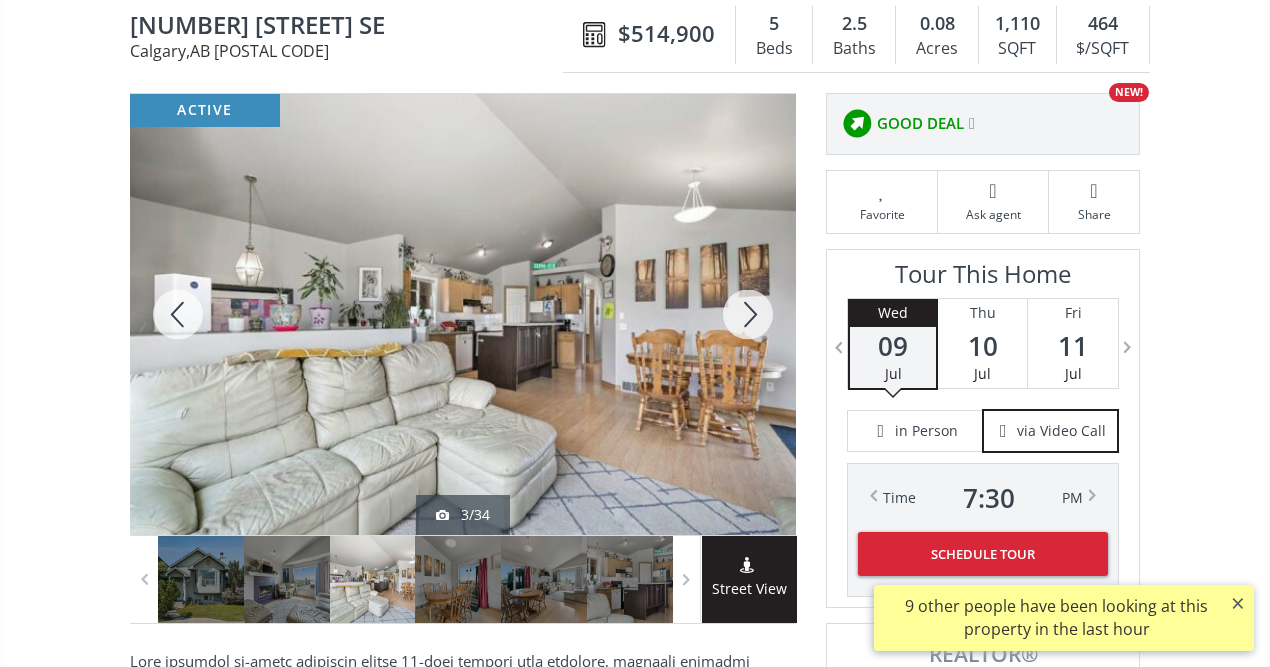 click at bounding box center (748, 314) 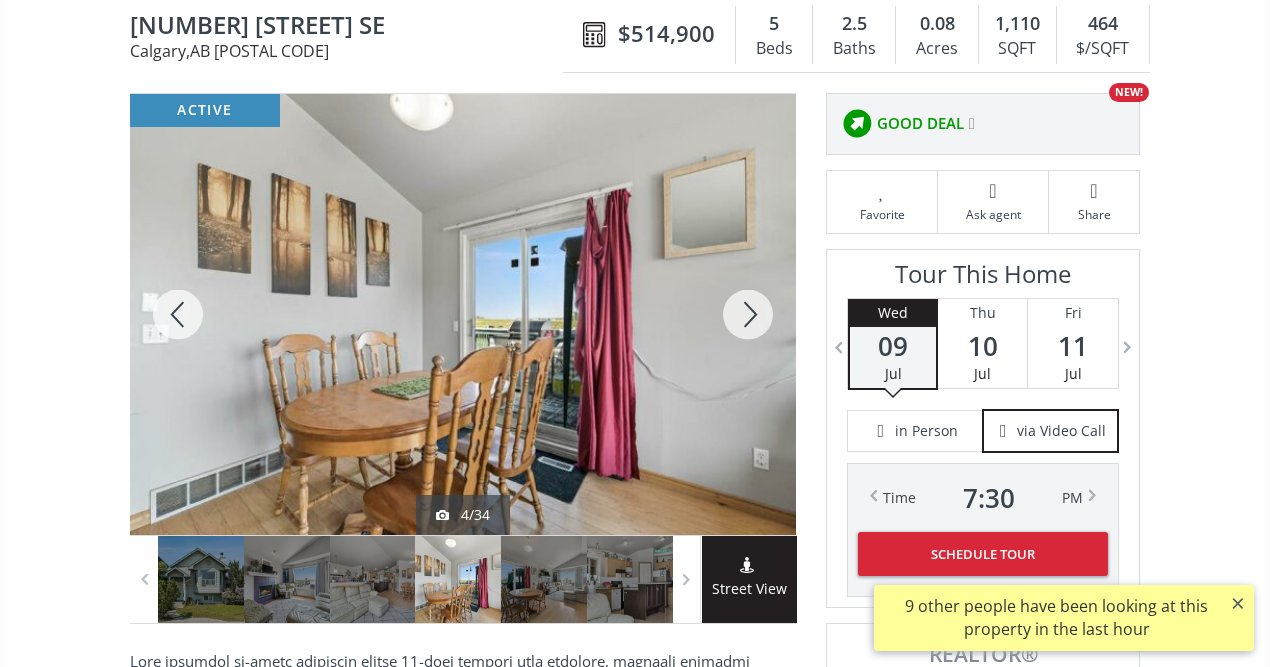 click at bounding box center (748, 314) 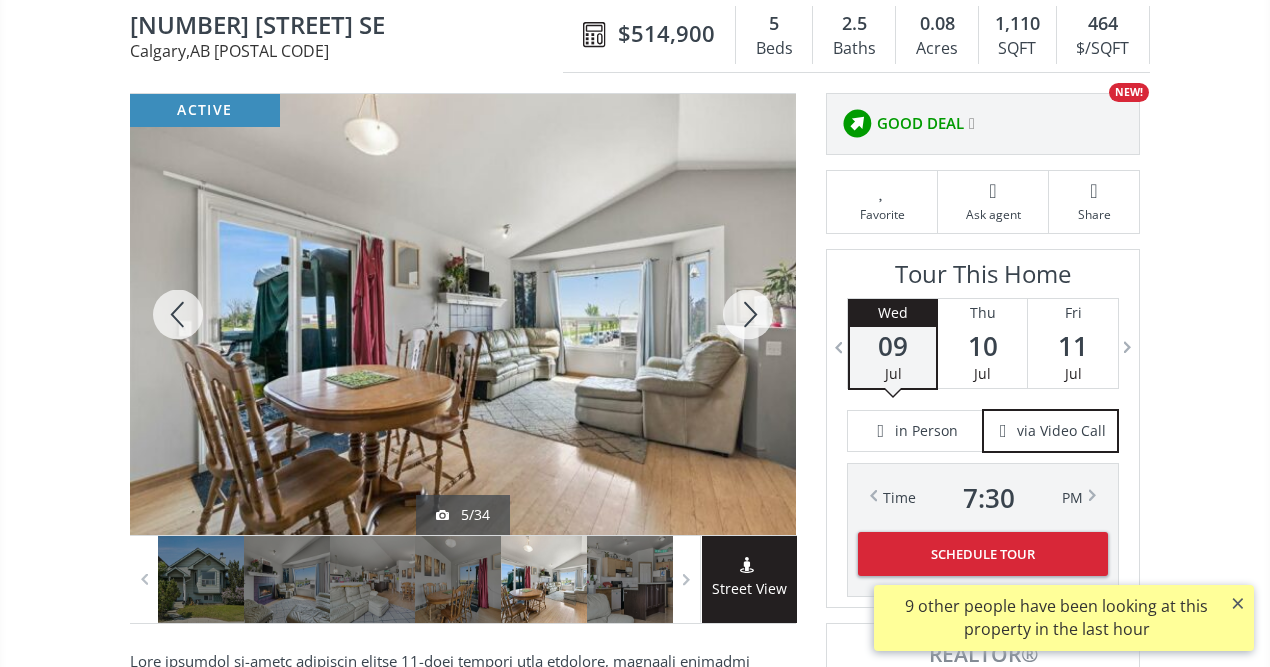 click at bounding box center (748, 314) 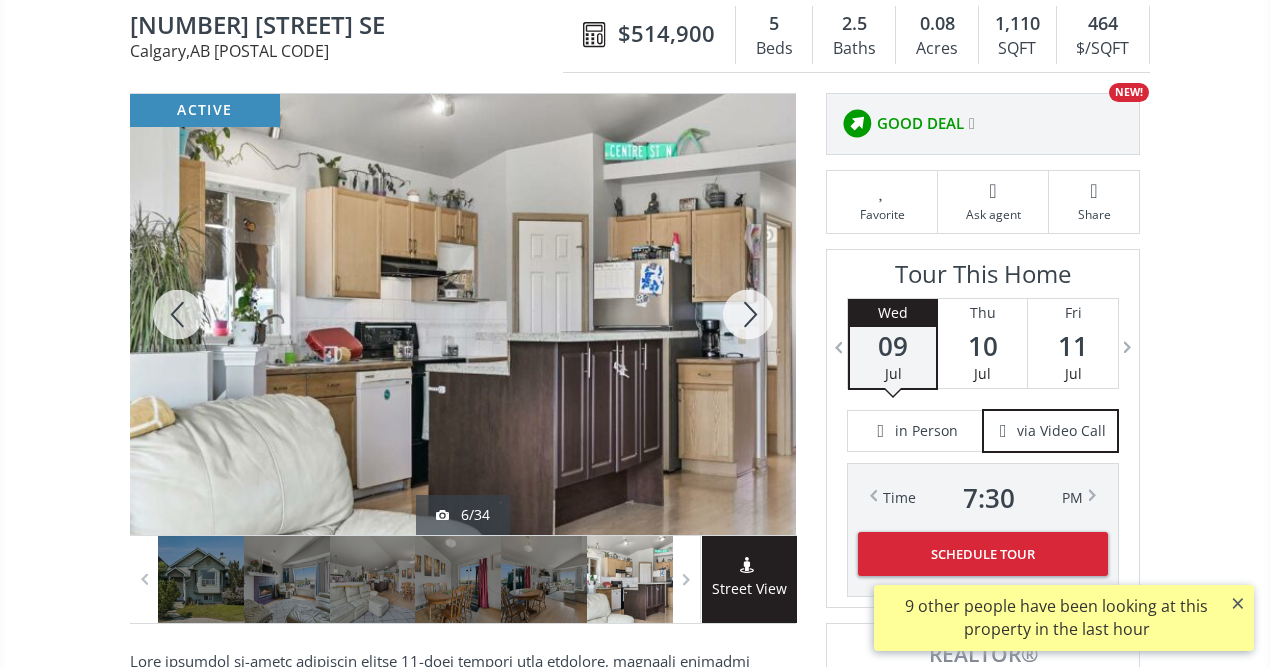 click at bounding box center (748, 314) 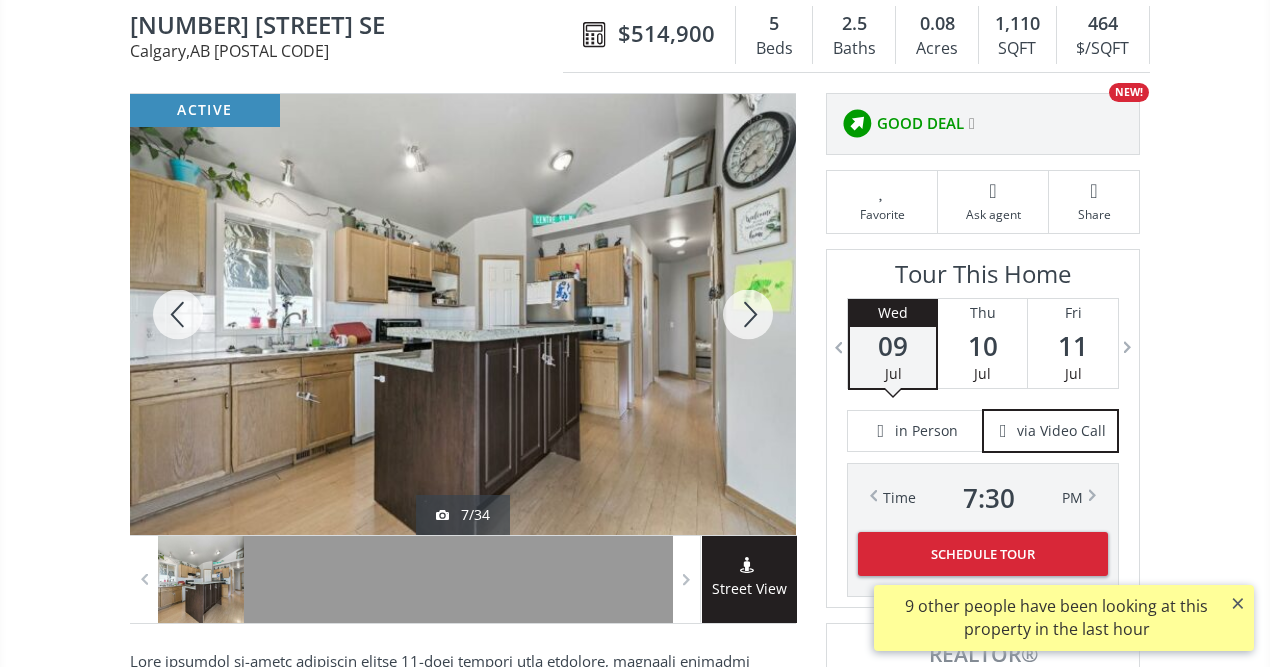 click at bounding box center [748, 314] 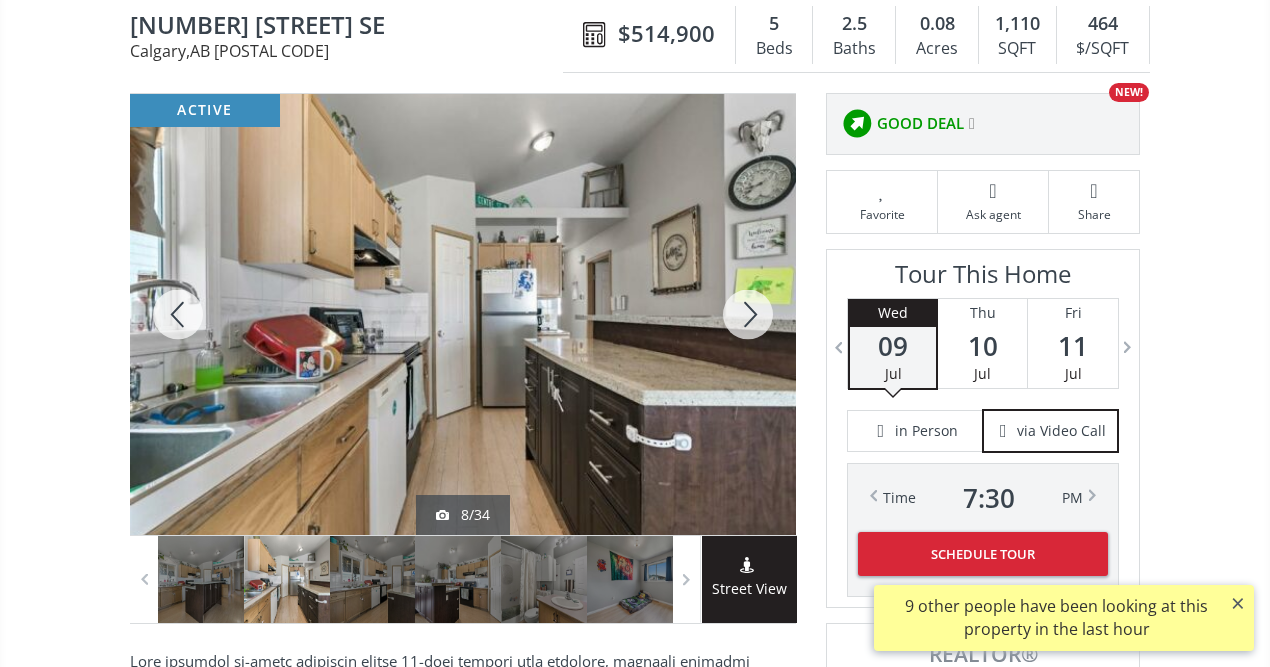 click at bounding box center [748, 314] 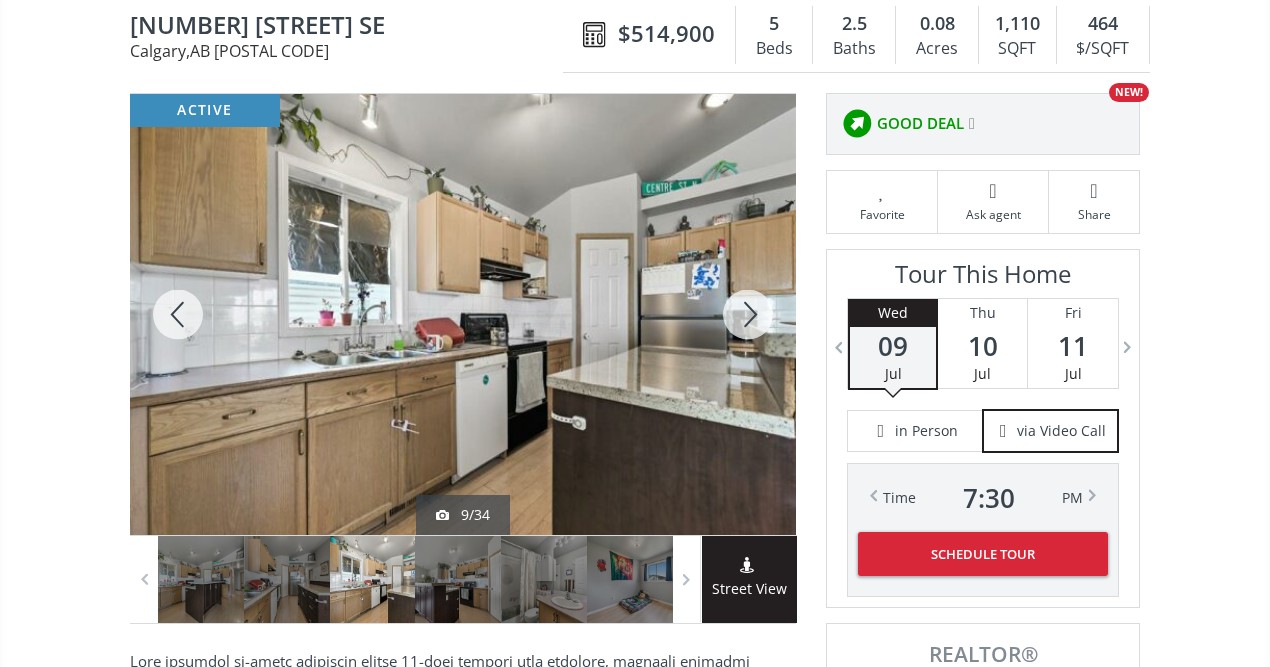 click at bounding box center [748, 314] 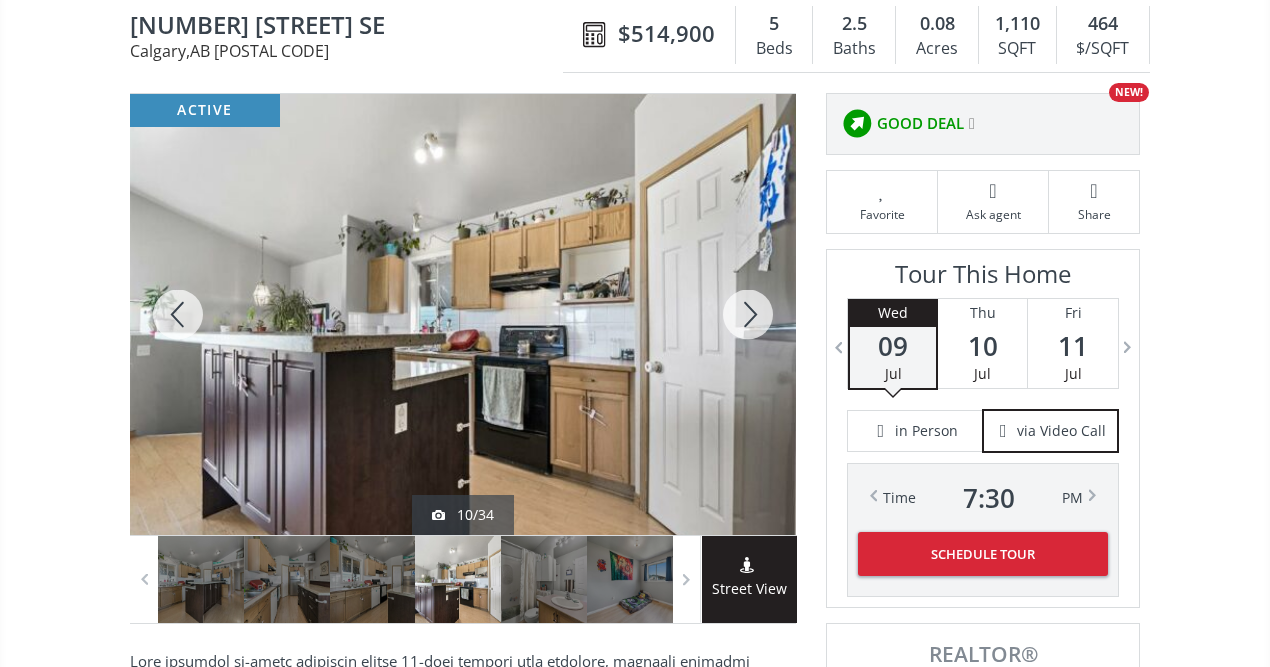 click at bounding box center [748, 314] 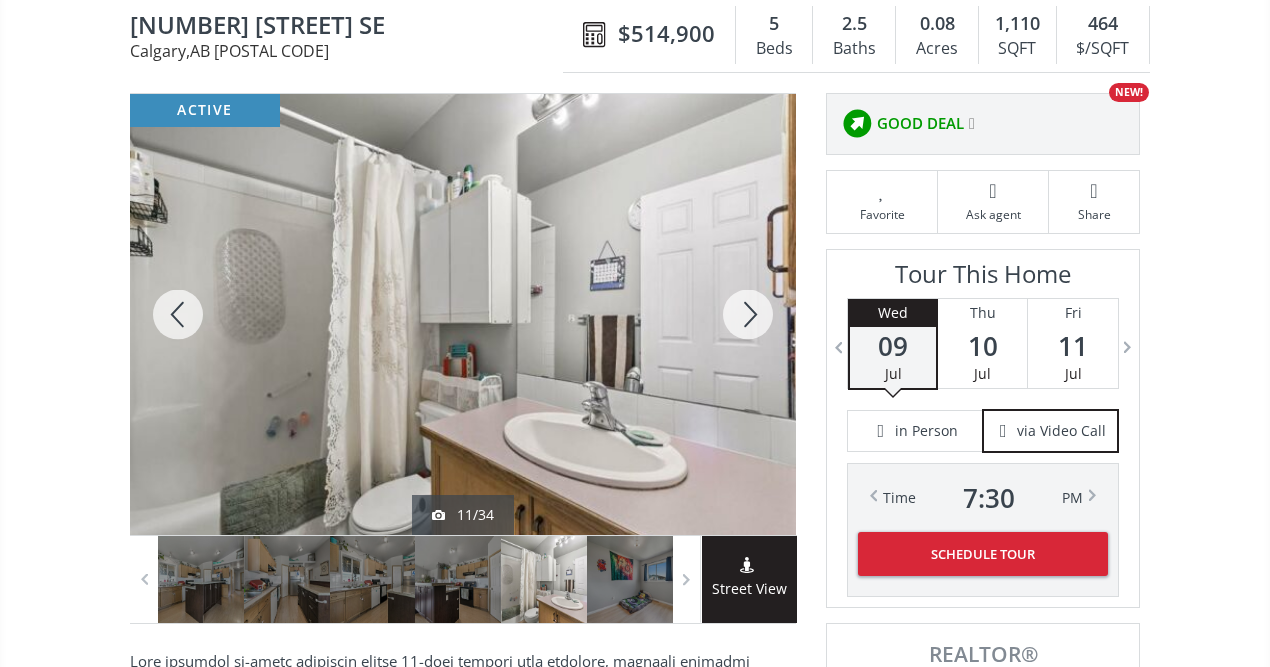 click at bounding box center (748, 314) 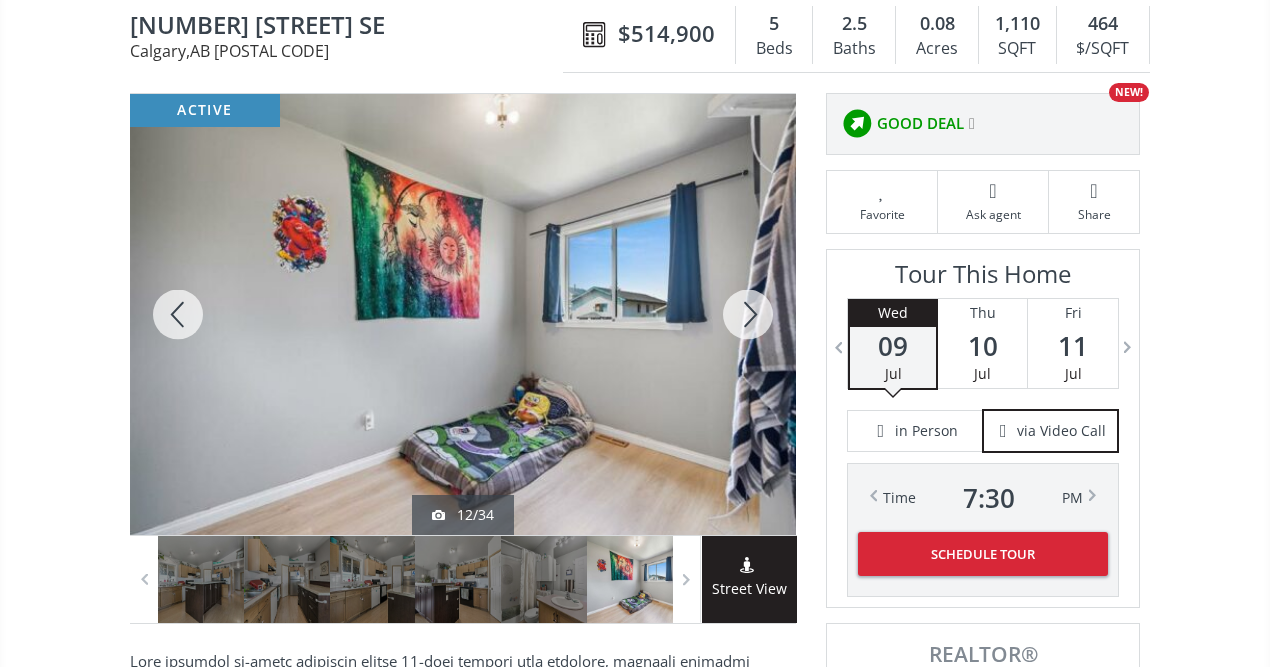 click at bounding box center [748, 314] 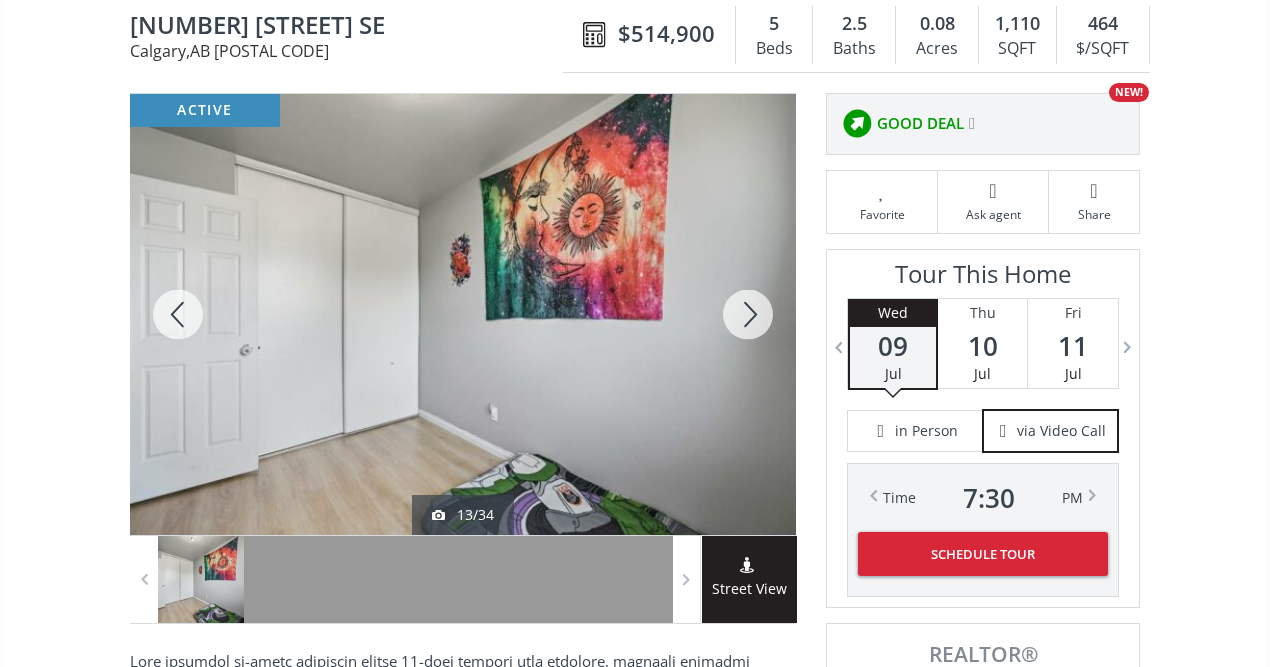 click at bounding box center (748, 314) 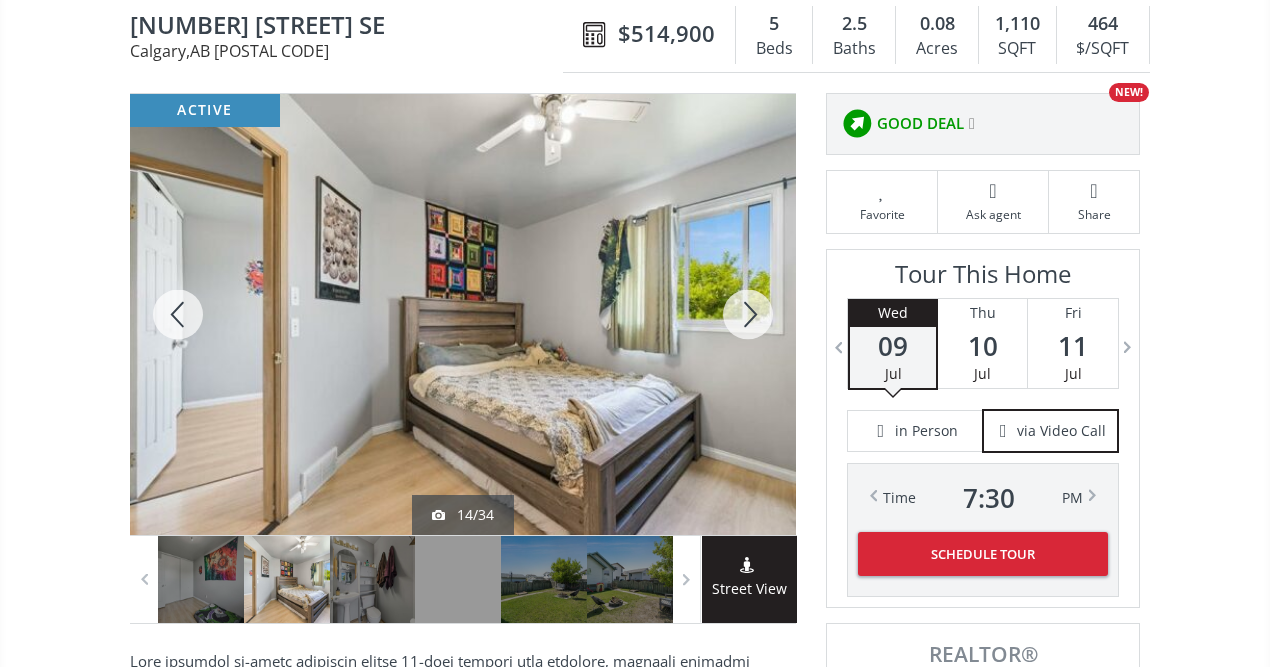 click at bounding box center (748, 314) 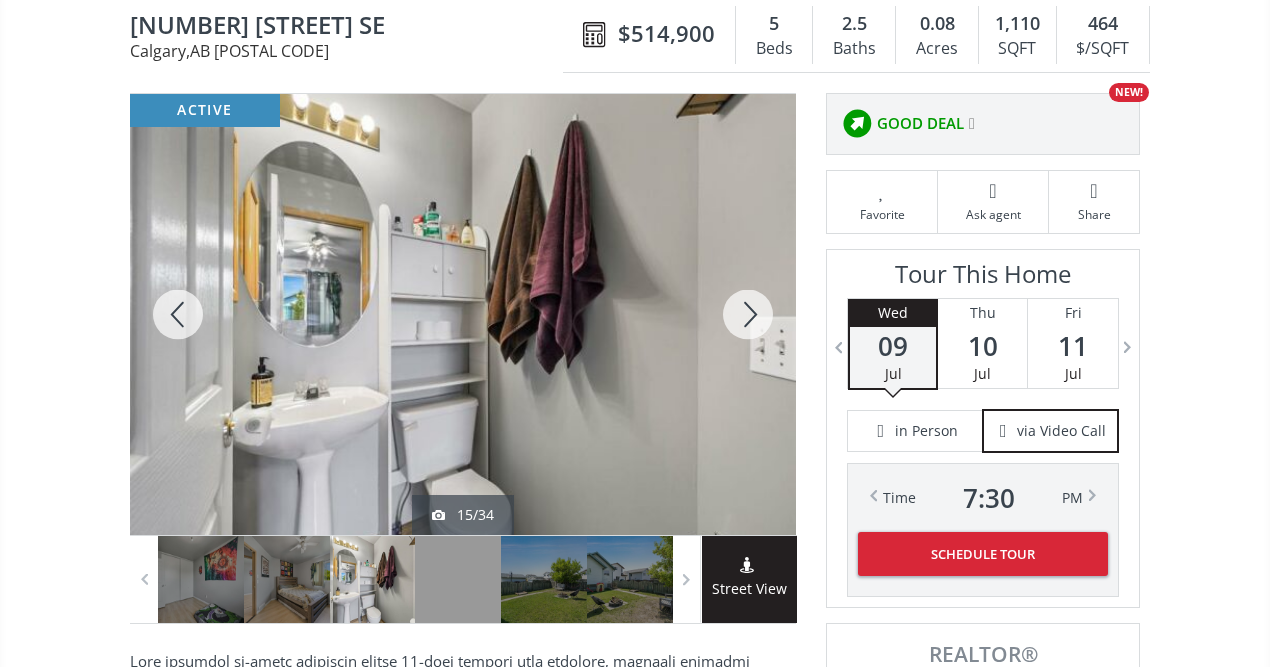 click at bounding box center (748, 314) 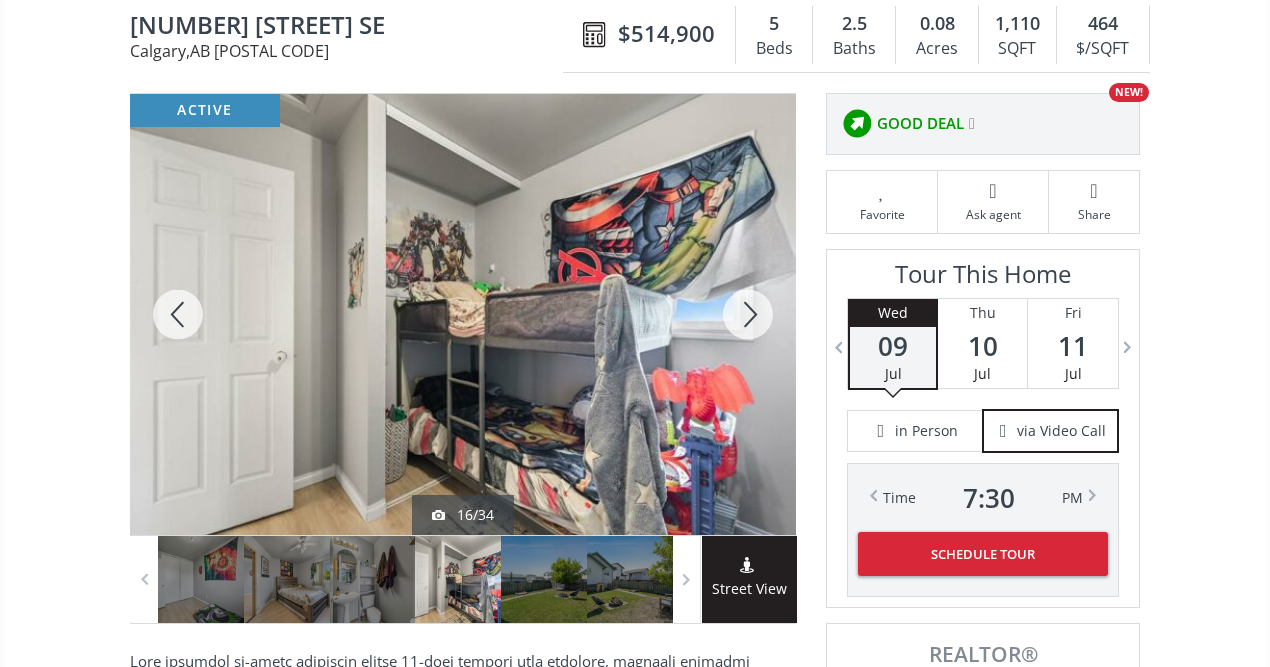click at bounding box center (748, 314) 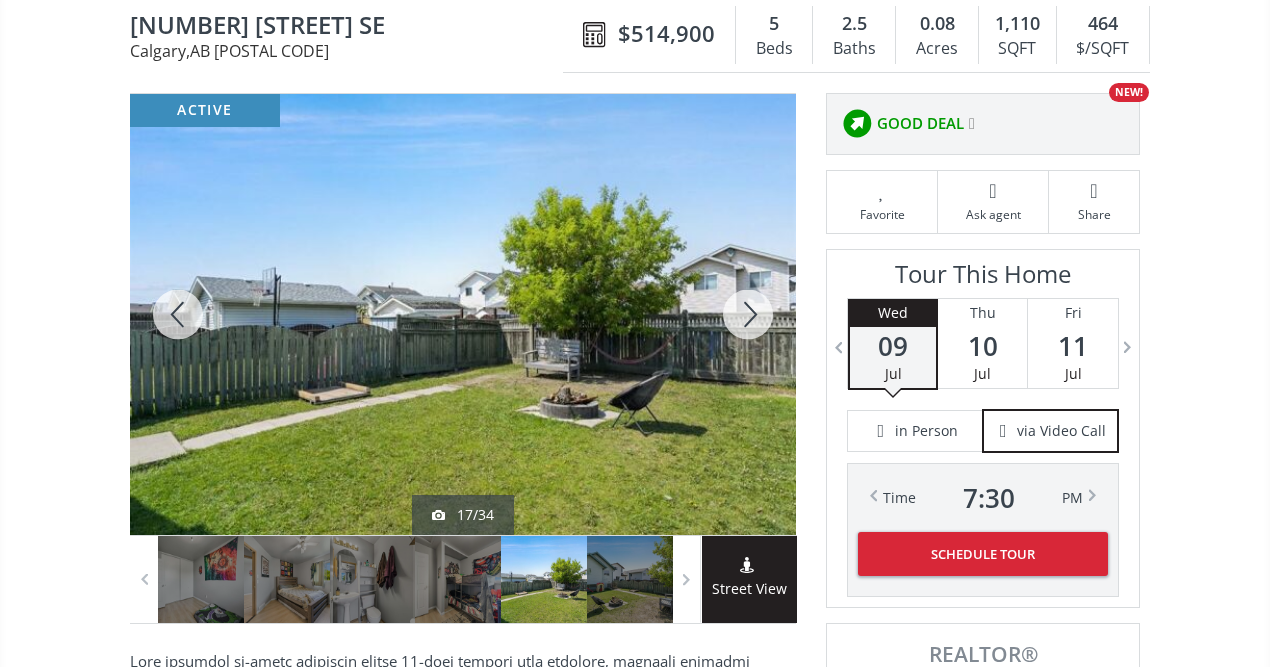 click at bounding box center [748, 314] 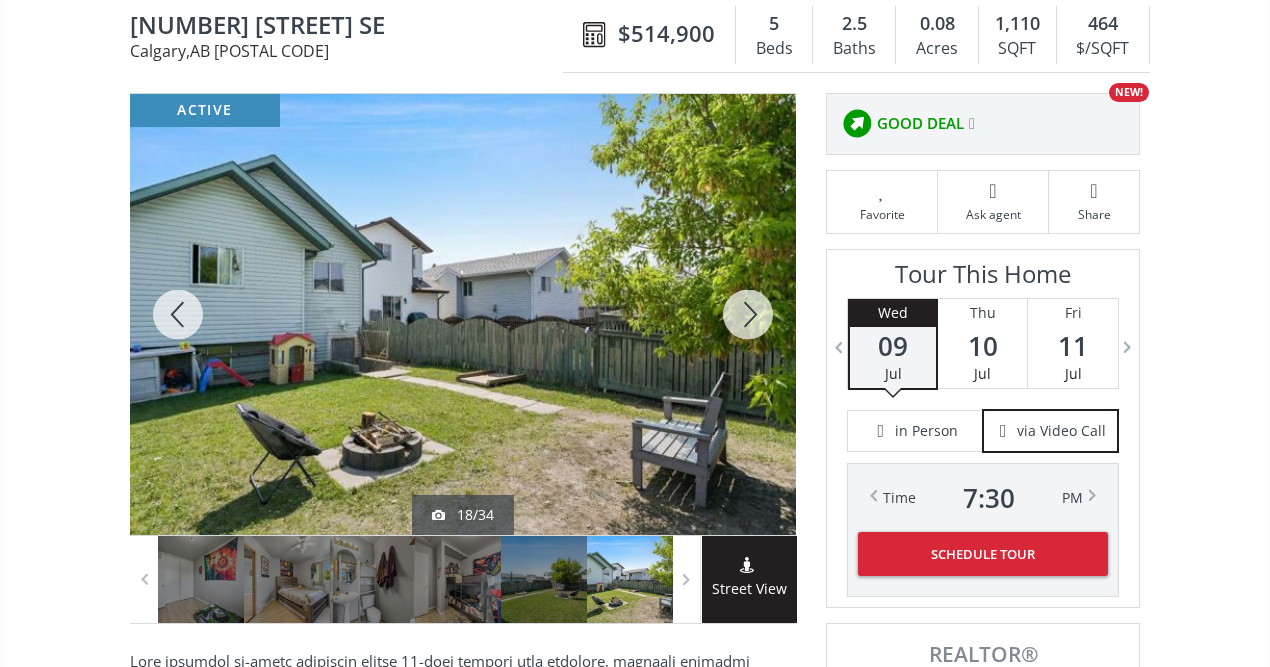 click at bounding box center (748, 314) 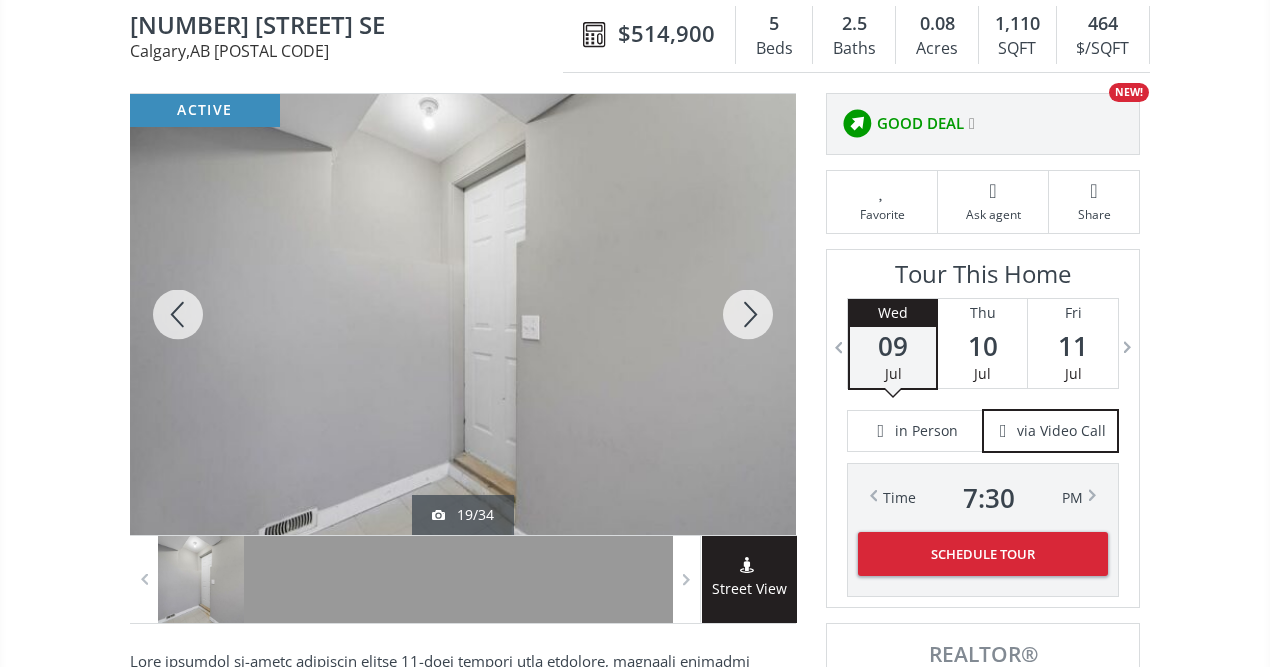 click at bounding box center [748, 314] 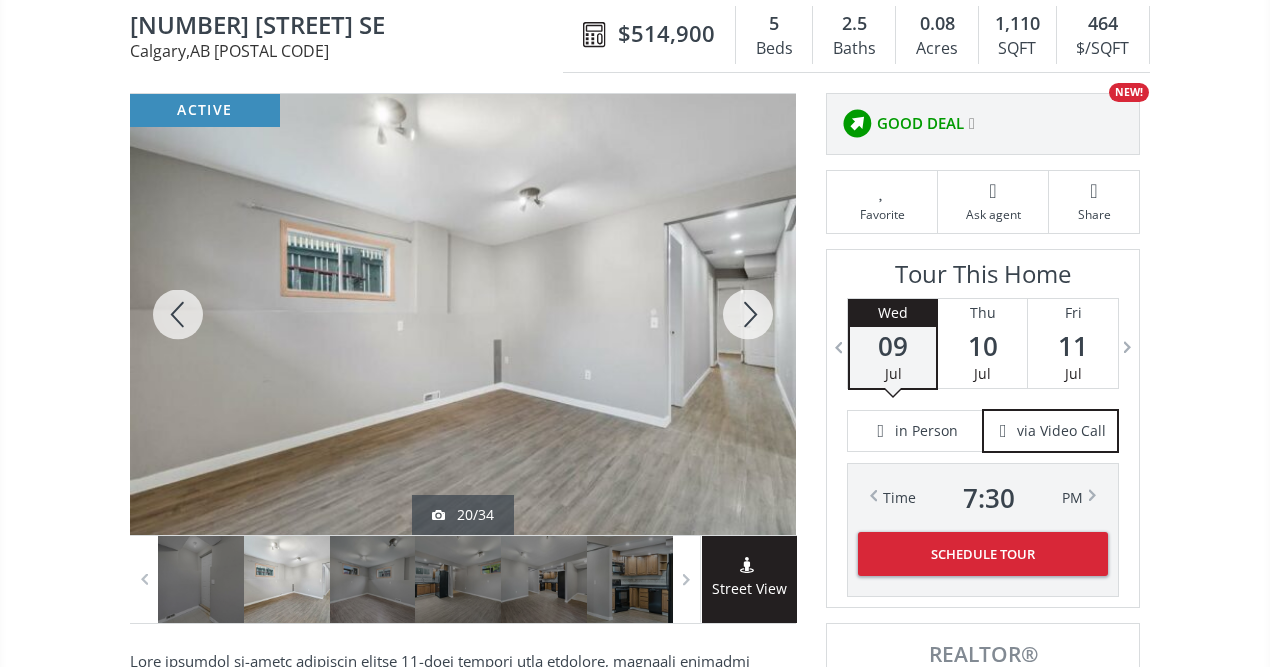 click at bounding box center (748, 314) 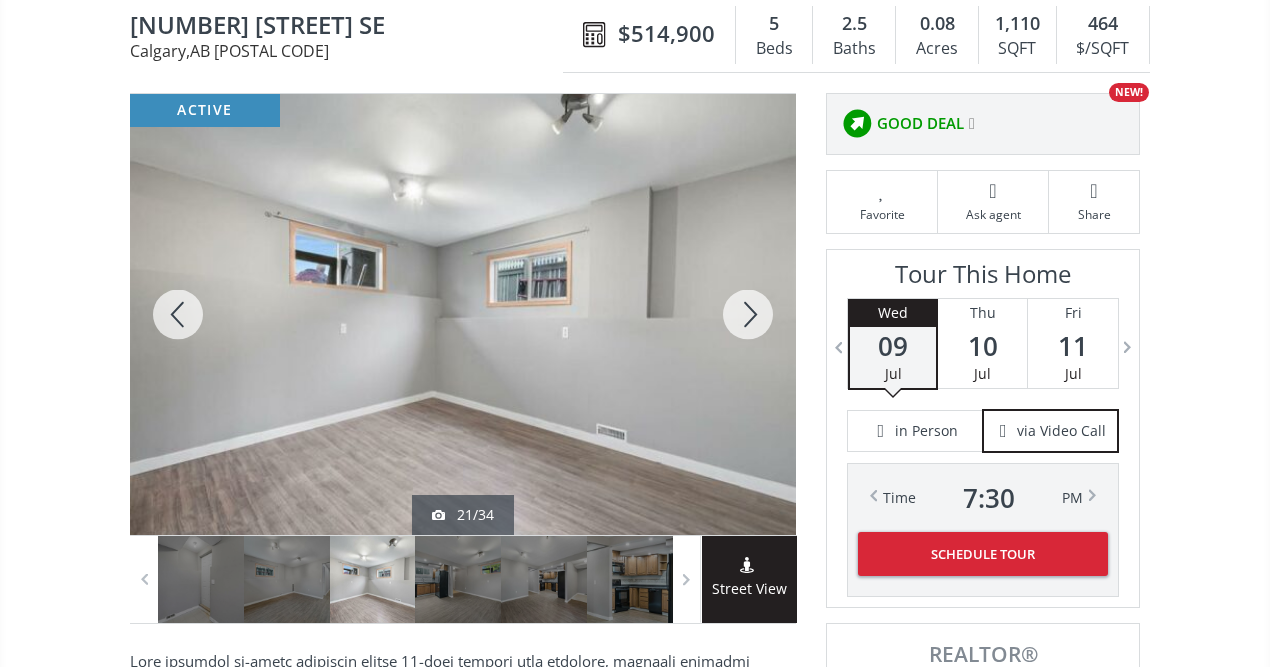 click at bounding box center [748, 314] 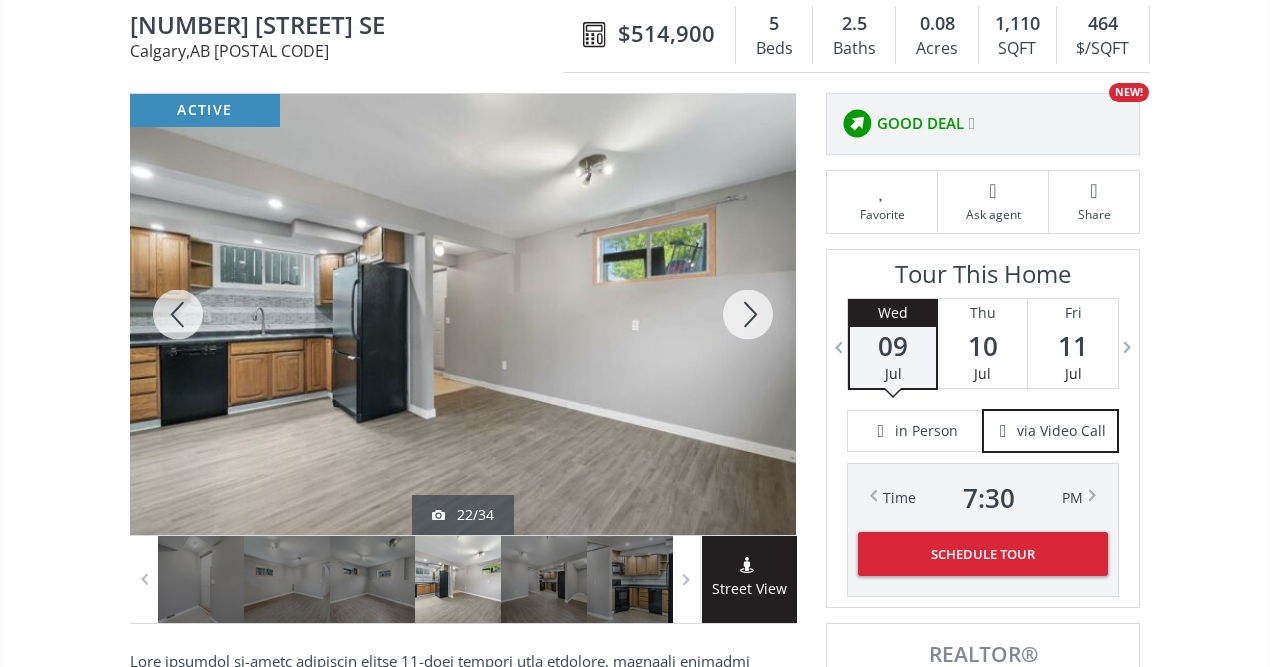 click at bounding box center (748, 314) 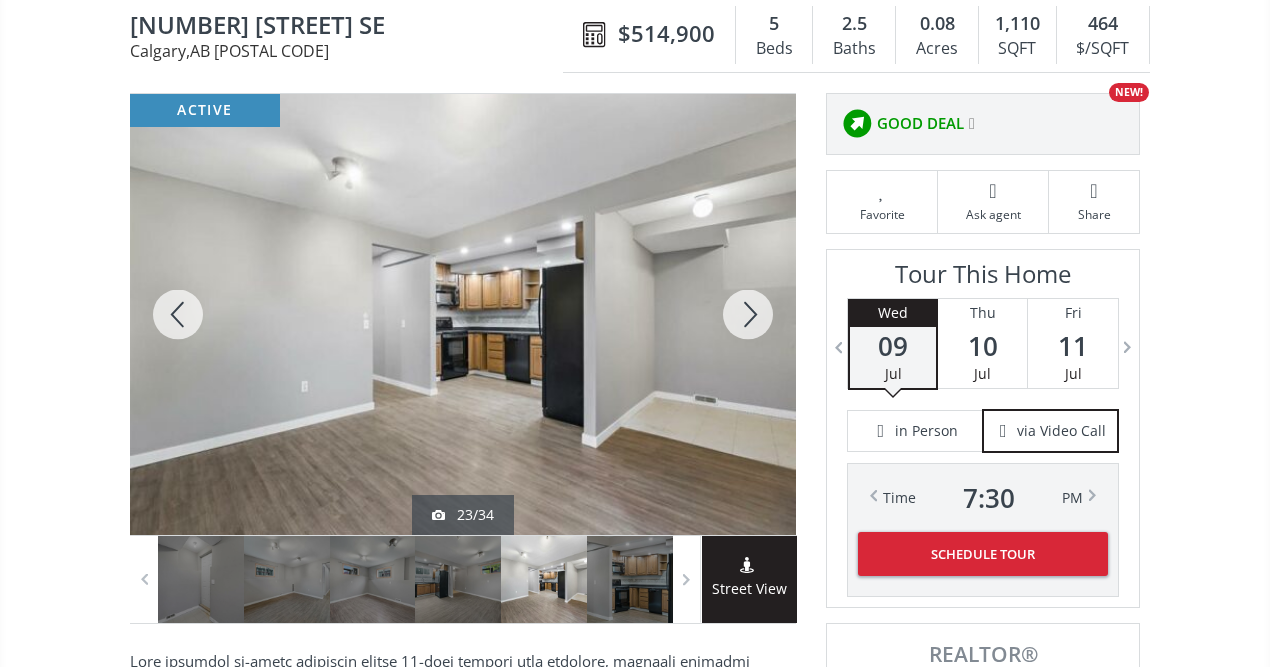 click at bounding box center [748, 314] 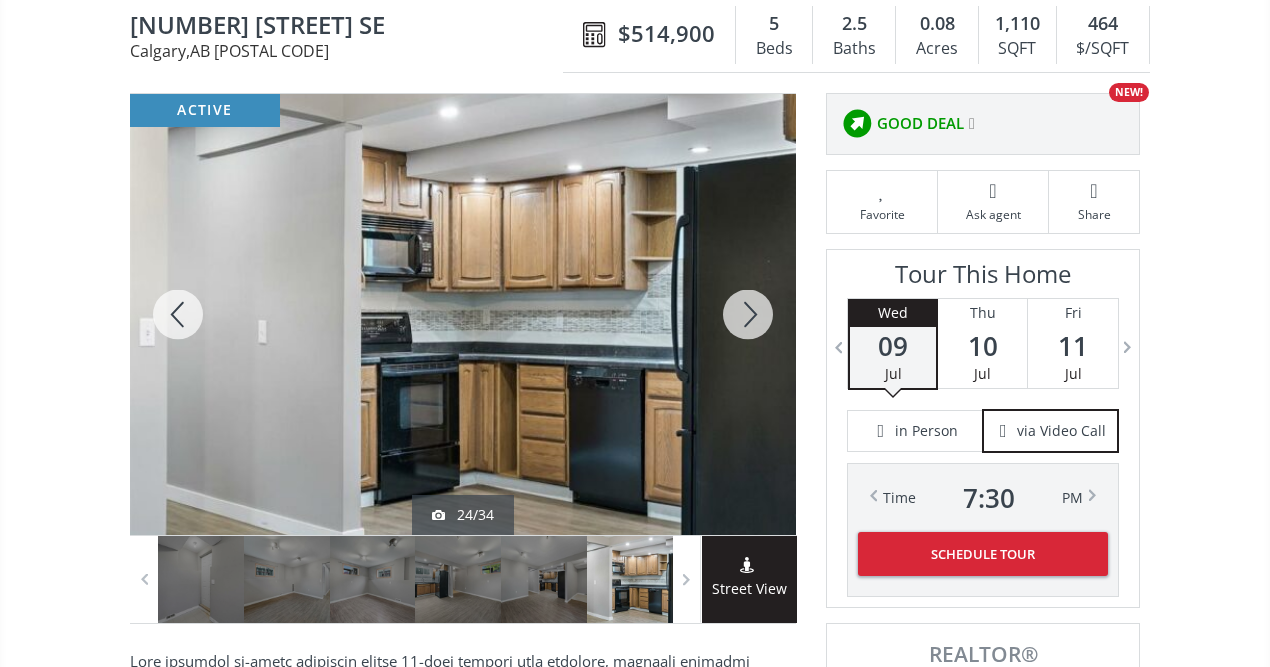 click at bounding box center (748, 314) 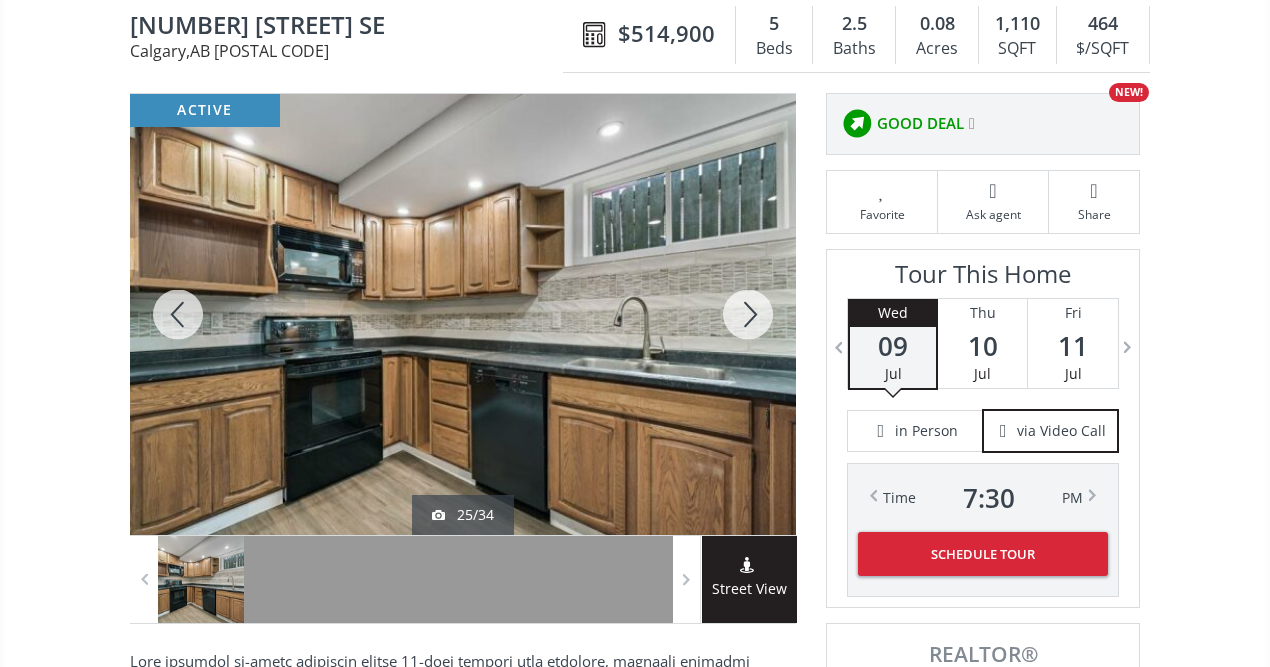 click at bounding box center (748, 314) 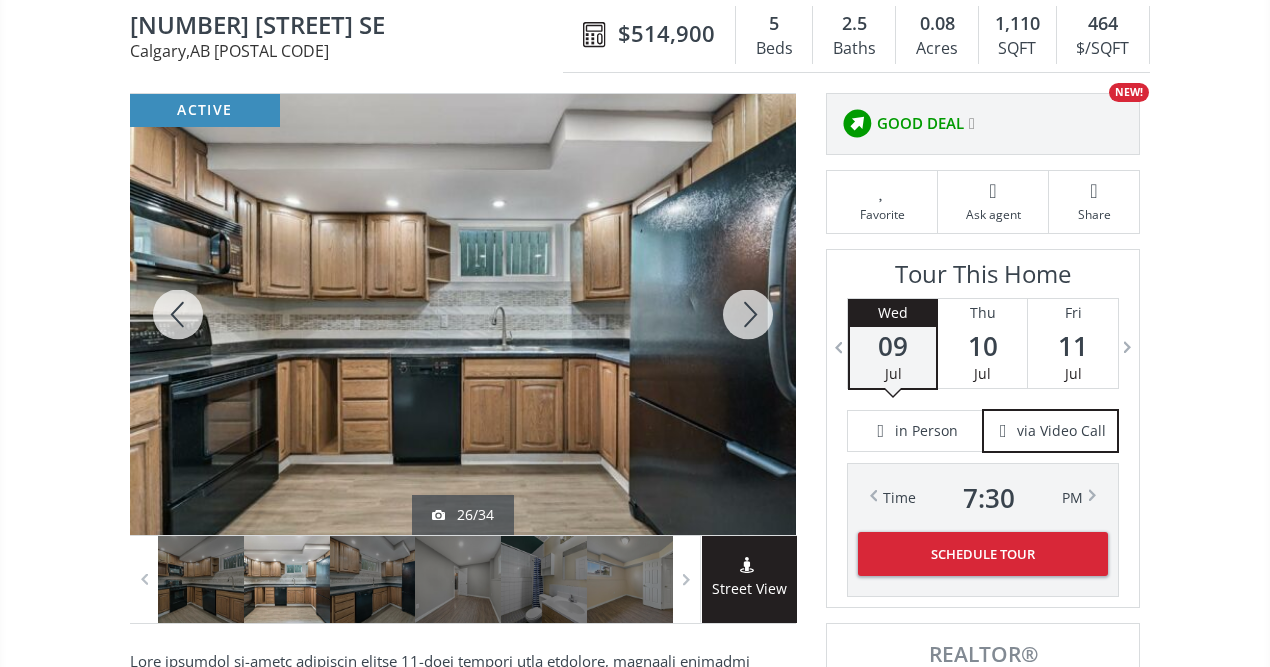click at bounding box center (748, 314) 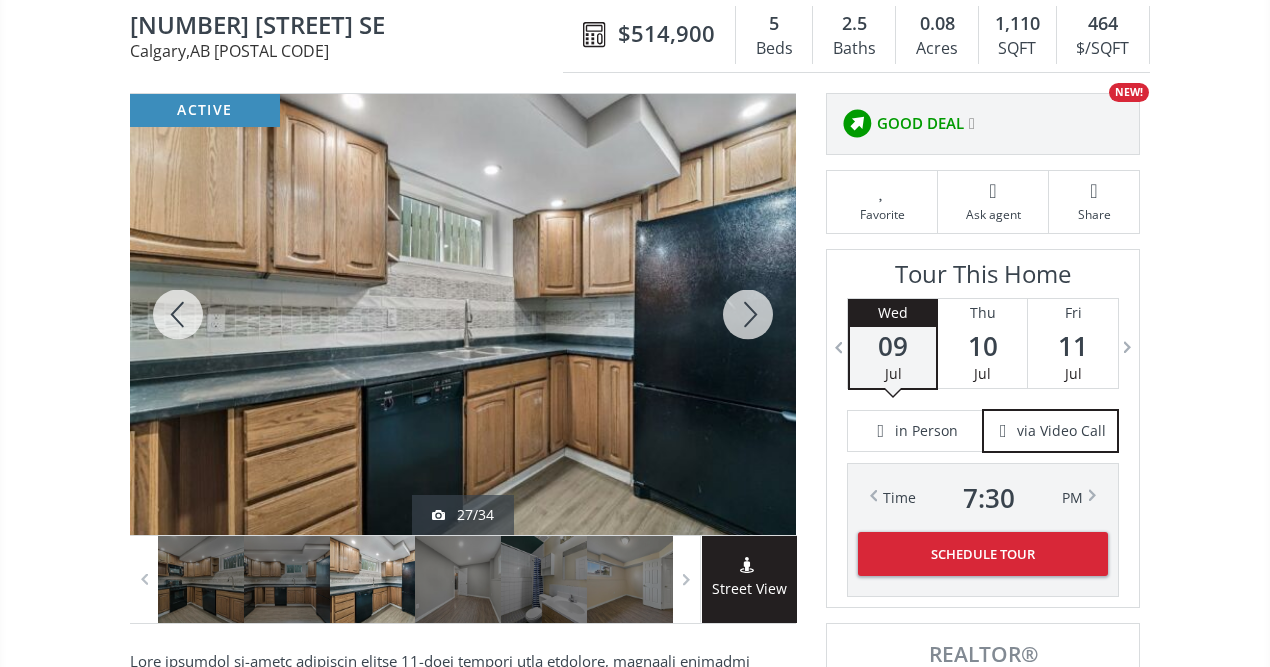 click at bounding box center (748, 314) 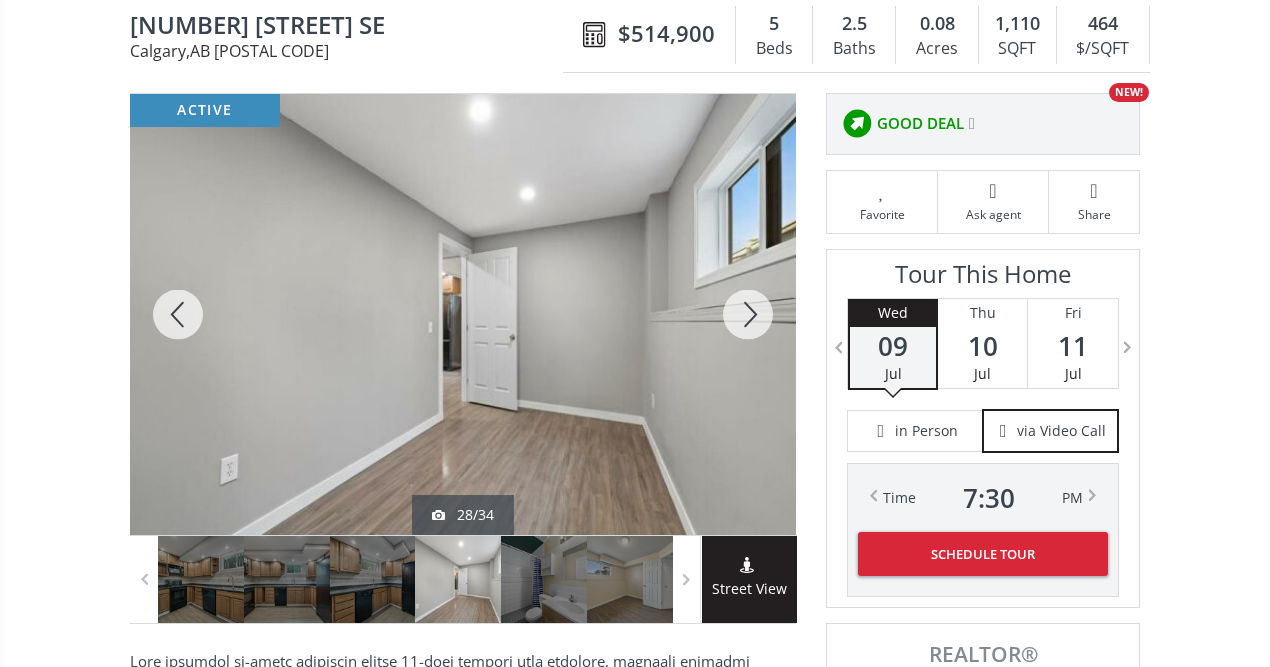 click at bounding box center [748, 314] 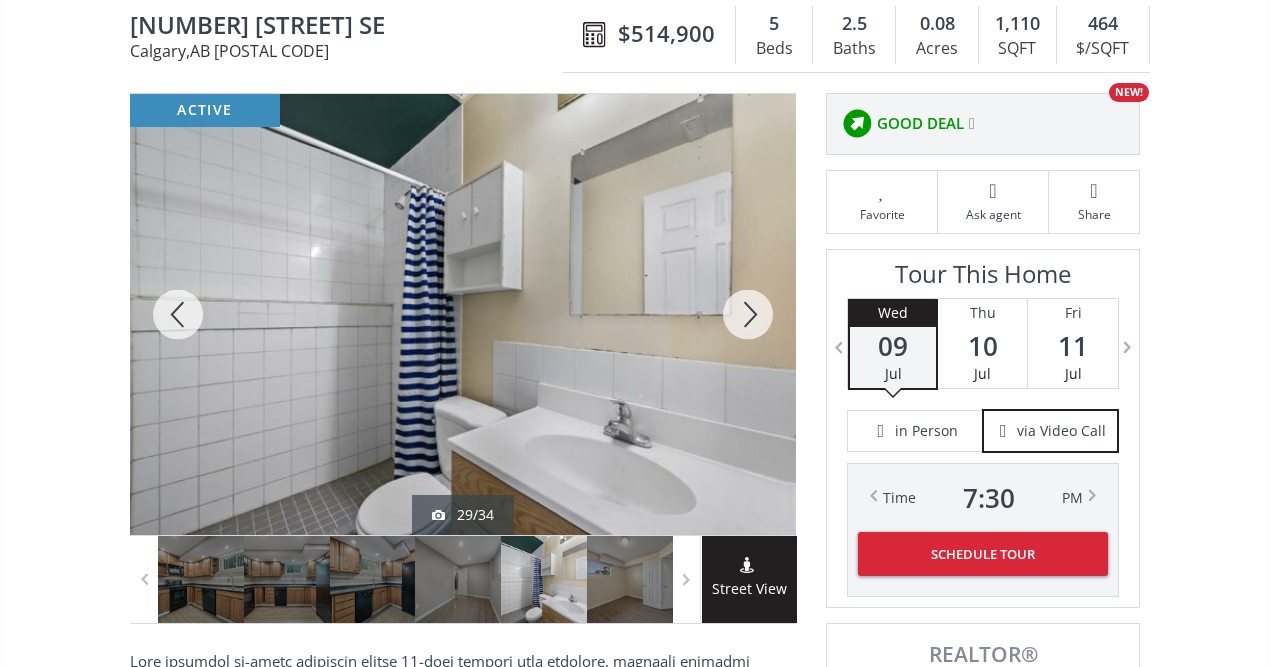 click at bounding box center (748, 314) 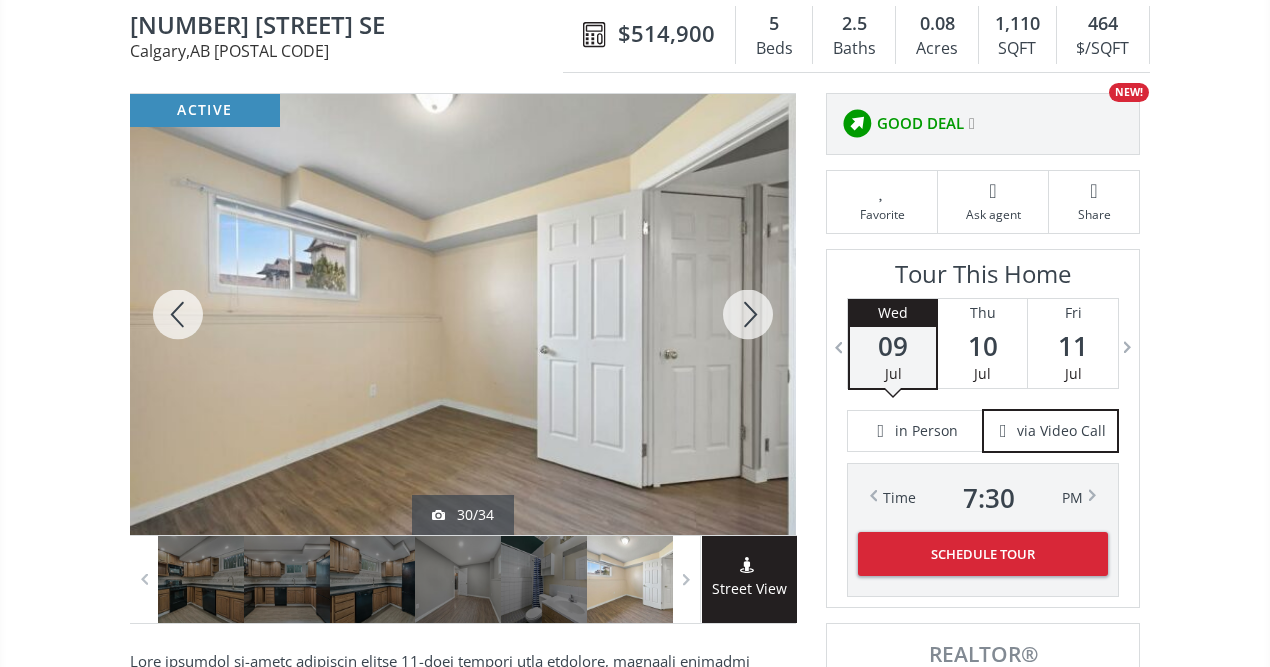 click at bounding box center (748, 314) 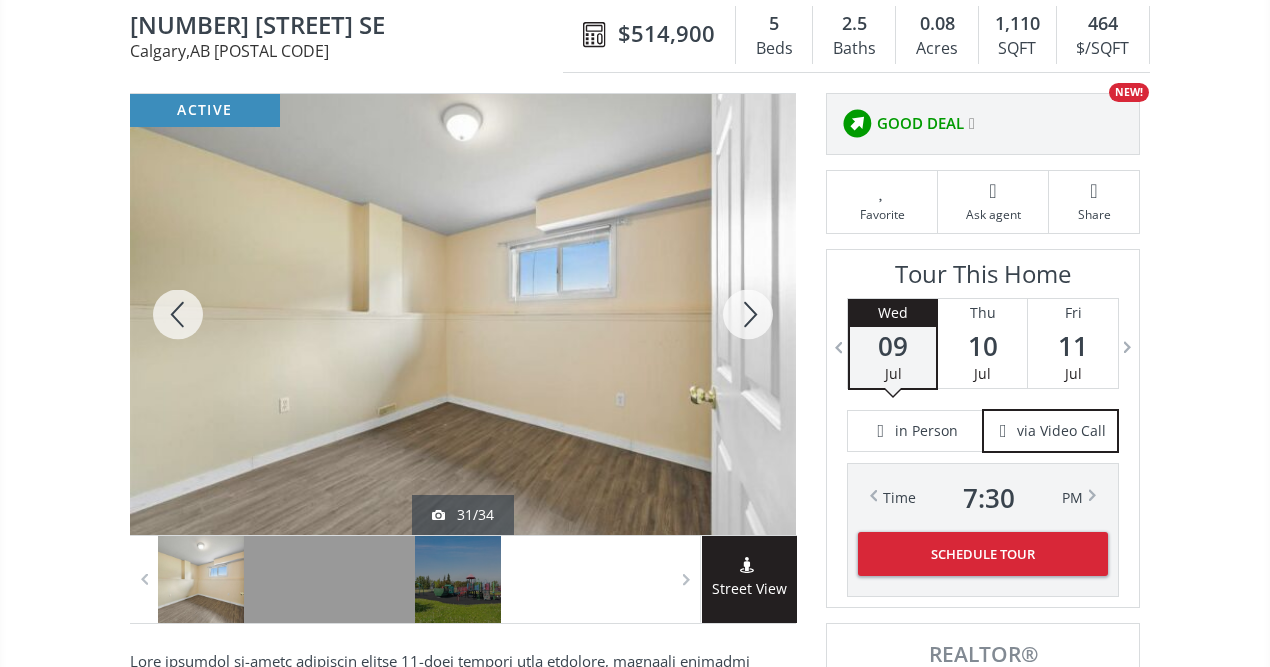 click at bounding box center [748, 314] 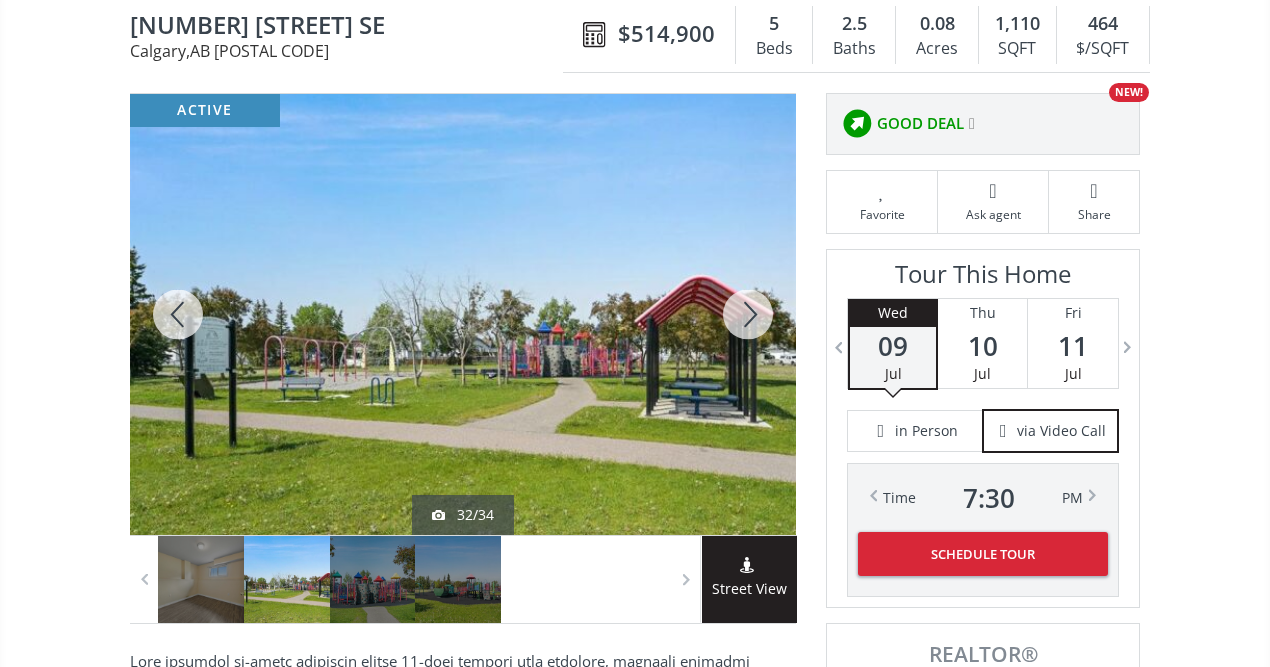 click at bounding box center [748, 314] 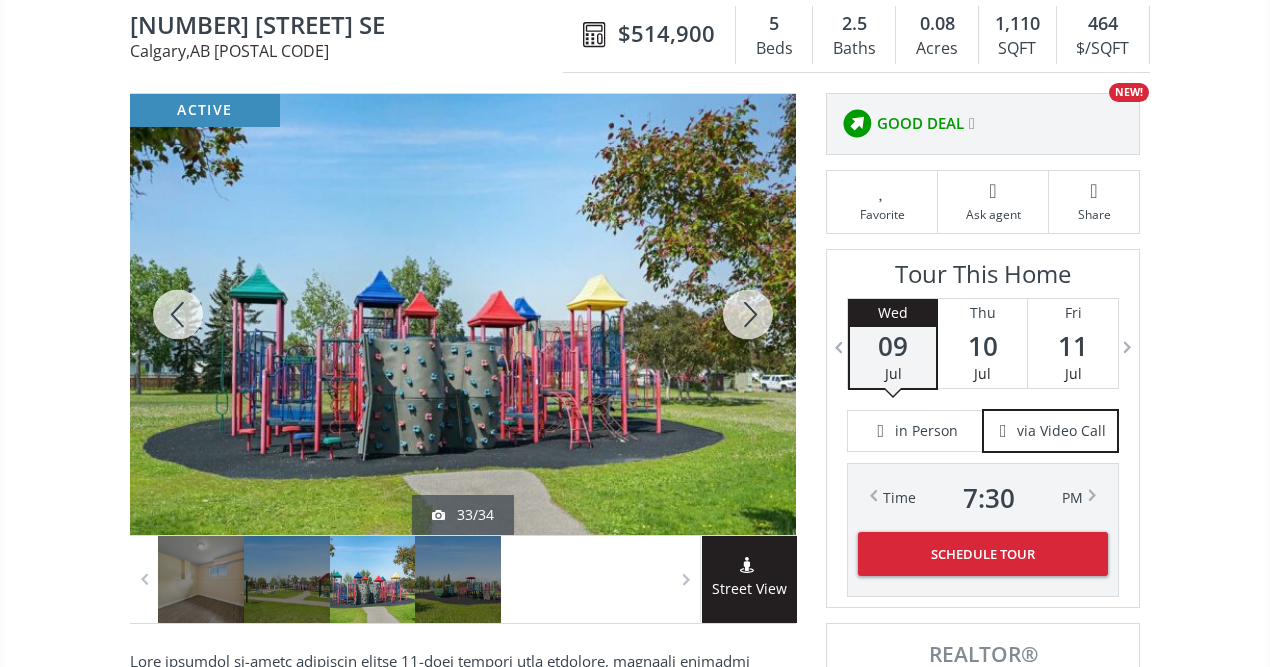 click at bounding box center [748, 314] 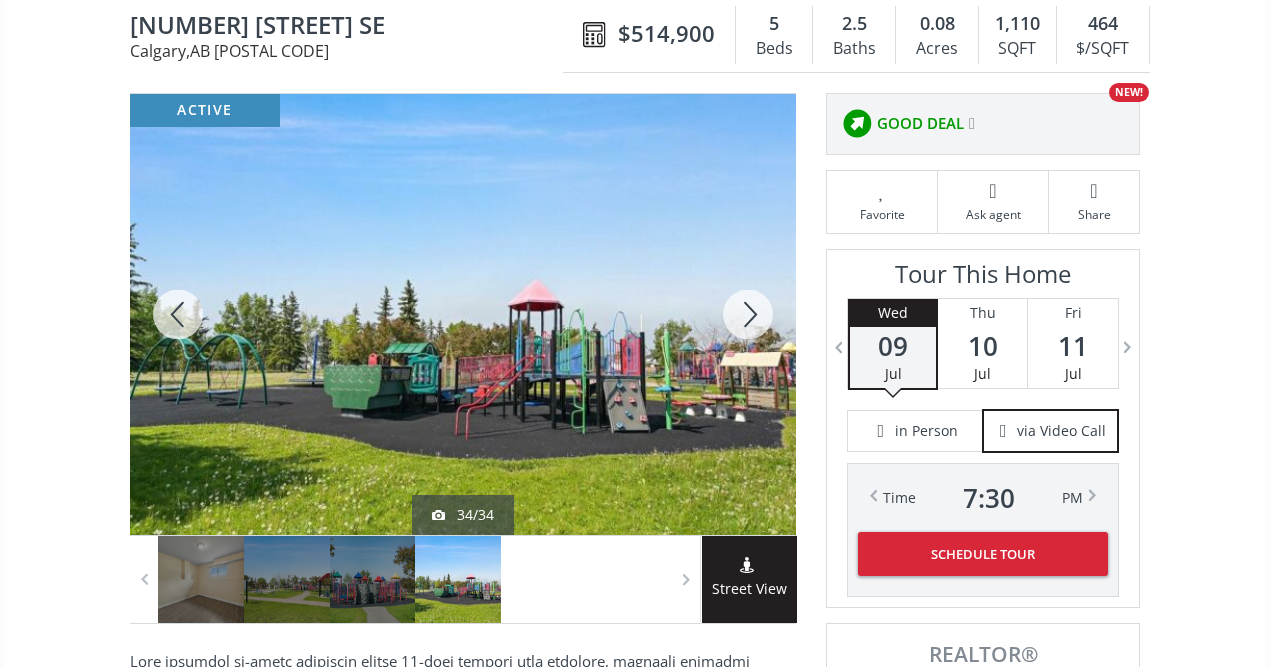 click at bounding box center [748, 314] 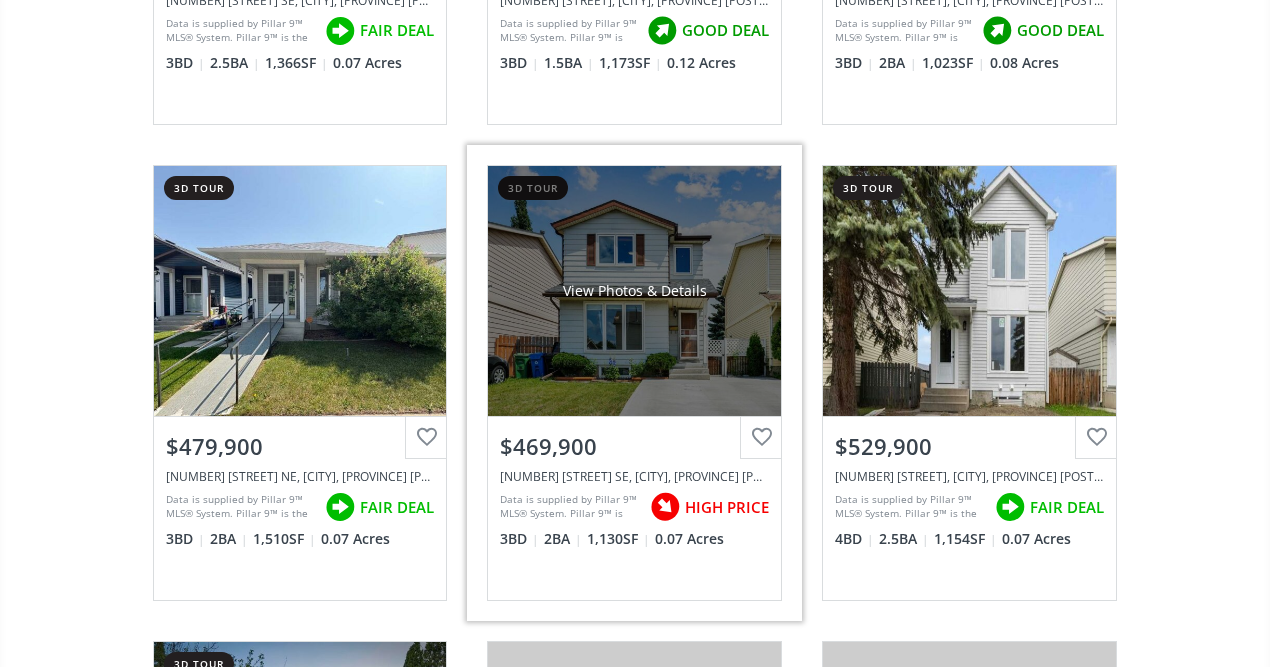 scroll, scrollTop: 18226, scrollLeft: 0, axis: vertical 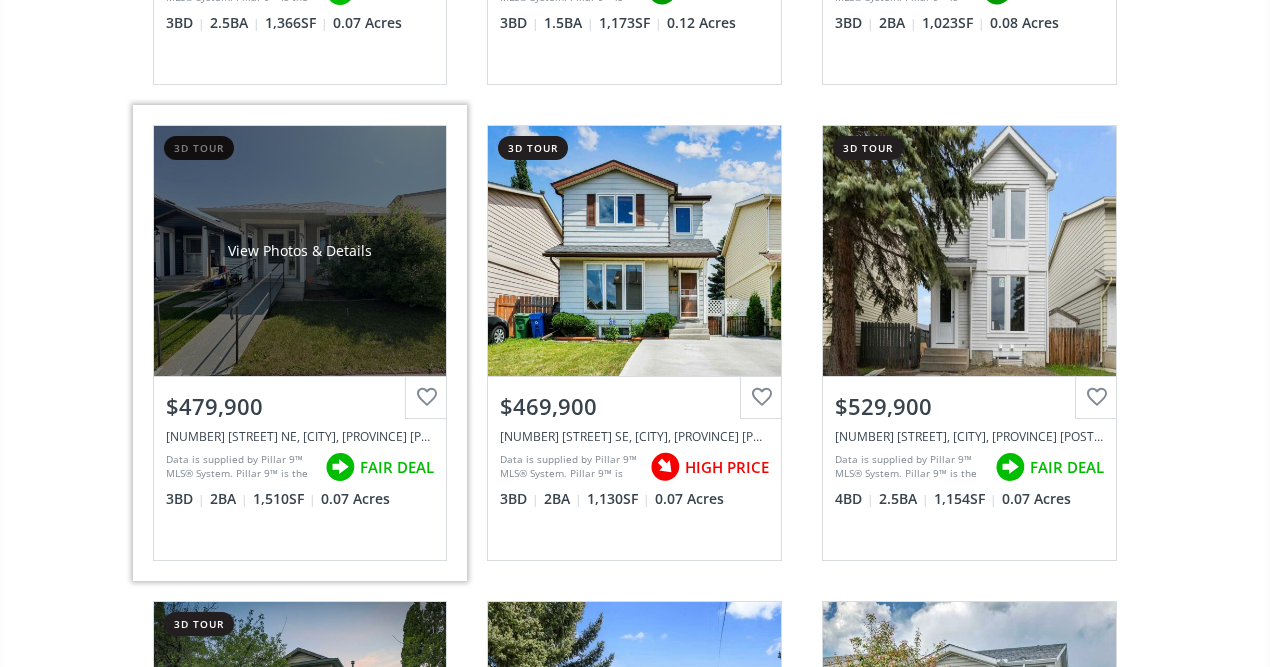 click on "View Photos & Details" at bounding box center (300, 251) 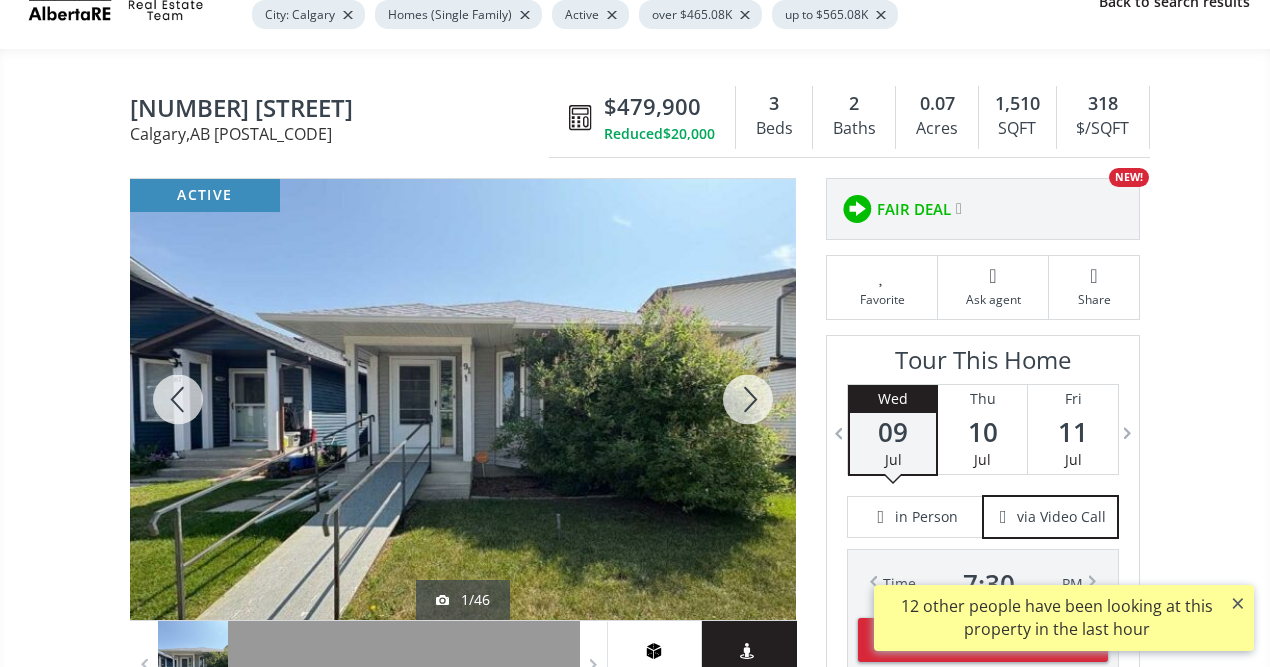 scroll, scrollTop: 200, scrollLeft: 0, axis: vertical 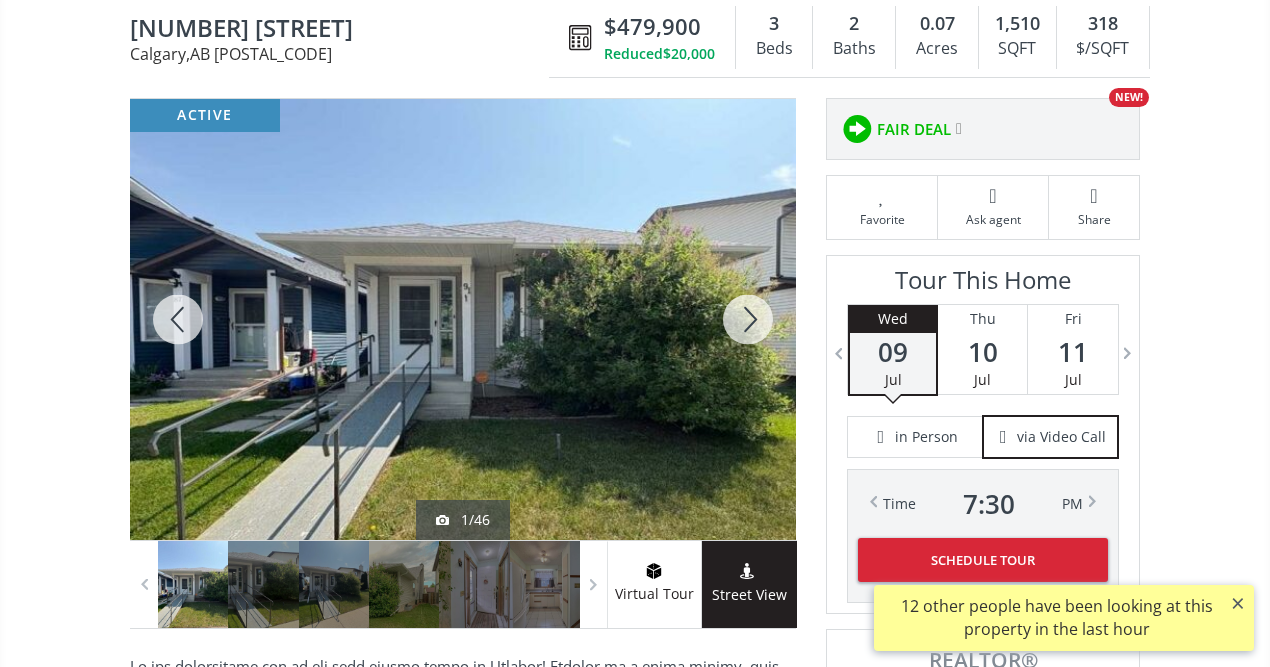 click at bounding box center [463, 319] 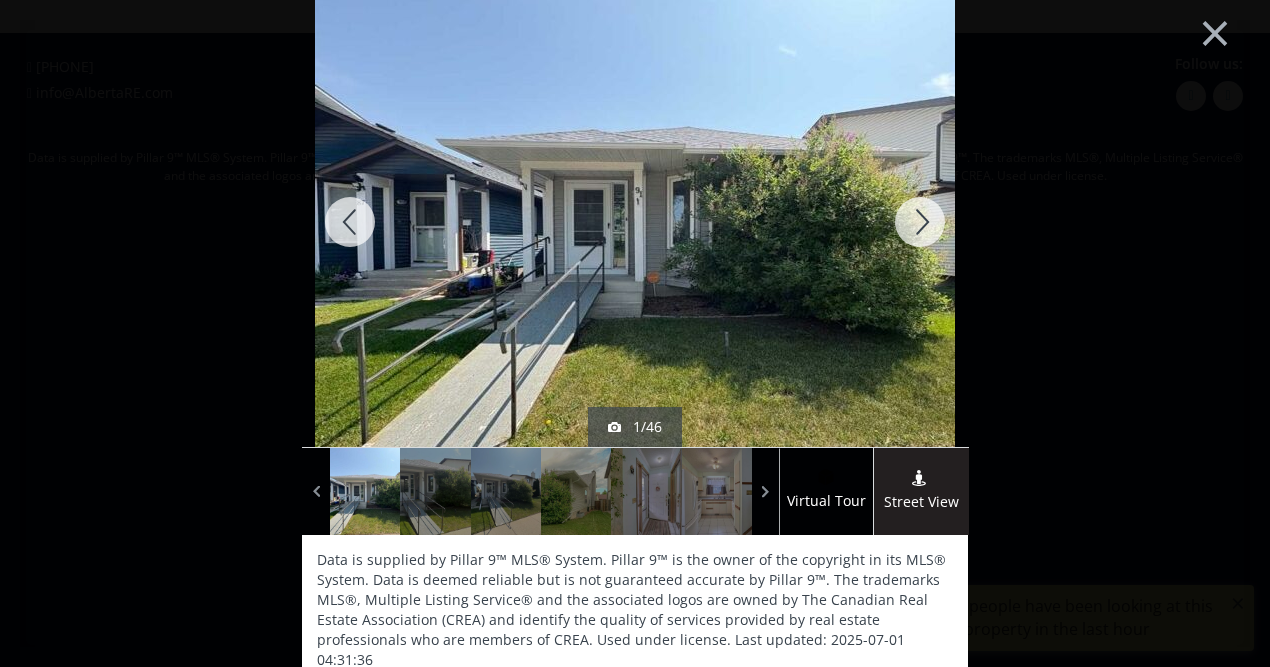 scroll, scrollTop: 0, scrollLeft: 0, axis: both 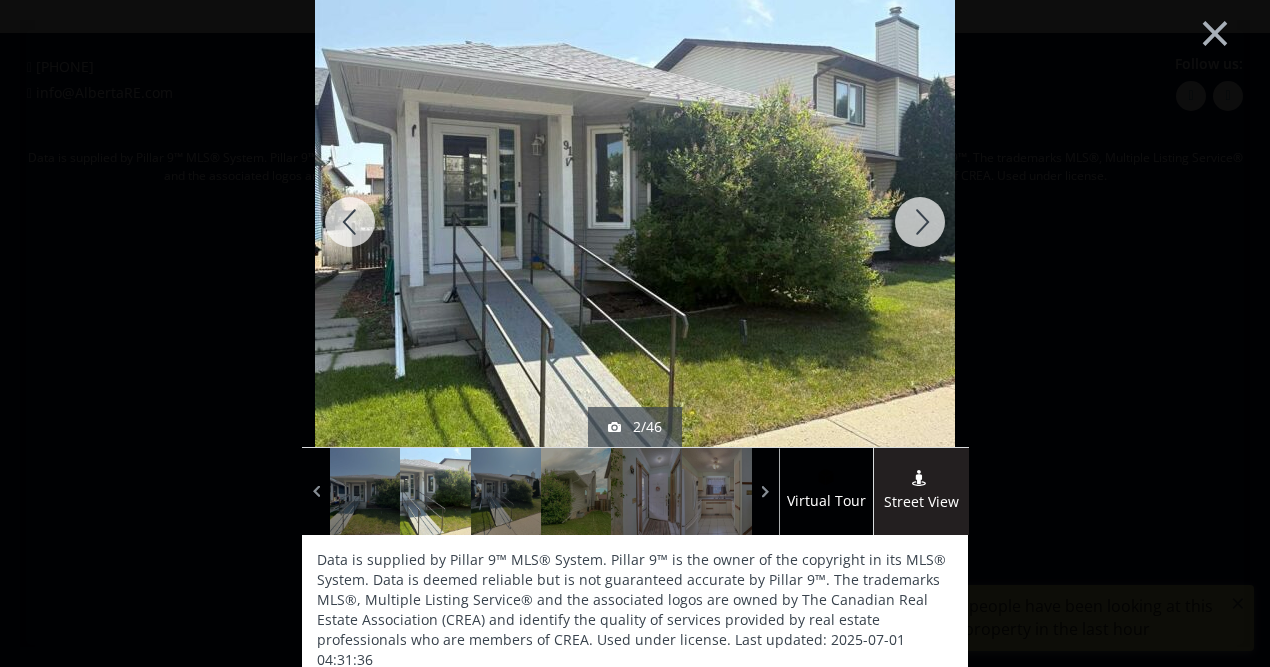 click at bounding box center [920, 222] 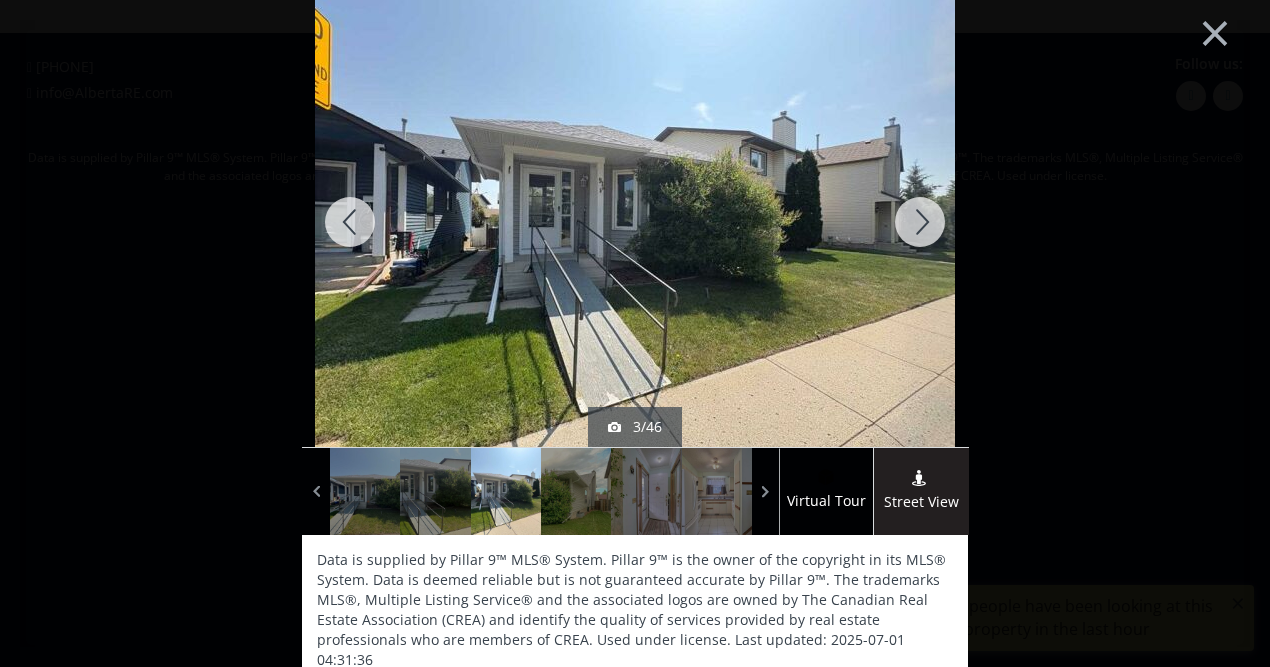 click at bounding box center [920, 222] 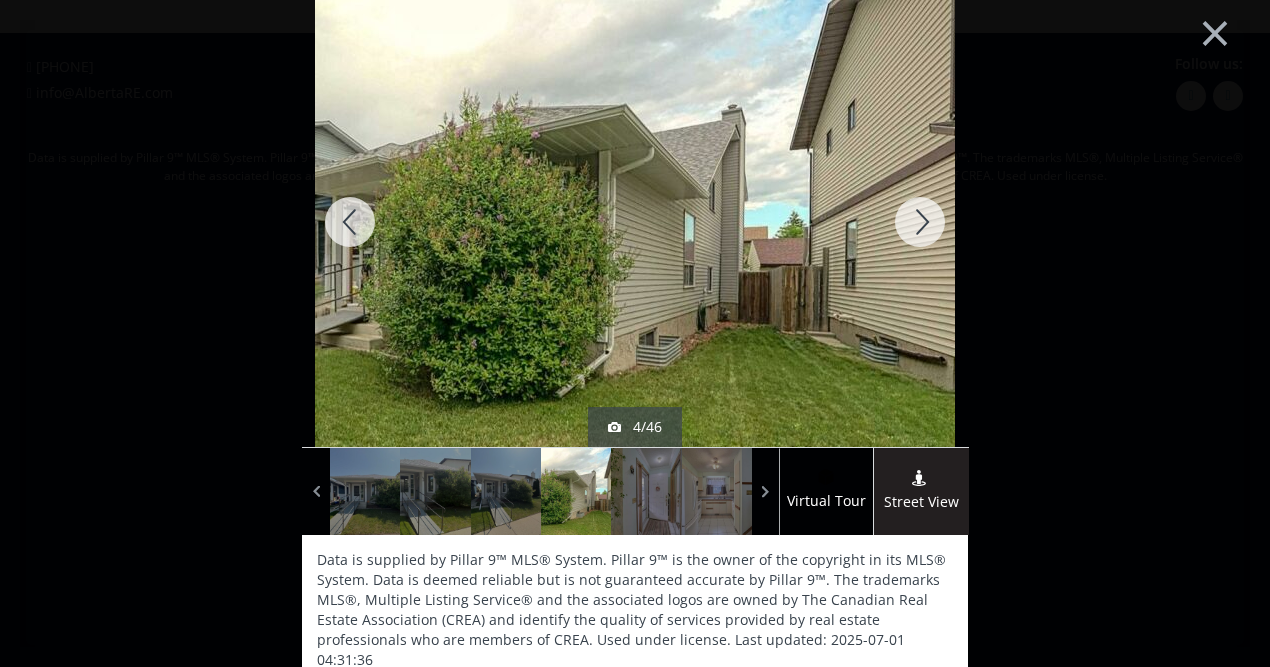 click at bounding box center [920, 222] 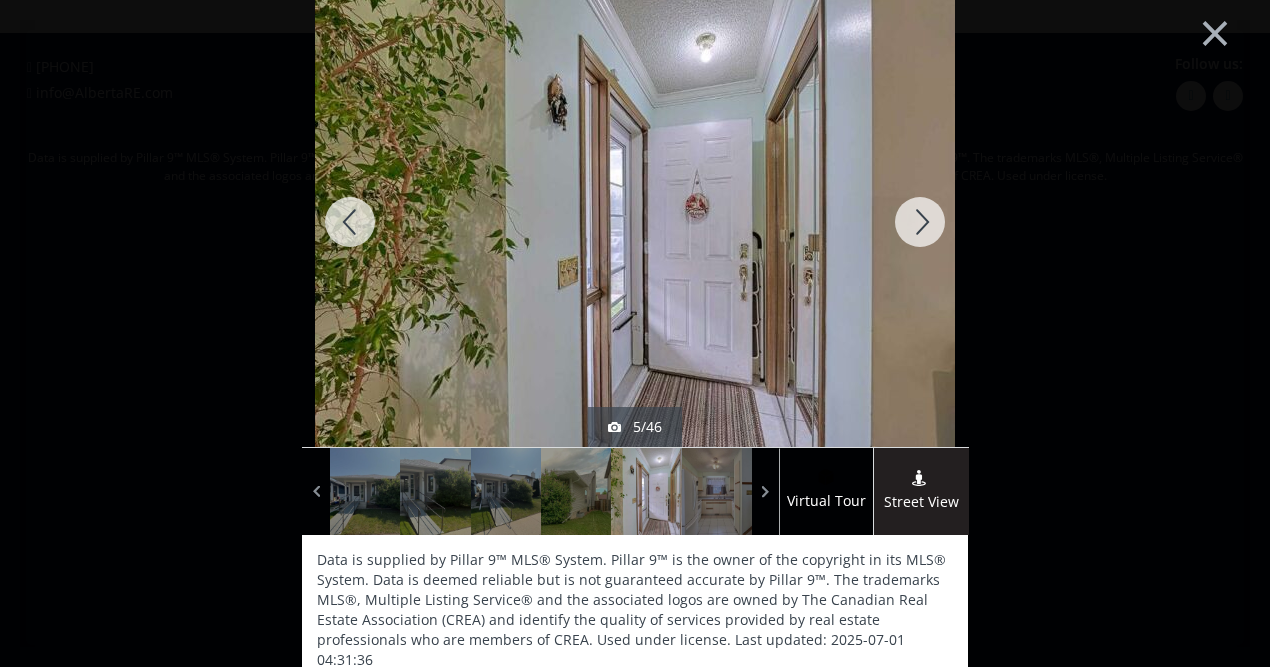 click at bounding box center (920, 222) 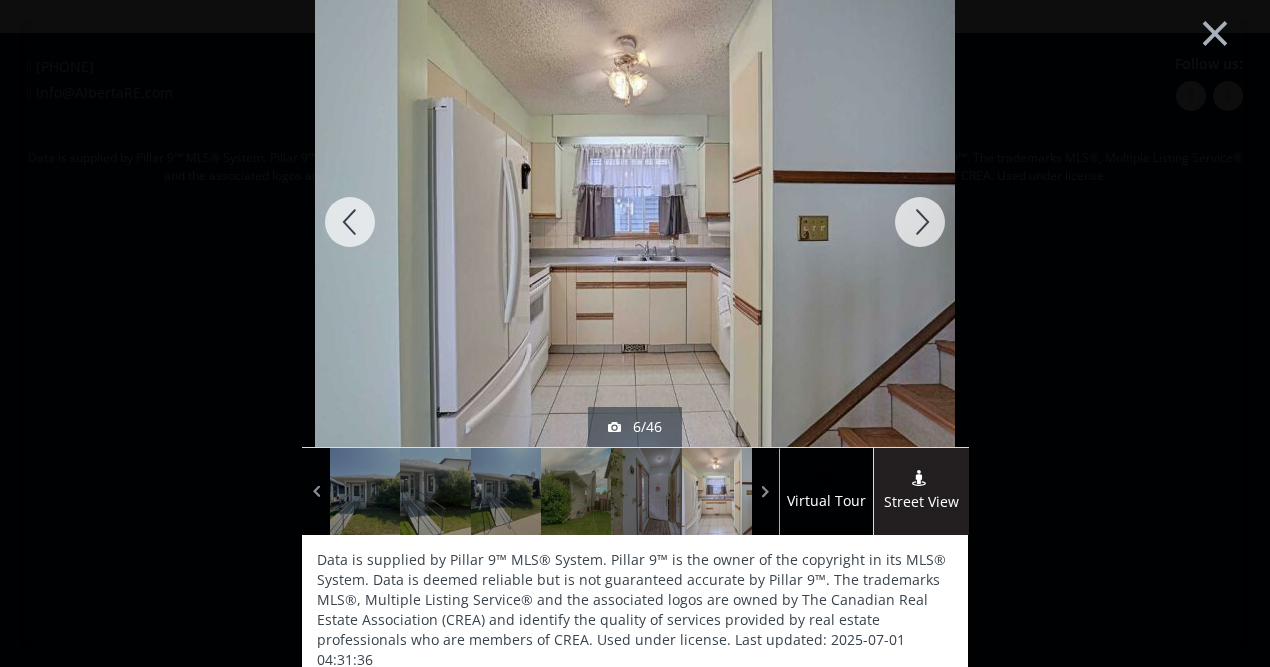 click at bounding box center [920, 222] 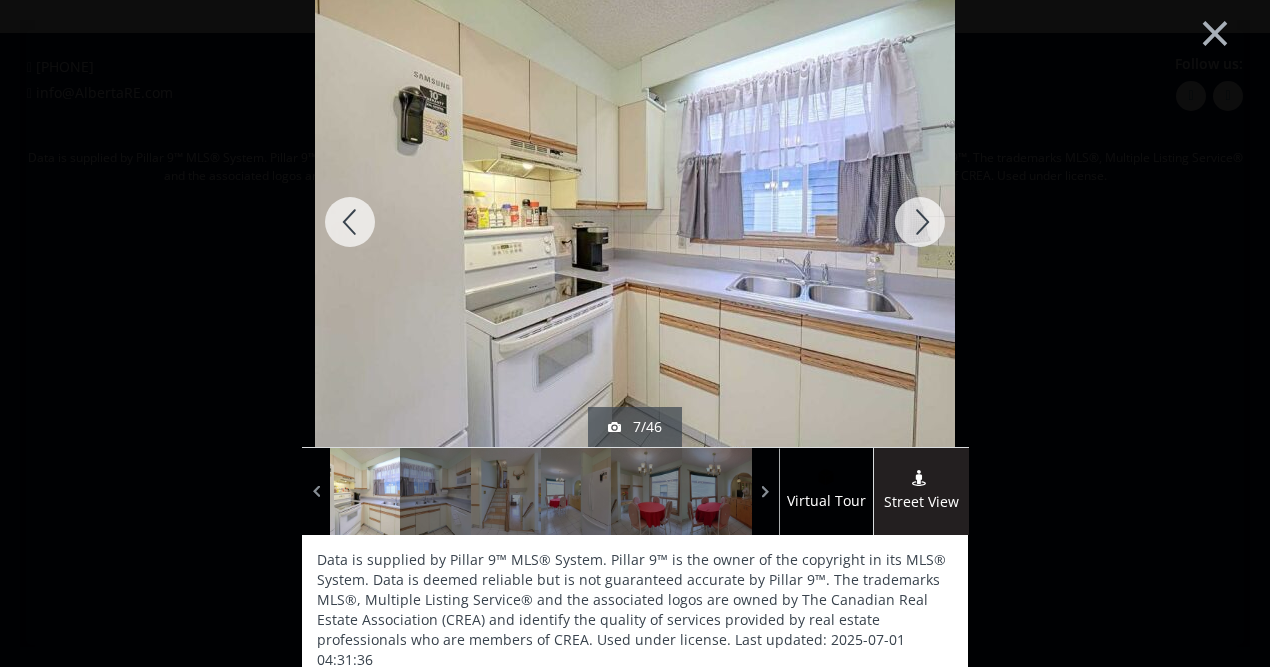 click at bounding box center (920, 222) 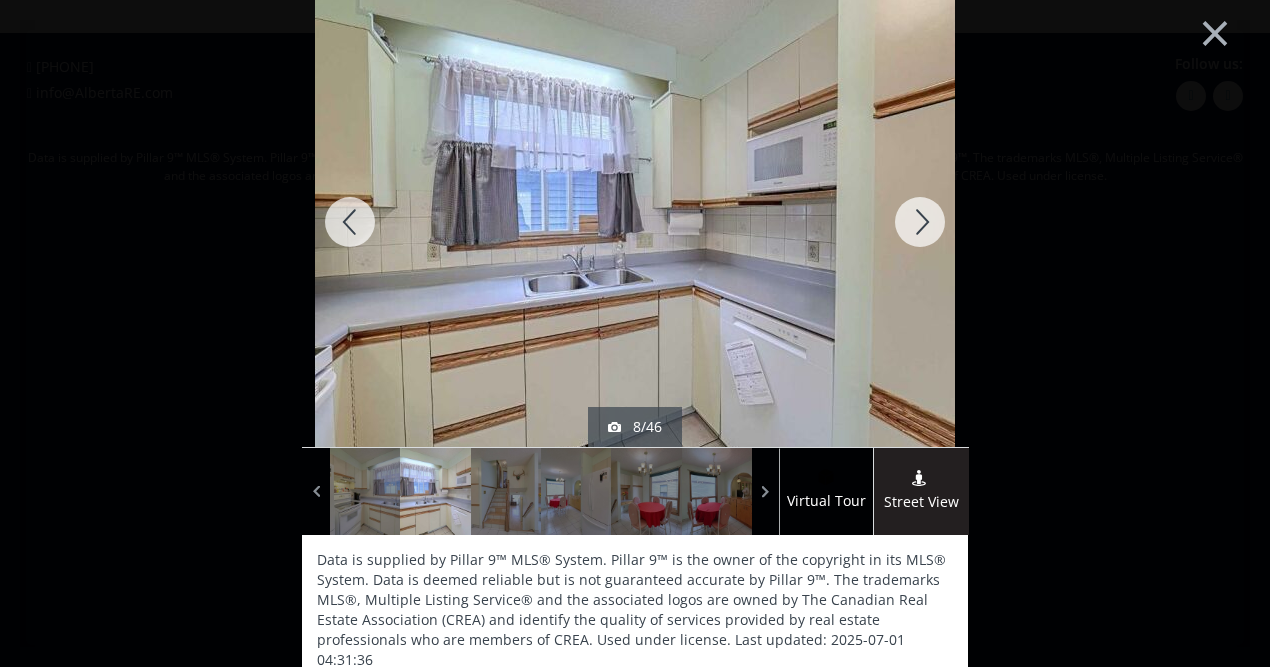 click at bounding box center [920, 222] 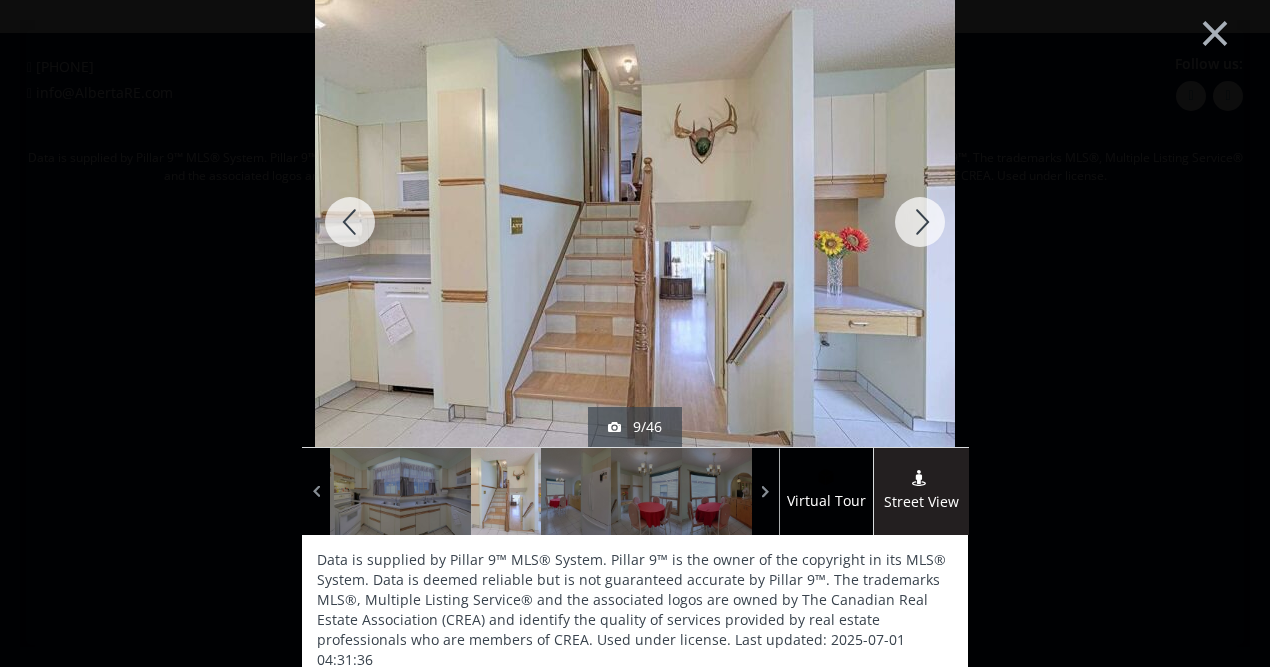 click at bounding box center [920, 222] 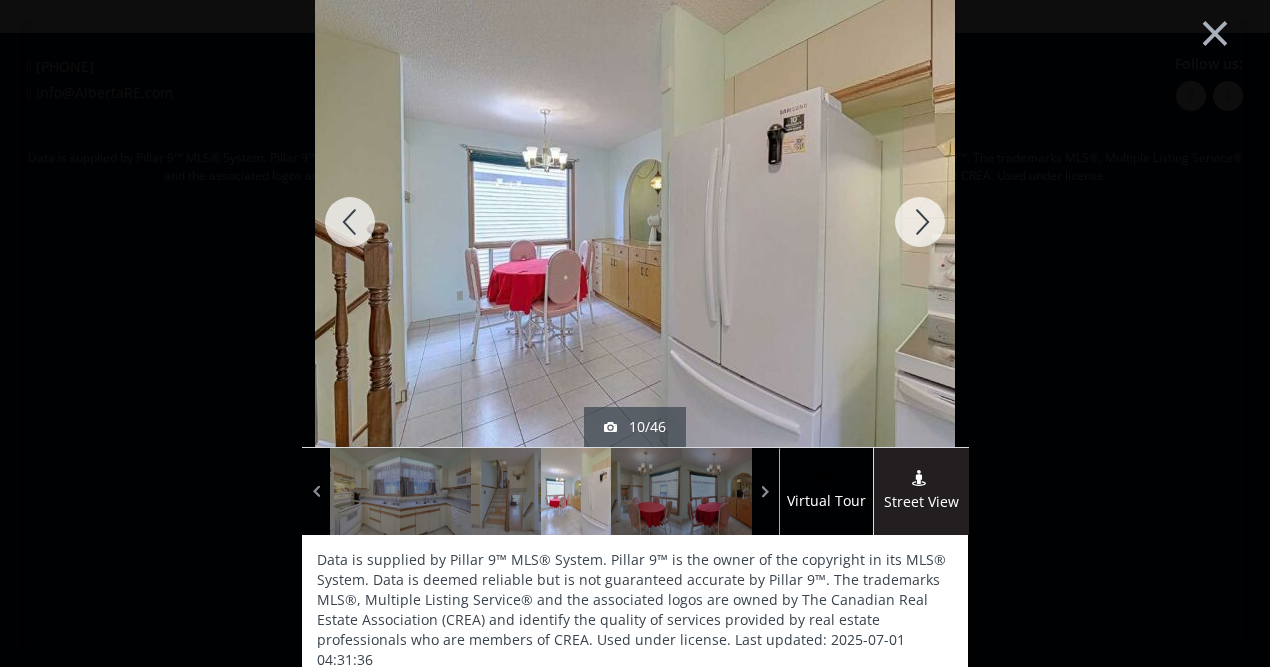 click at bounding box center (920, 222) 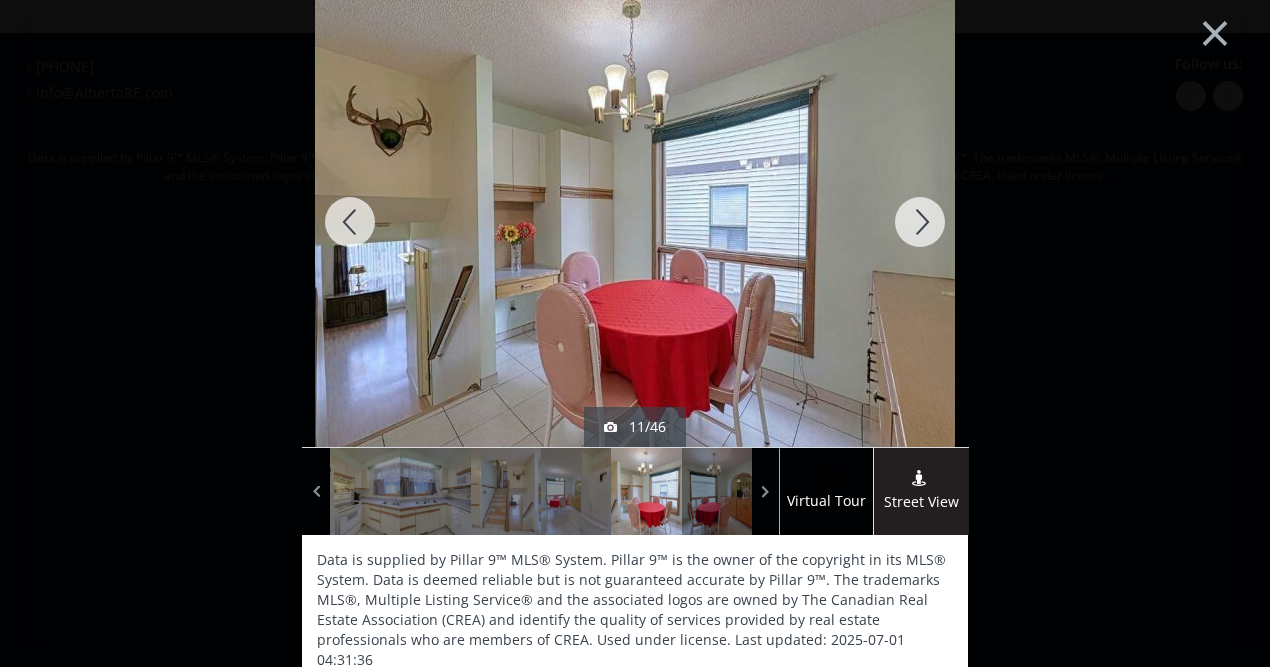 click at bounding box center (920, 222) 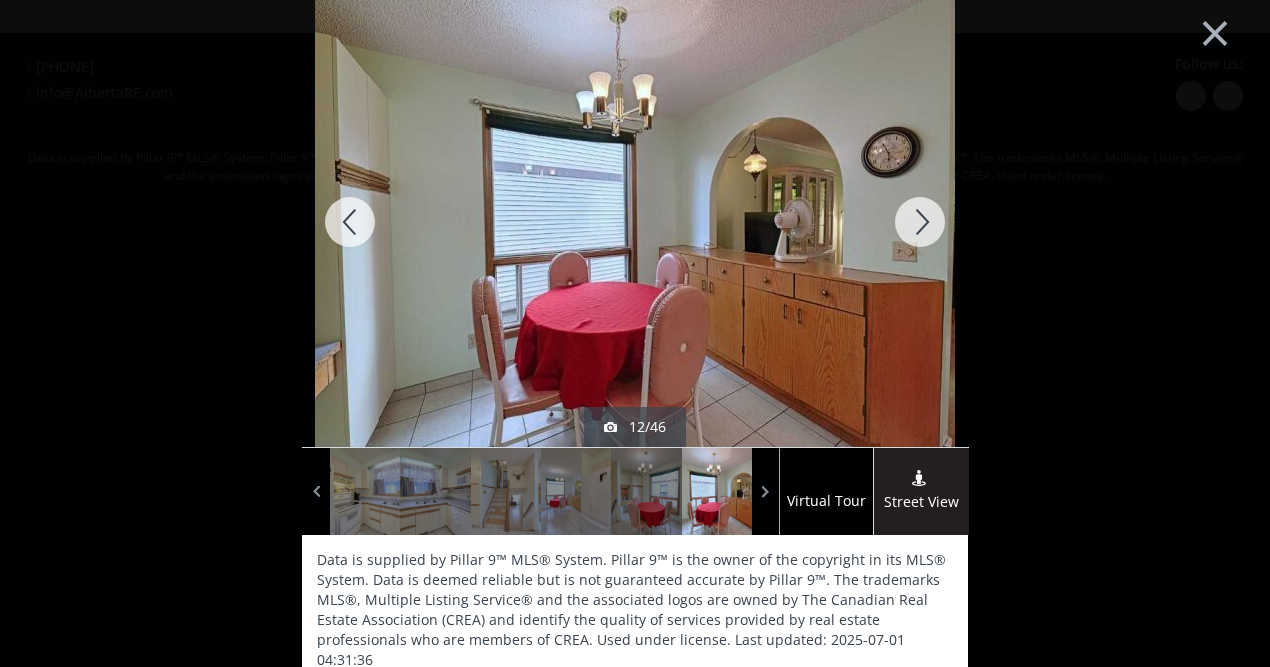 click at bounding box center (920, 222) 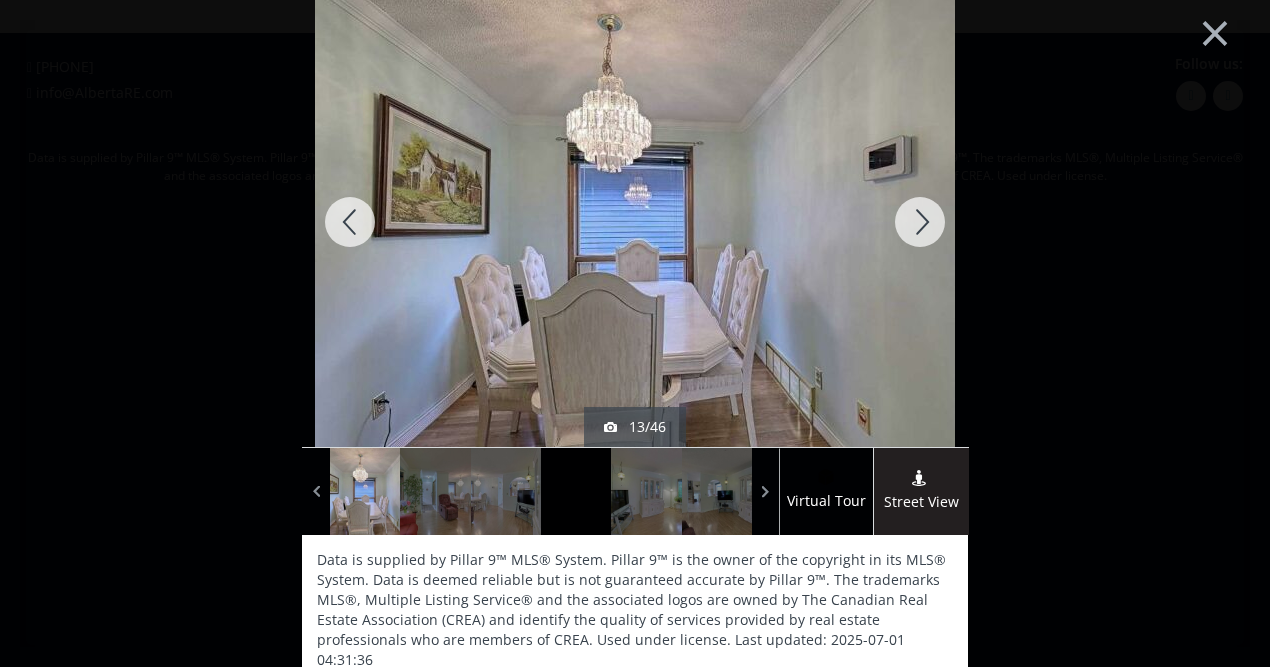 click at bounding box center [350, 222] 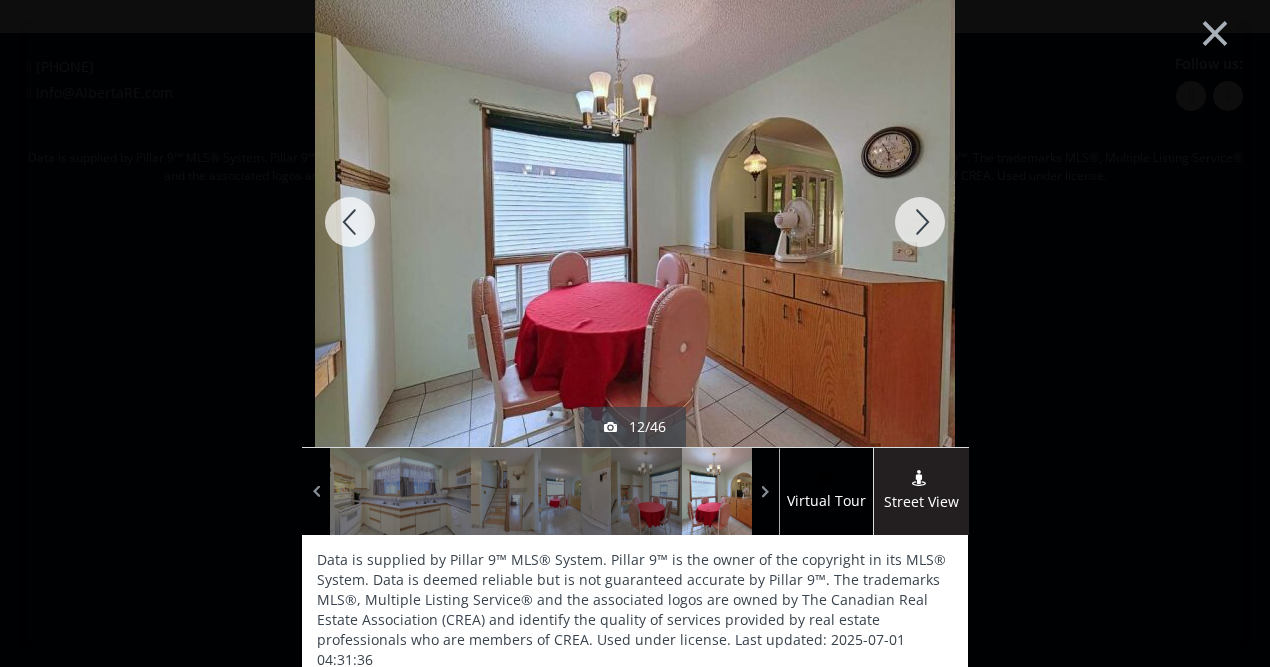 click at bounding box center [920, 222] 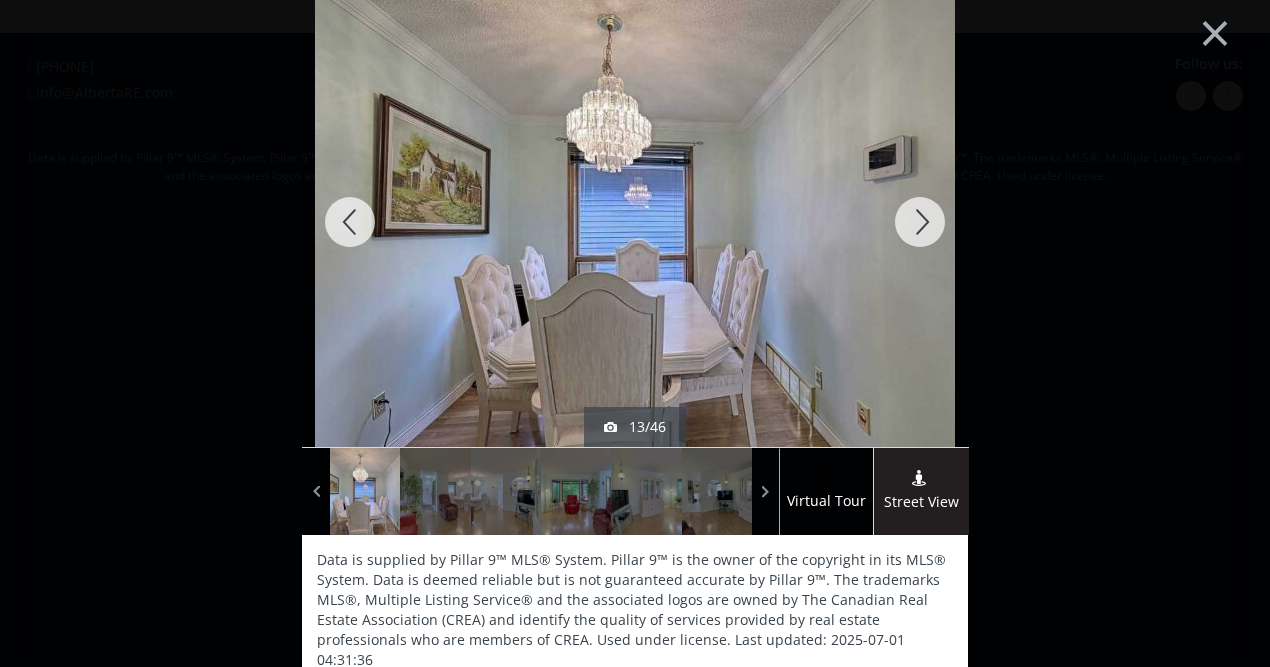 click at bounding box center (920, 222) 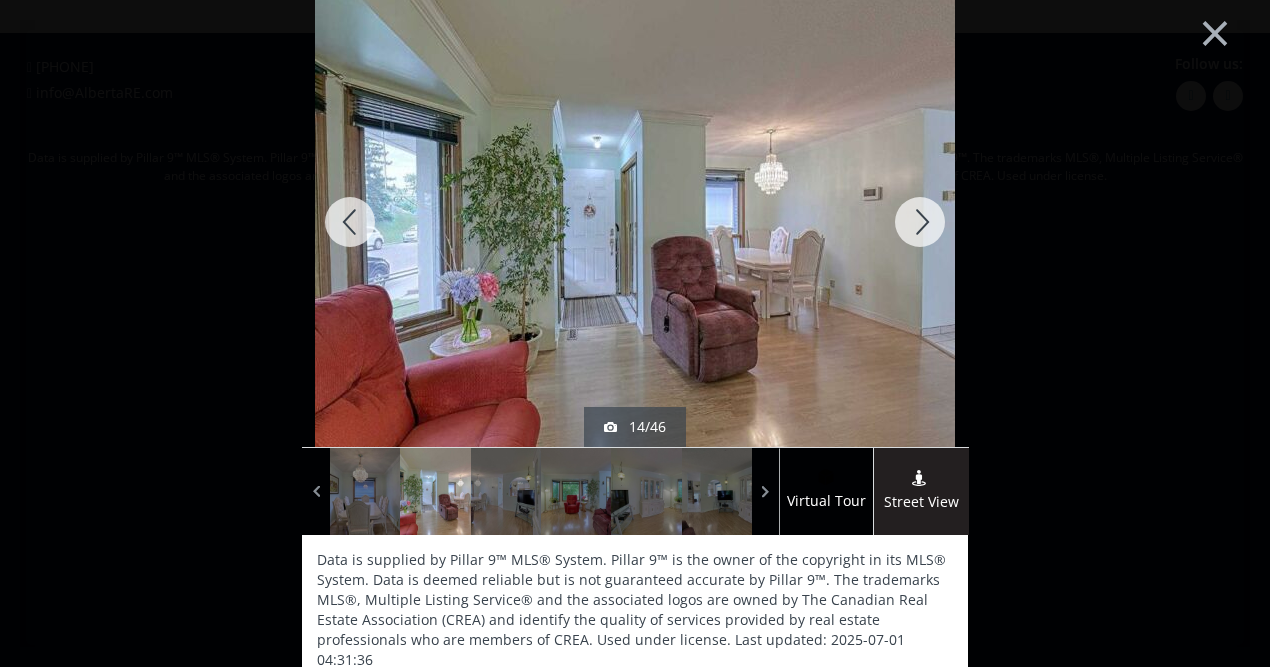 click at bounding box center (920, 222) 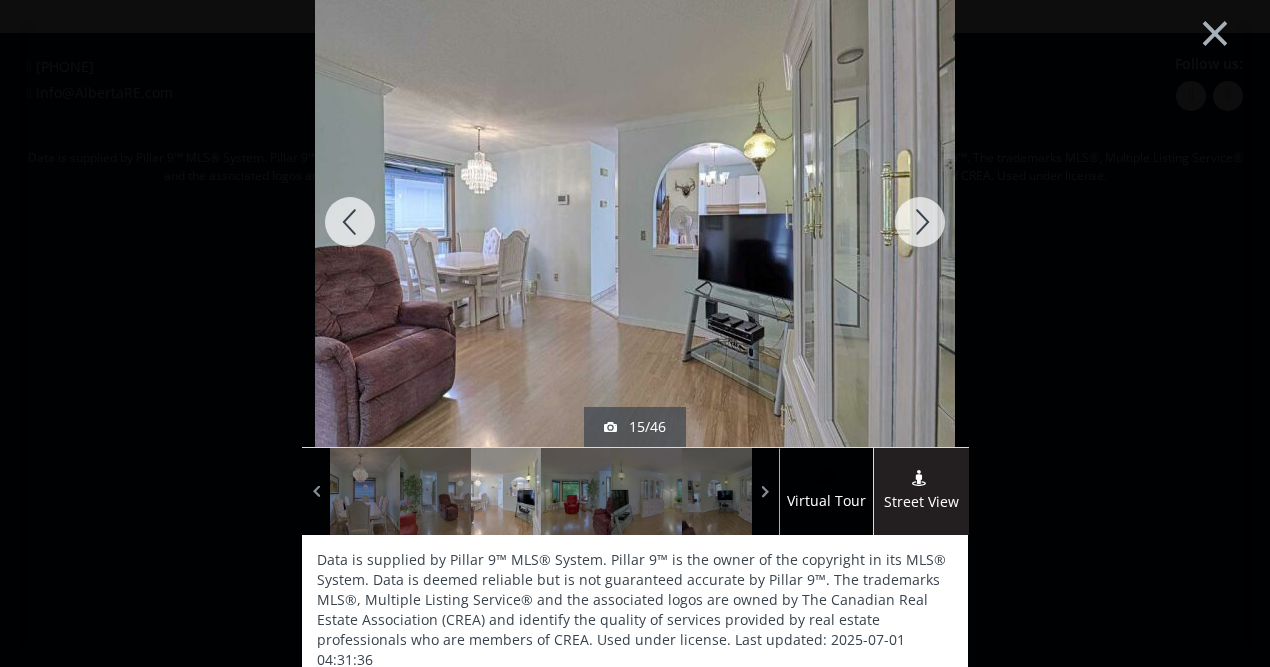 click at bounding box center (920, 222) 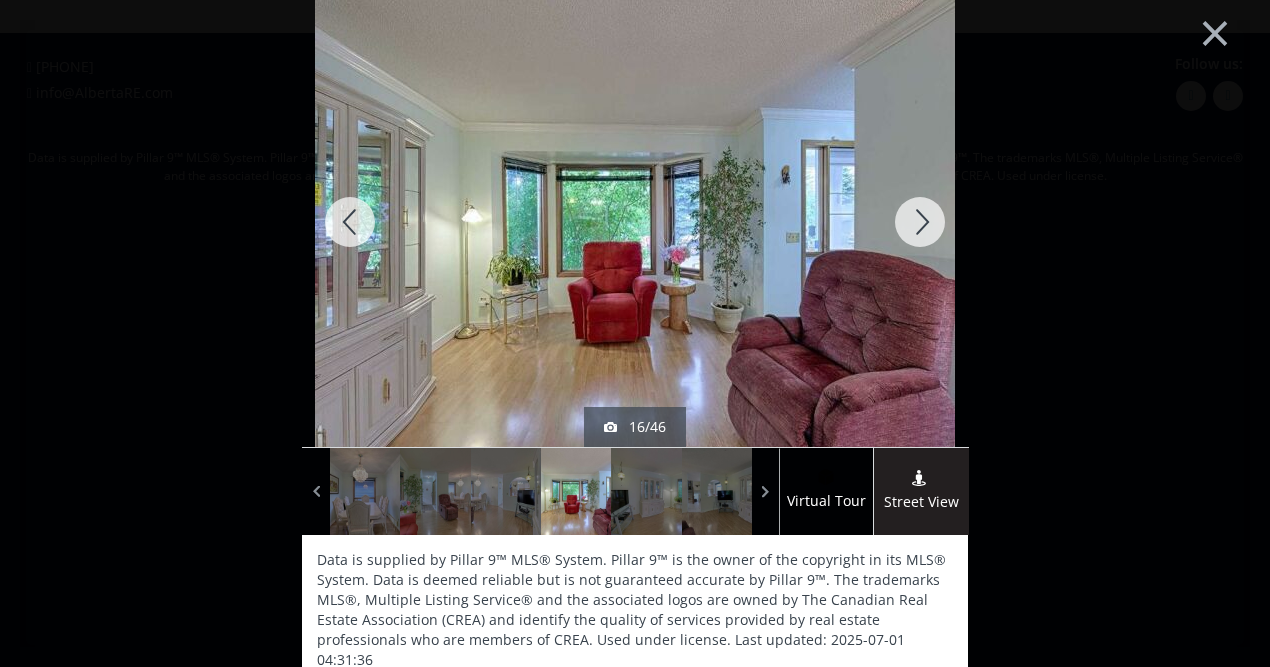 click at bounding box center [920, 222] 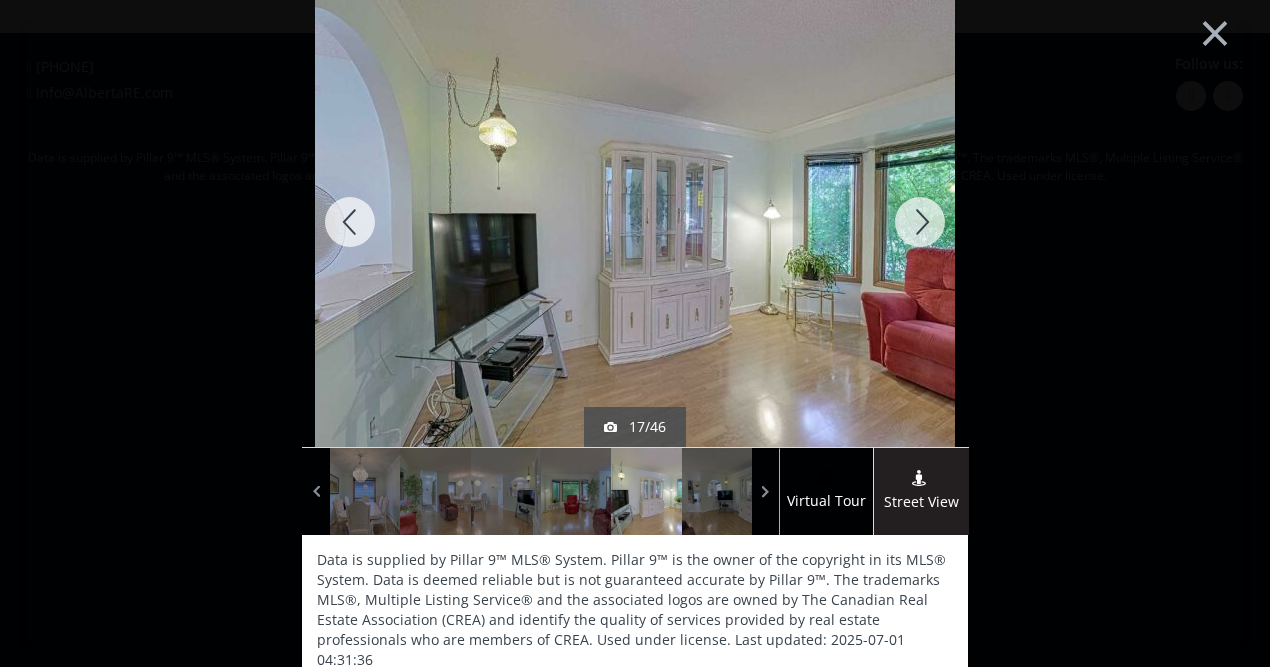 click at bounding box center [920, 222] 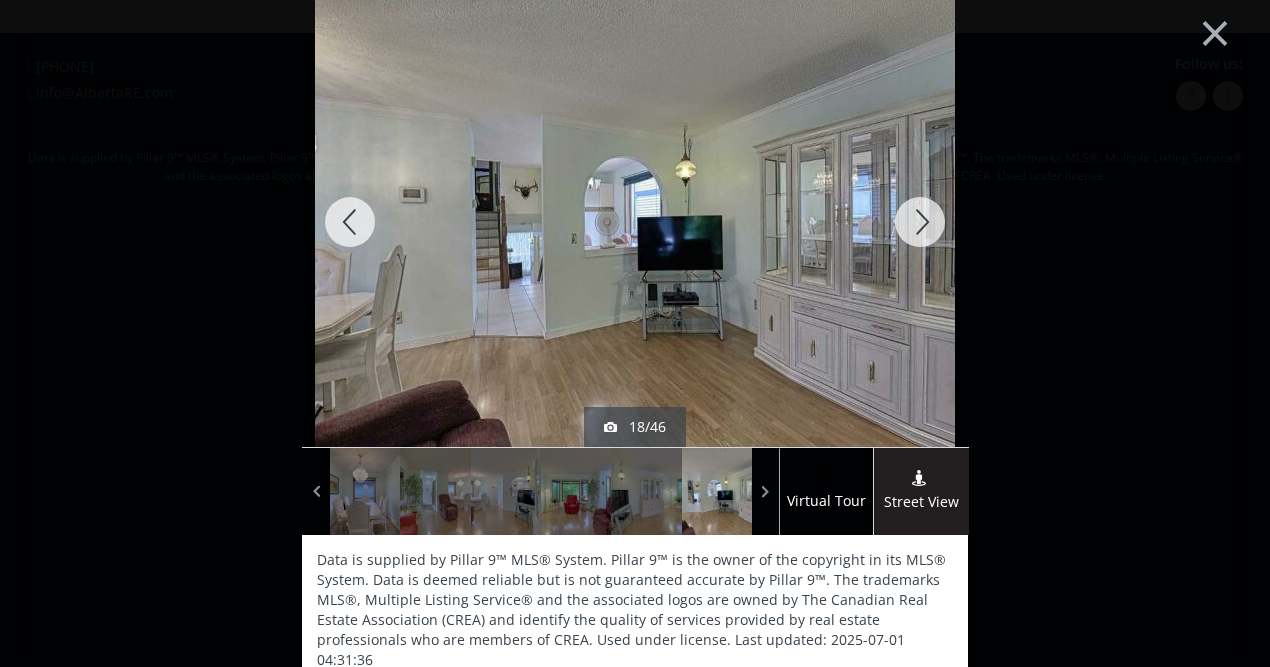 click at bounding box center [920, 222] 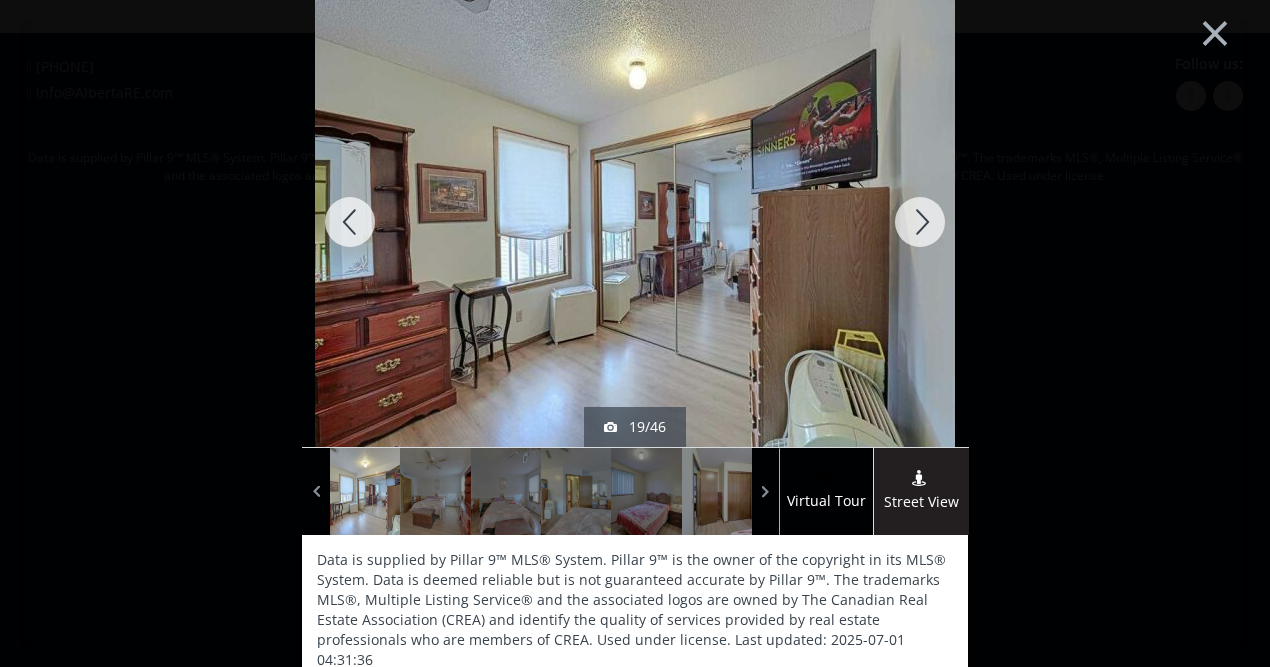 click at bounding box center [920, 222] 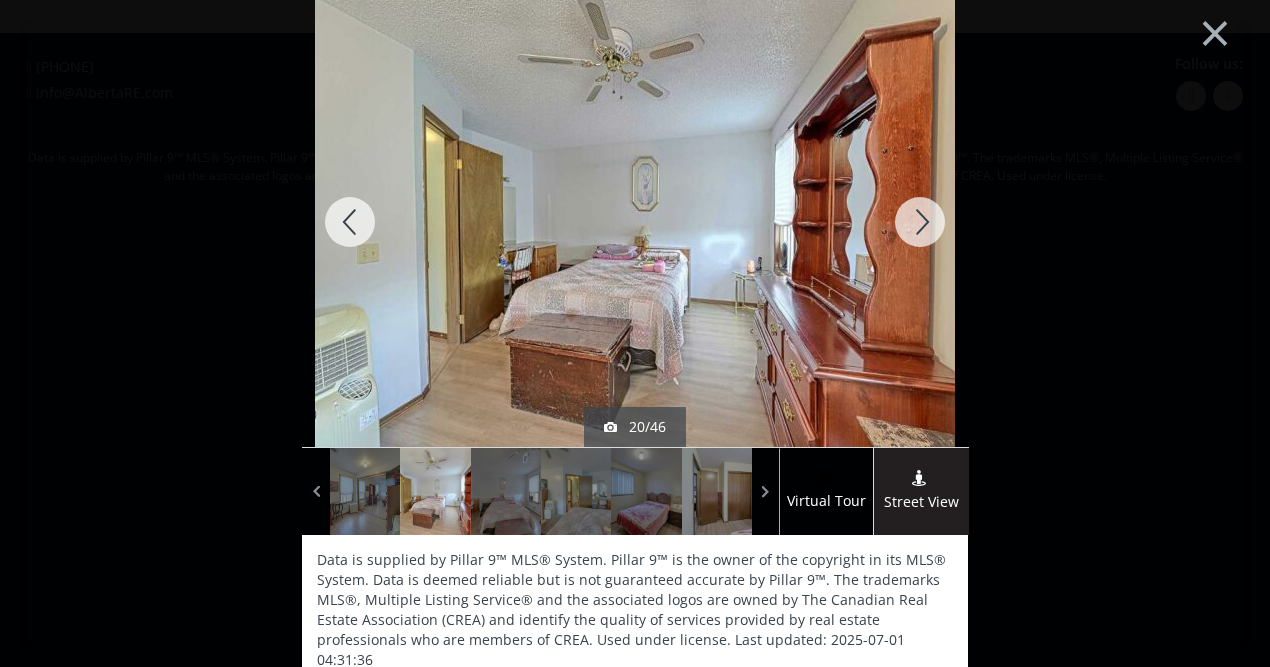click at bounding box center (920, 222) 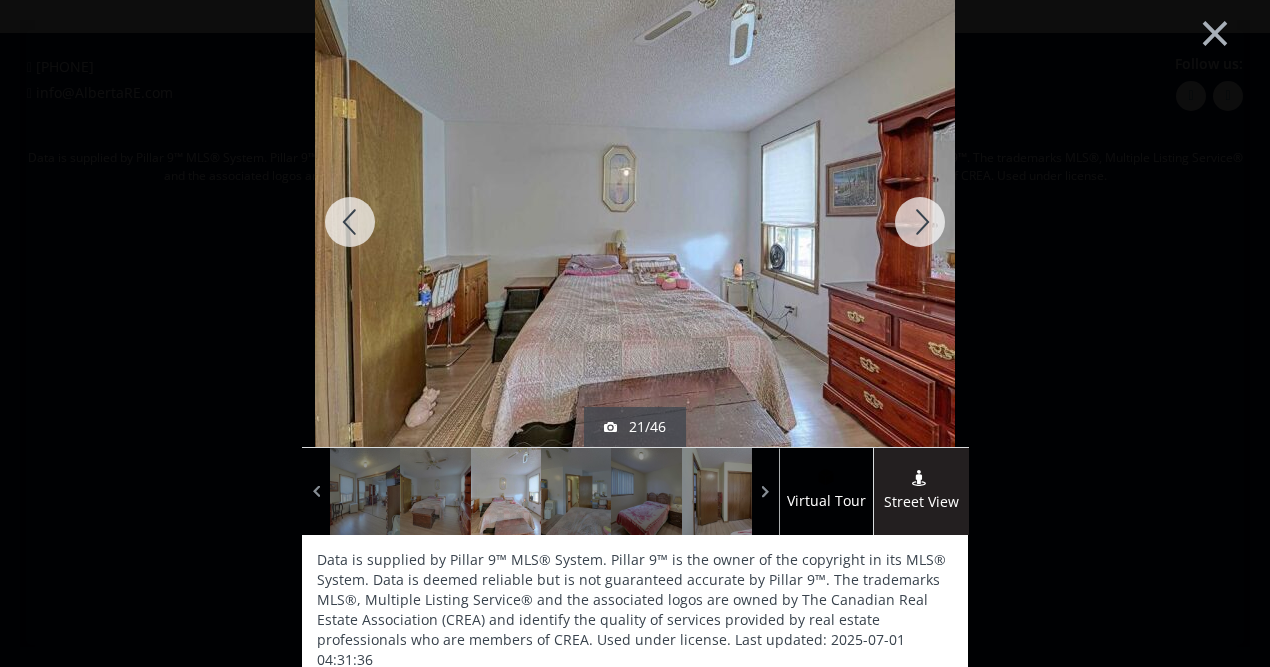 click at bounding box center [920, 222] 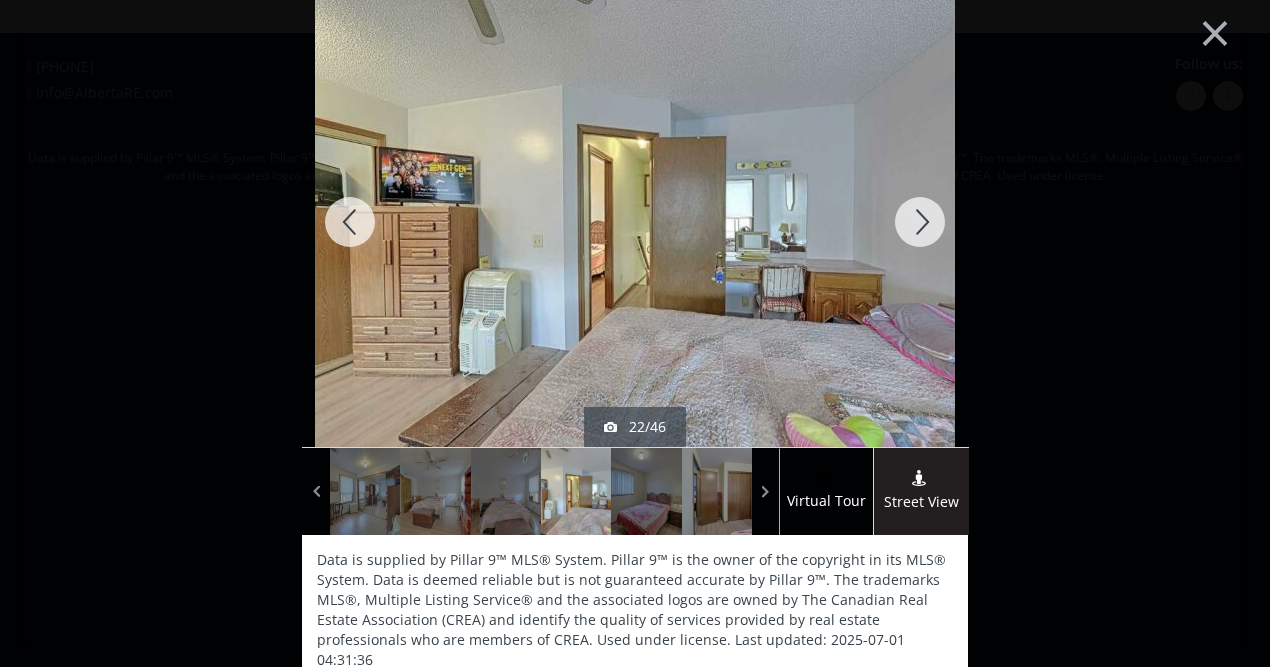 click at bounding box center (920, 222) 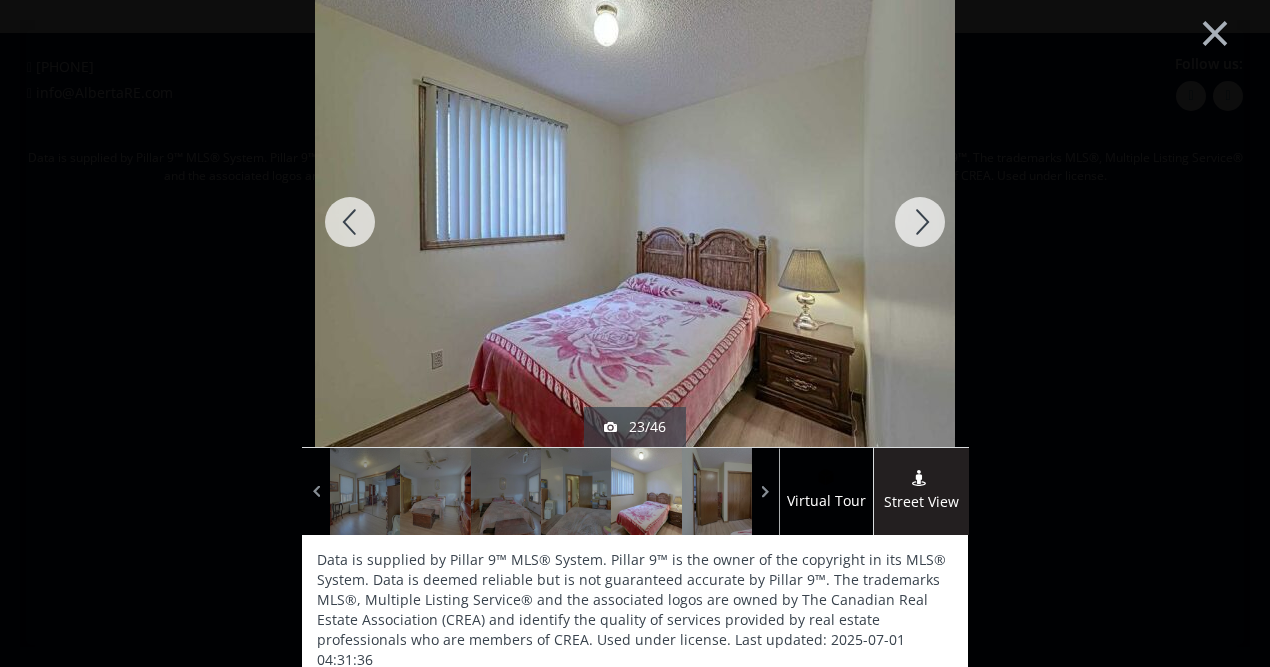 click at bounding box center [920, 222] 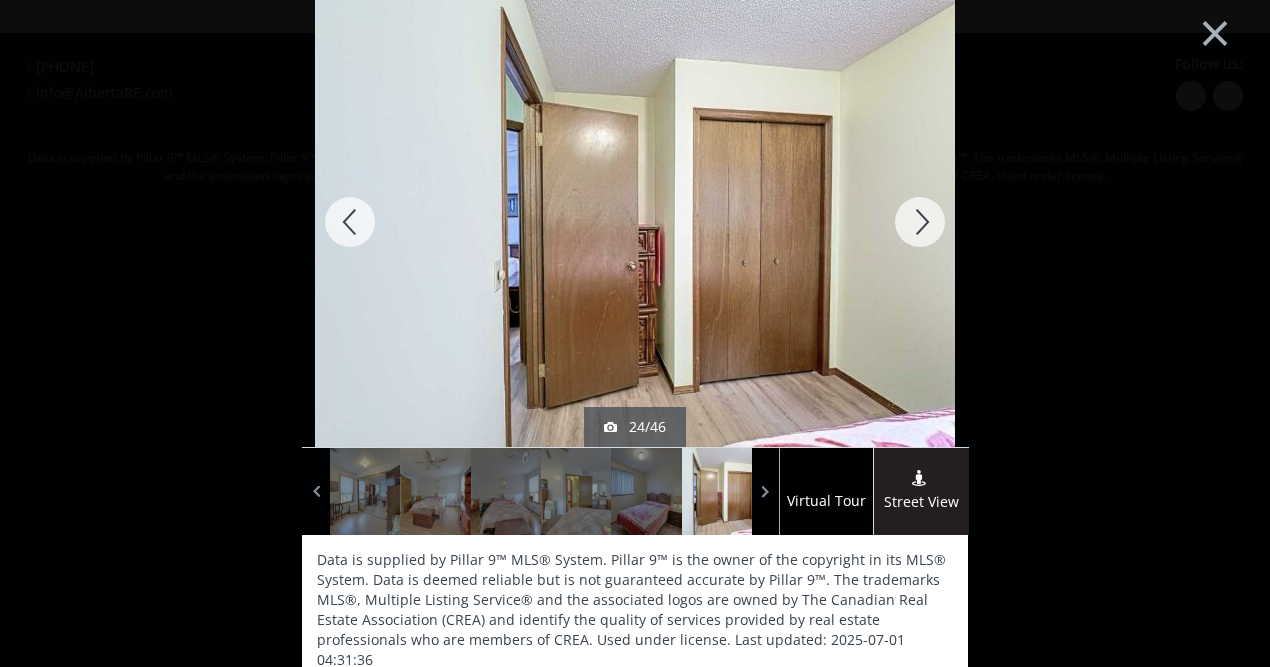 click at bounding box center (920, 222) 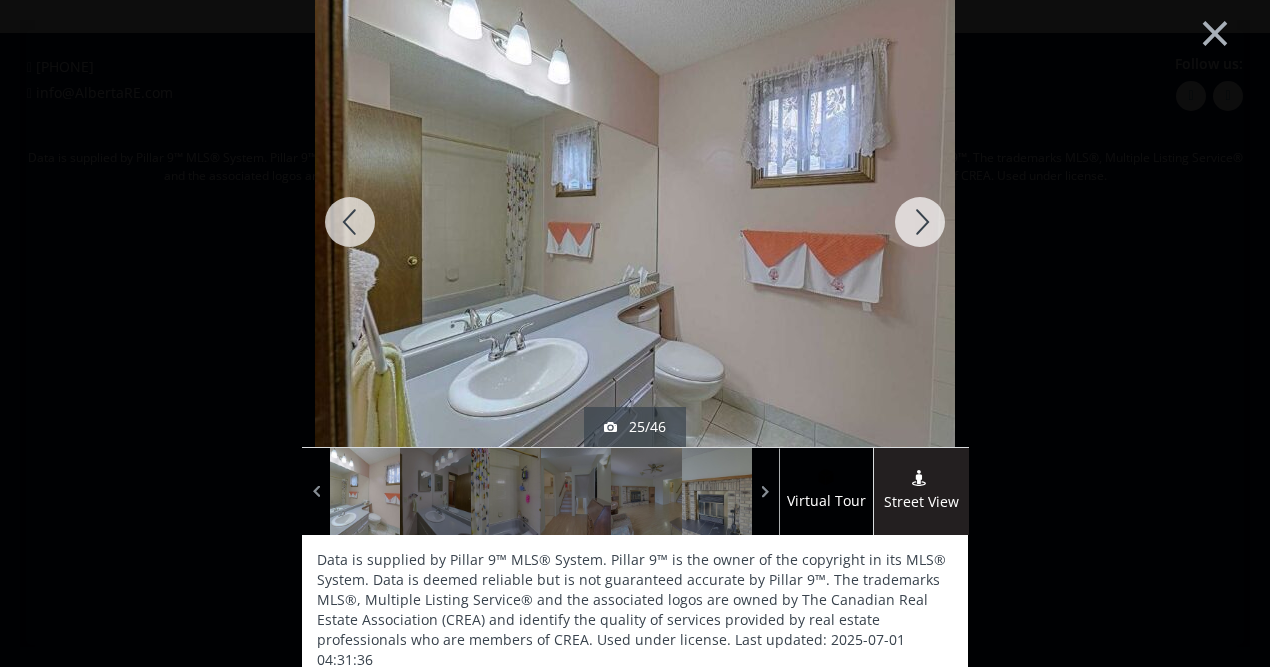 click at bounding box center (920, 222) 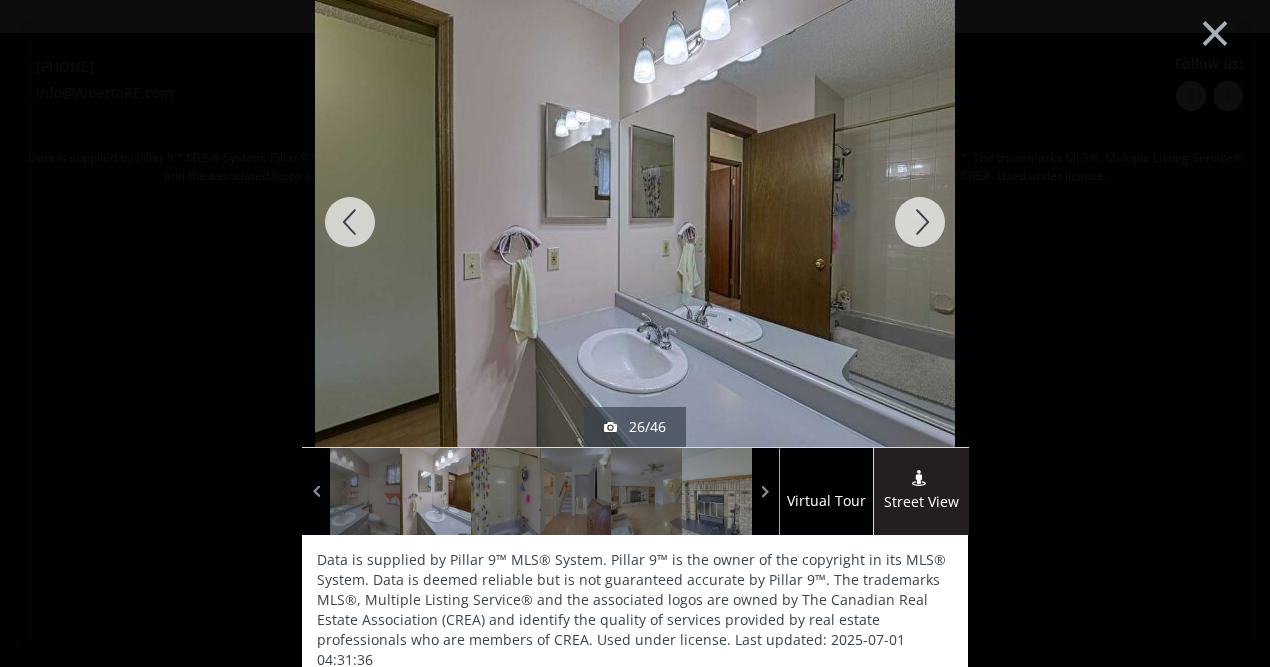 click at bounding box center [920, 222] 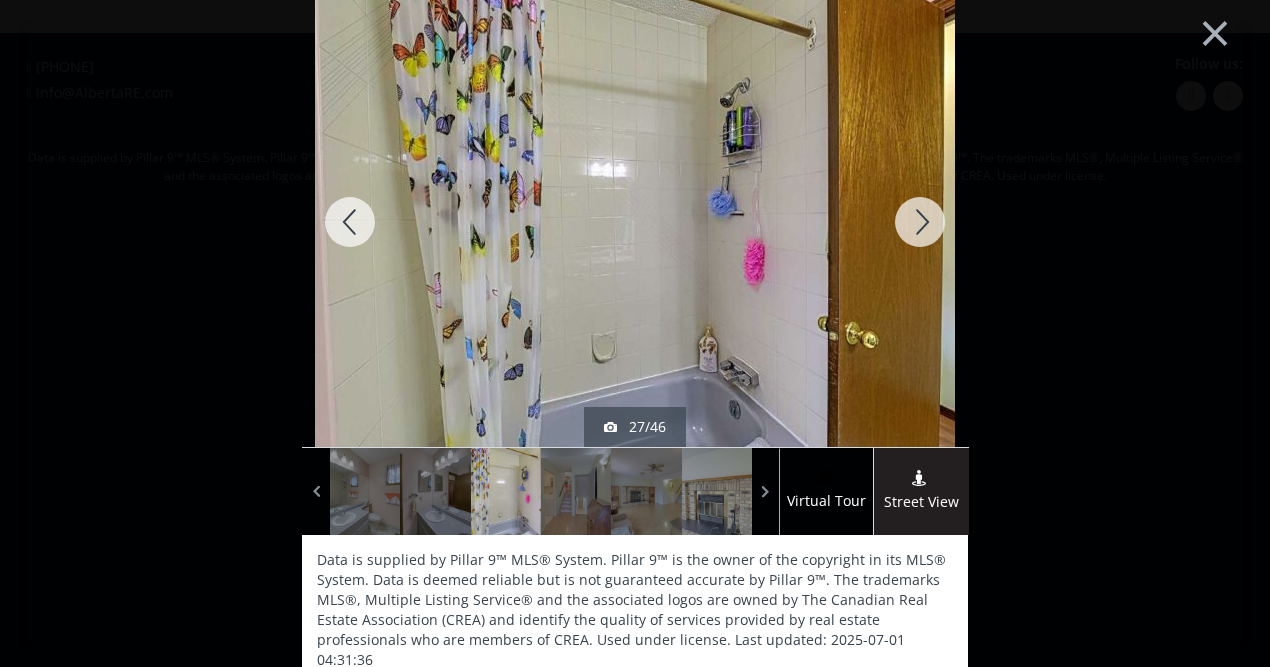 click at bounding box center (920, 222) 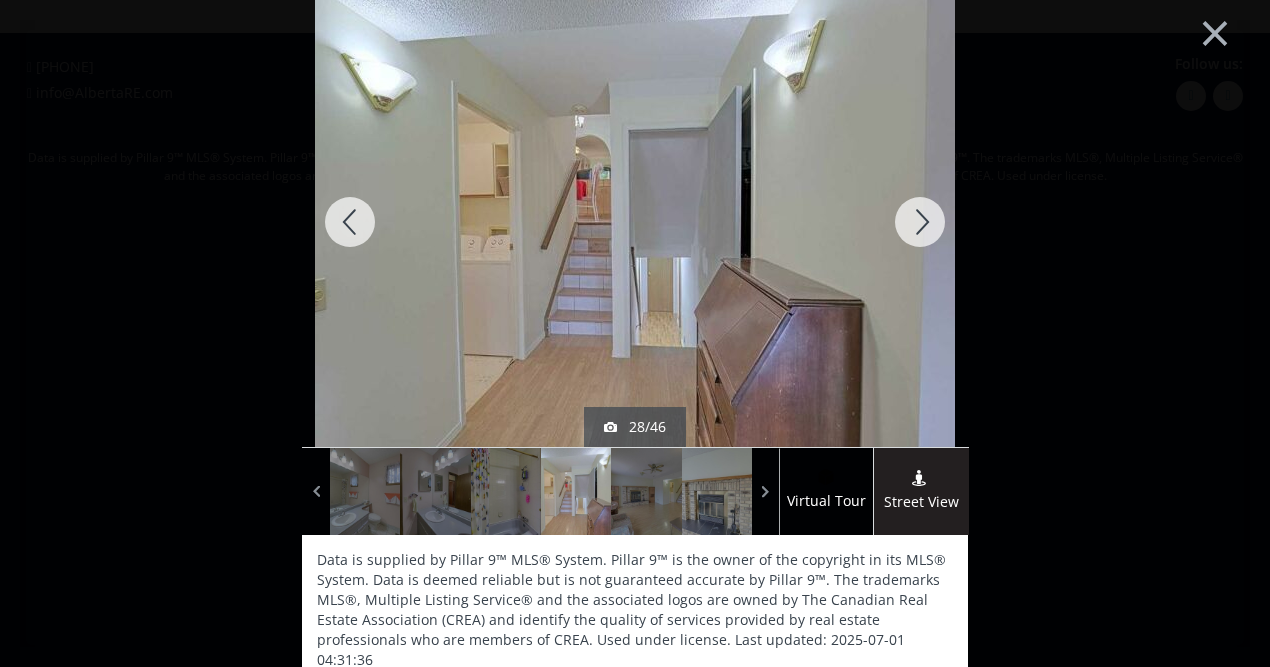 click at bounding box center [920, 222] 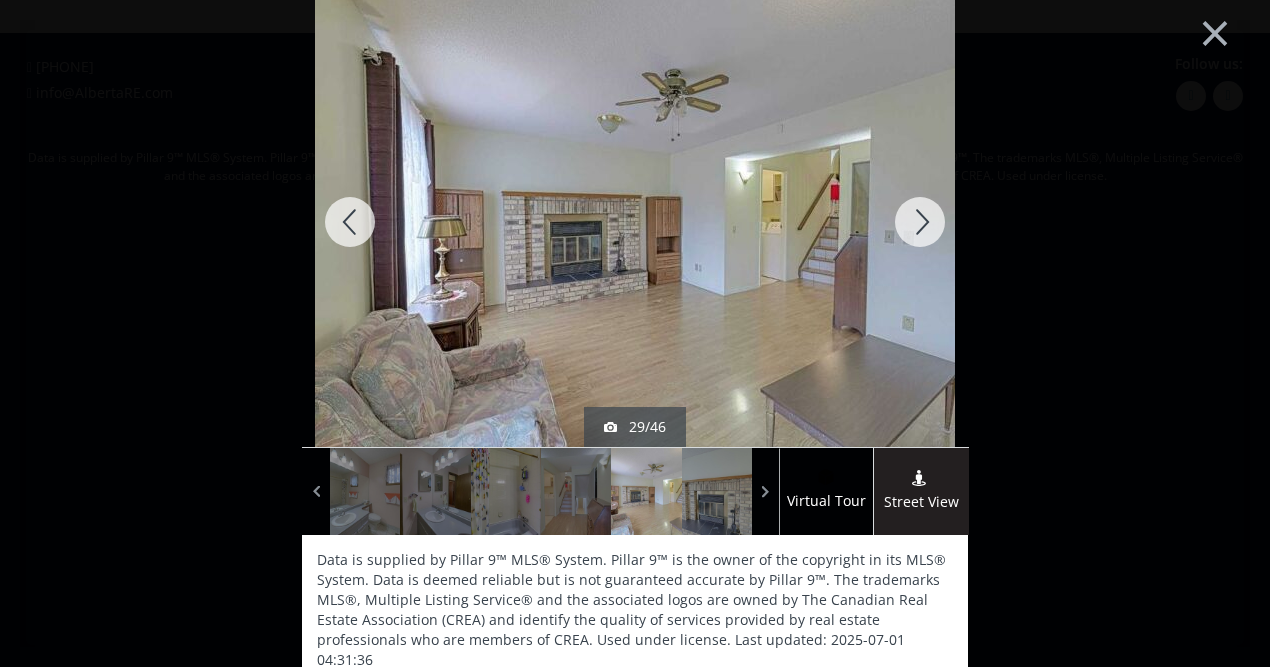 click at bounding box center [920, 222] 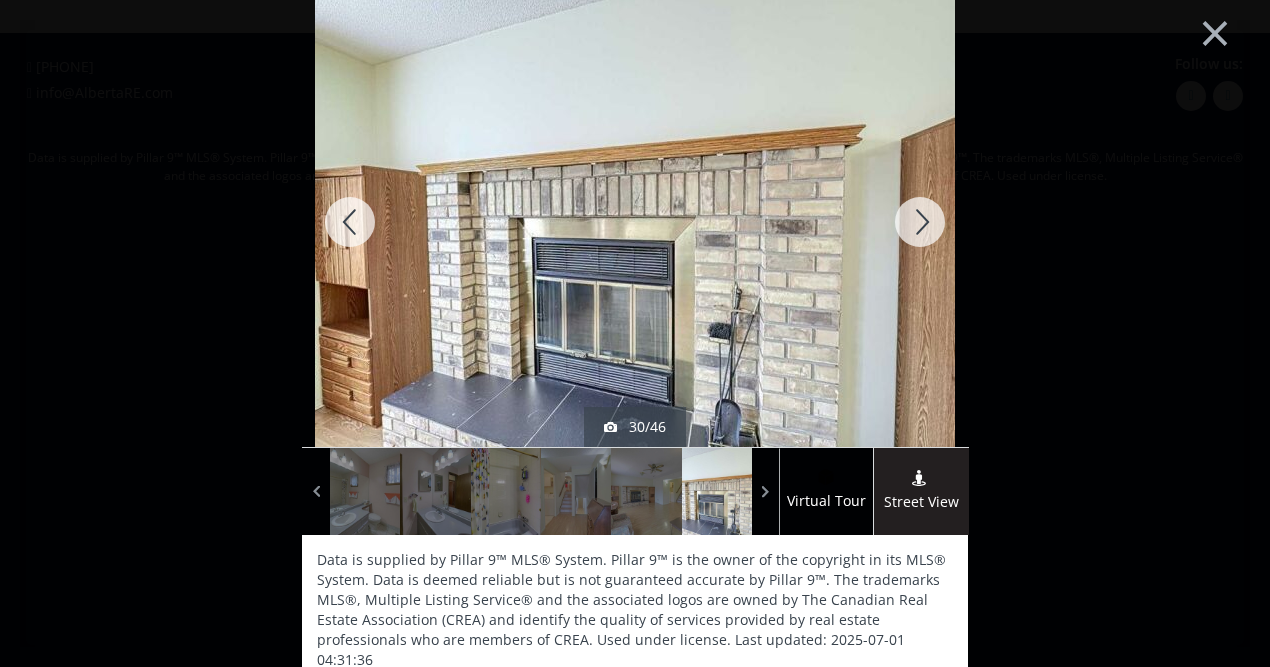 click at bounding box center (920, 222) 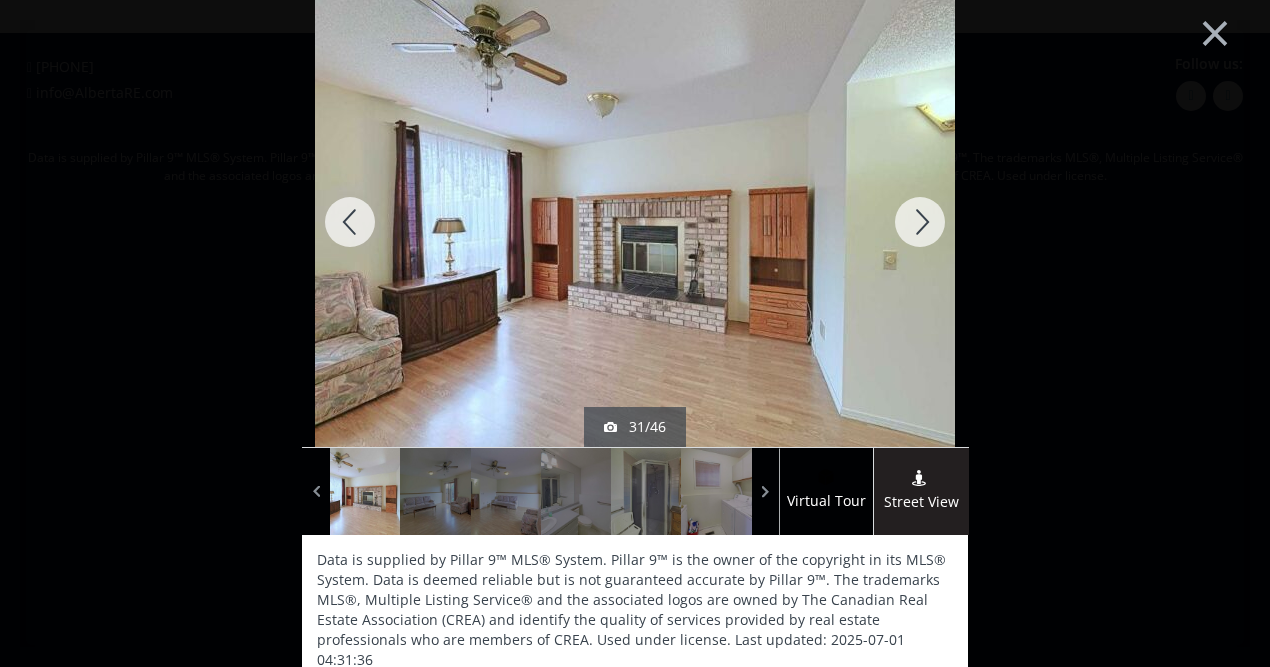 click at bounding box center [920, 222] 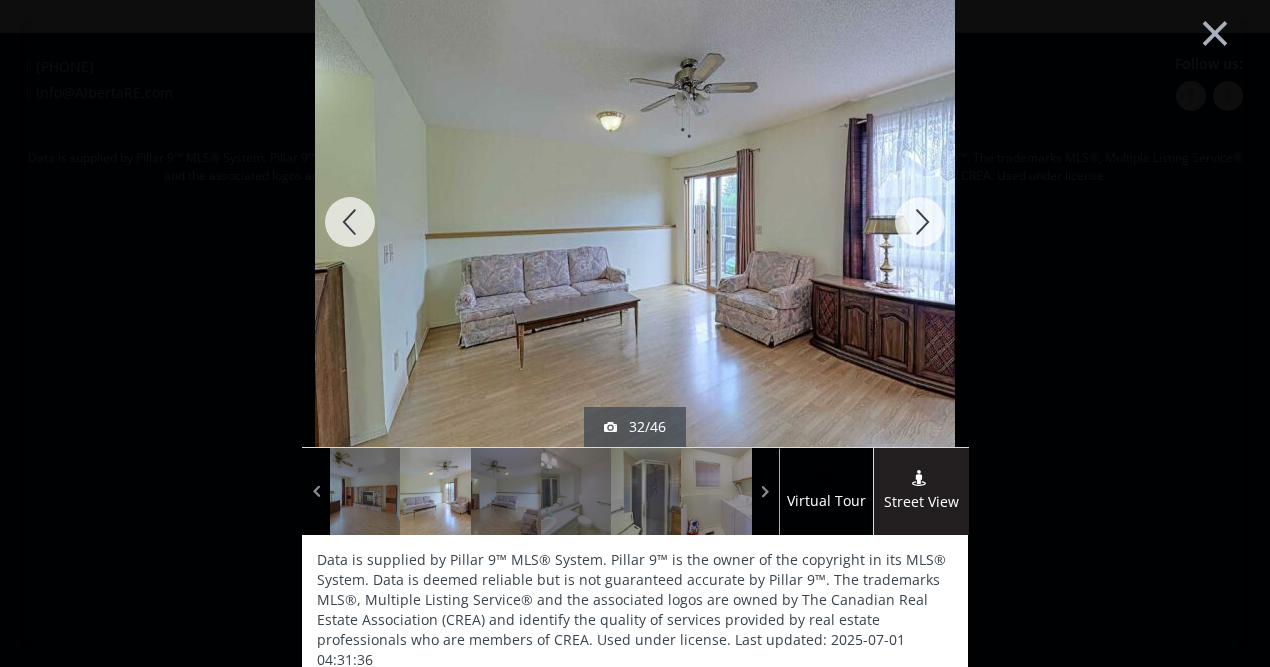 click at bounding box center (920, 222) 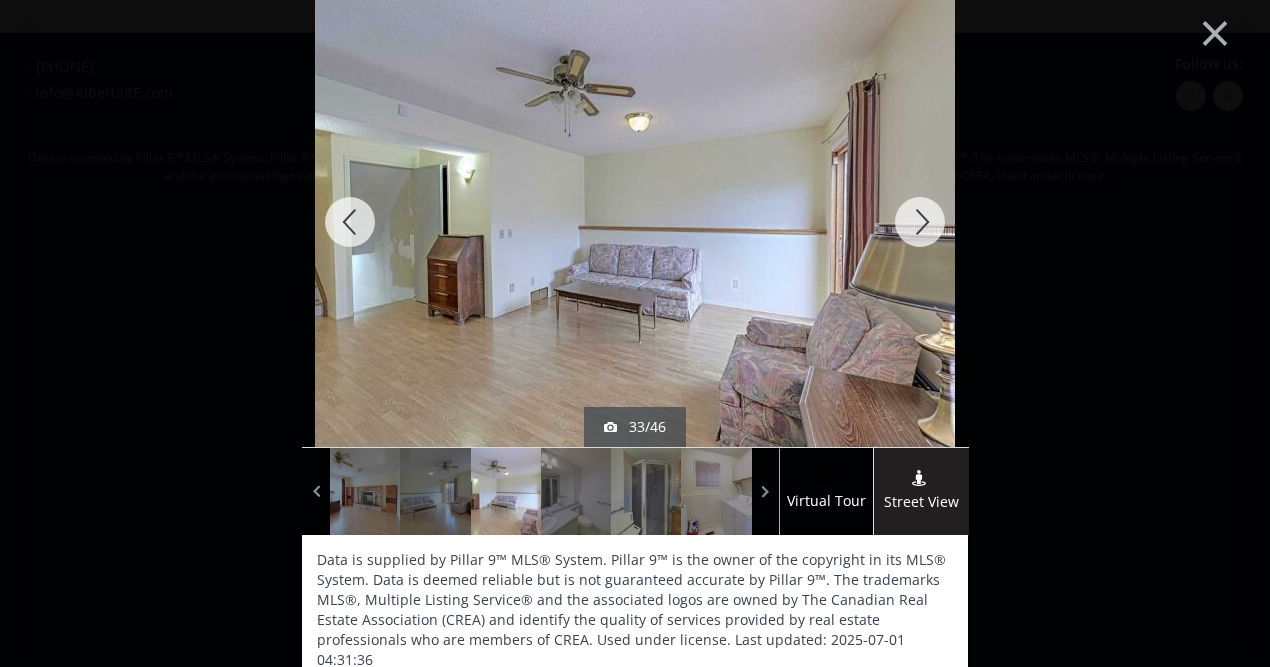 click at bounding box center [920, 222] 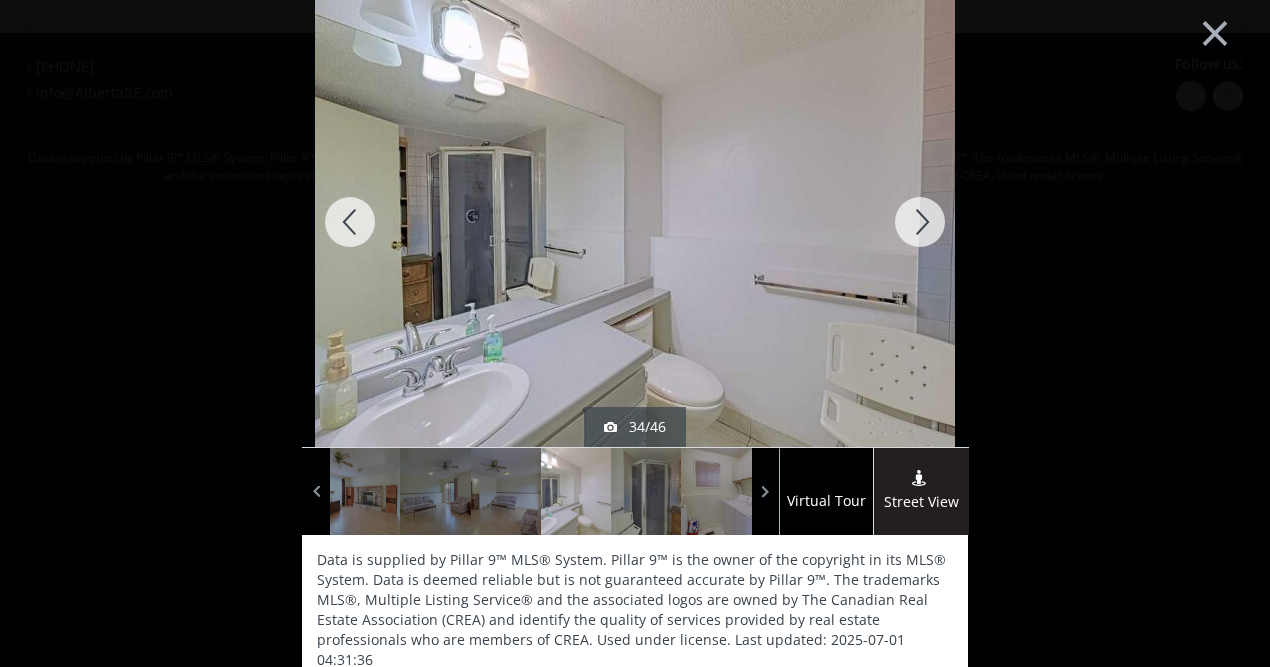 click at bounding box center (920, 222) 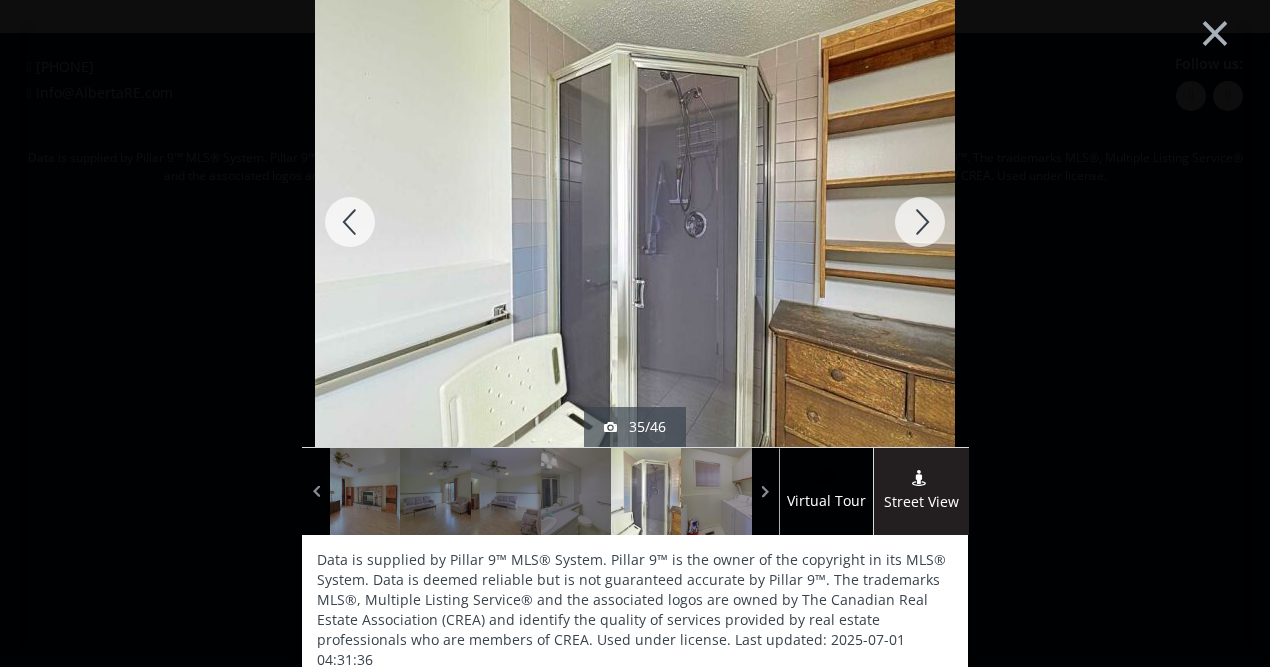 click at bounding box center (920, 222) 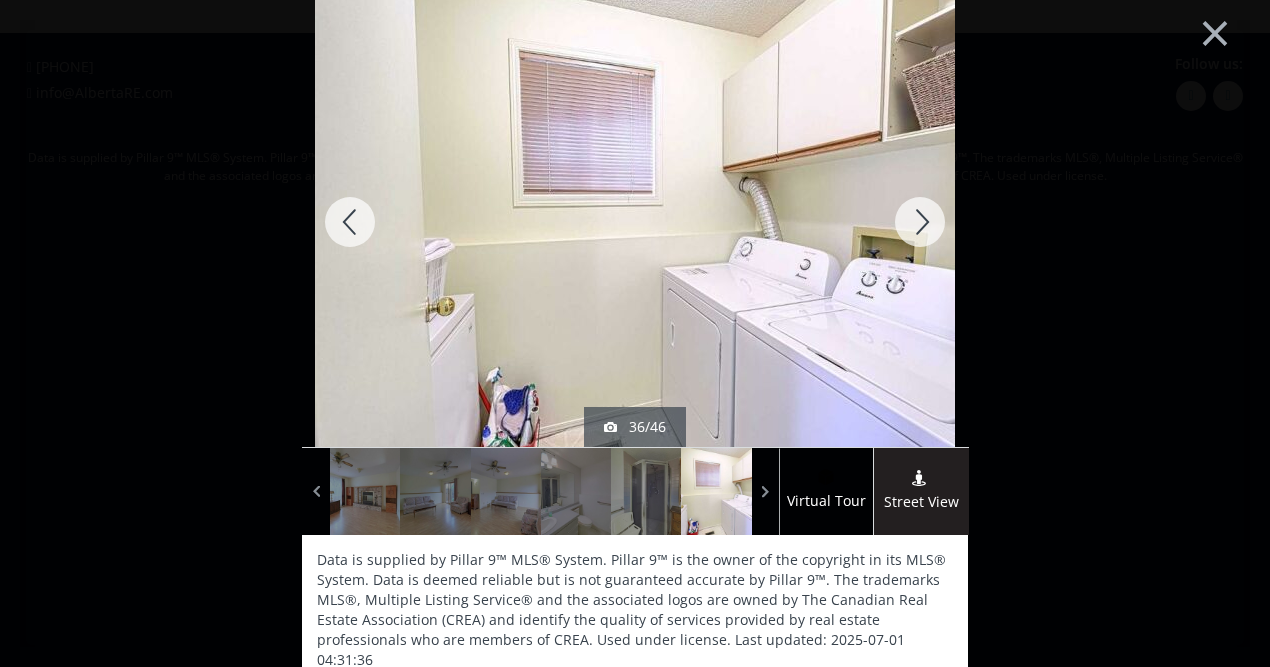 click at bounding box center [920, 222] 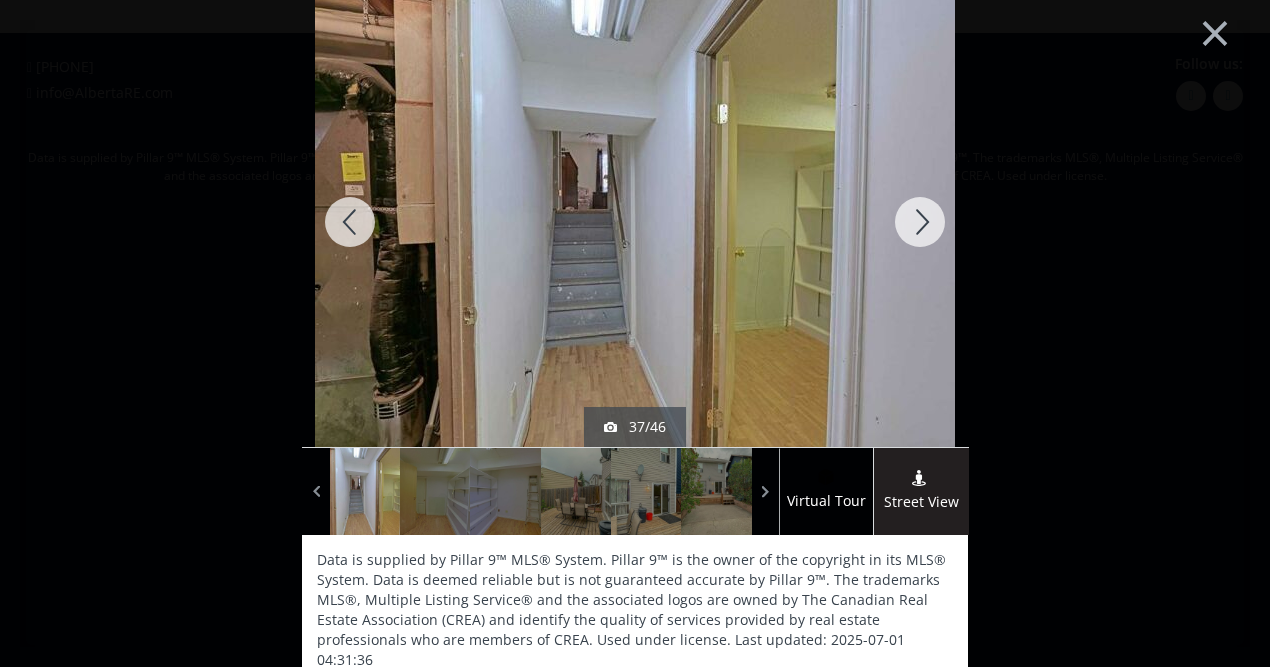 click at bounding box center [920, 222] 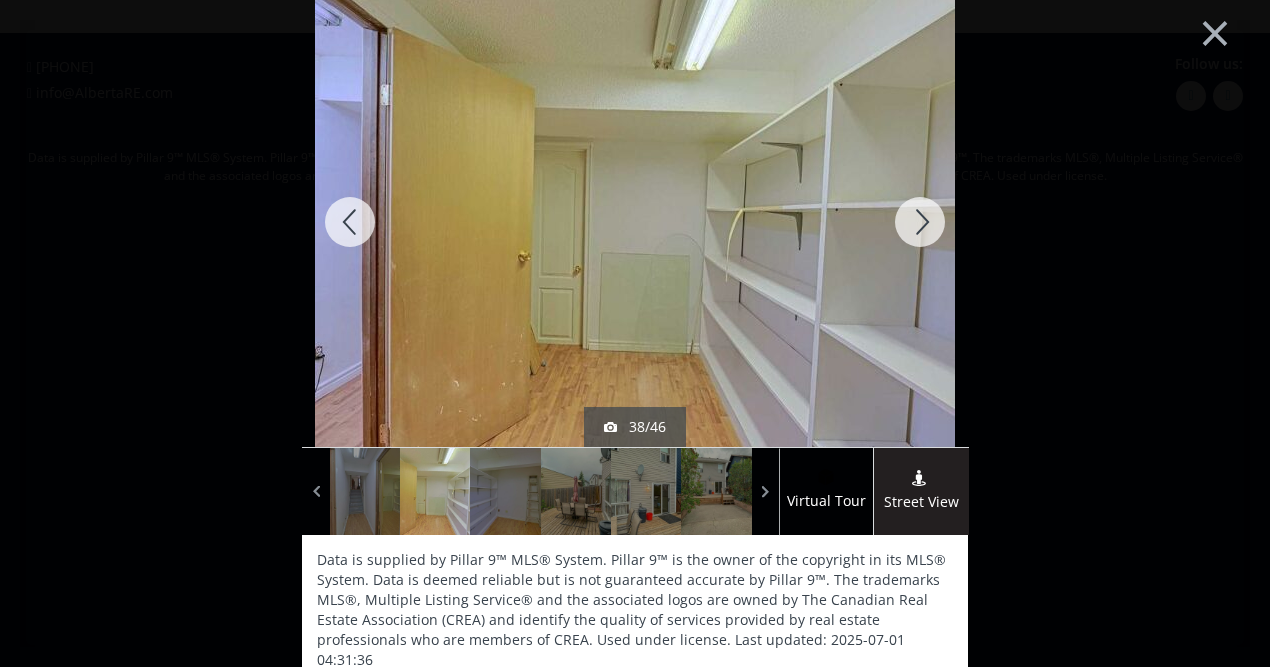 click at bounding box center (920, 222) 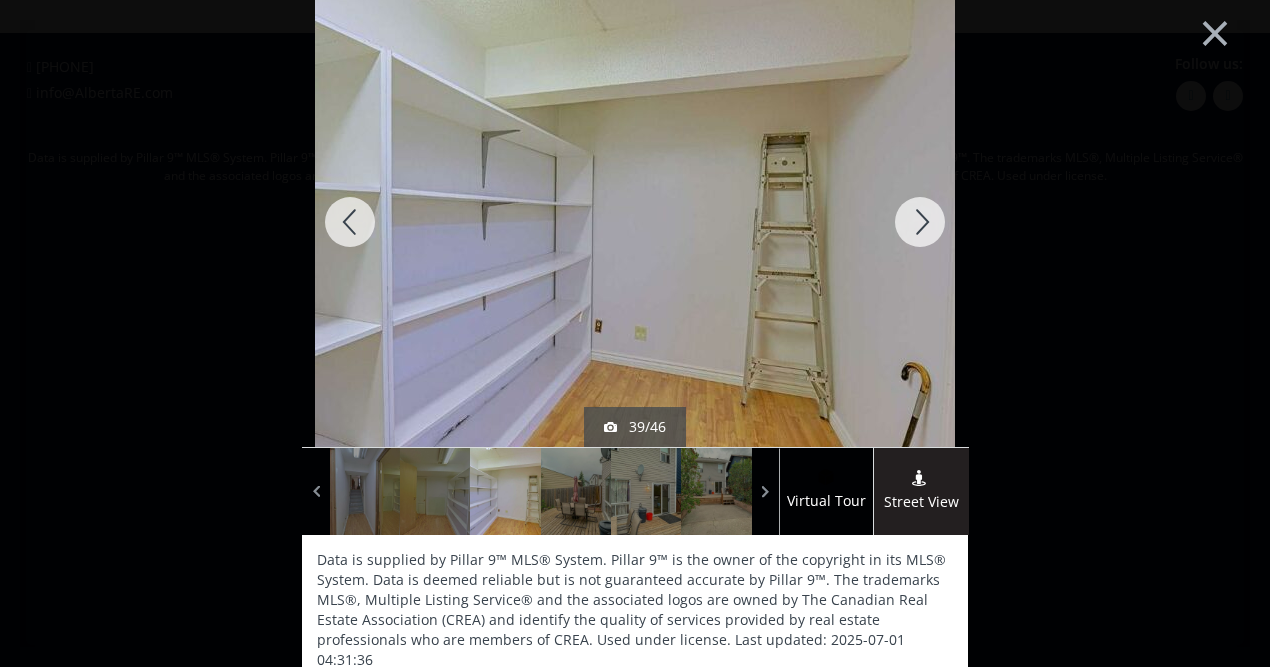 click at bounding box center [920, 222] 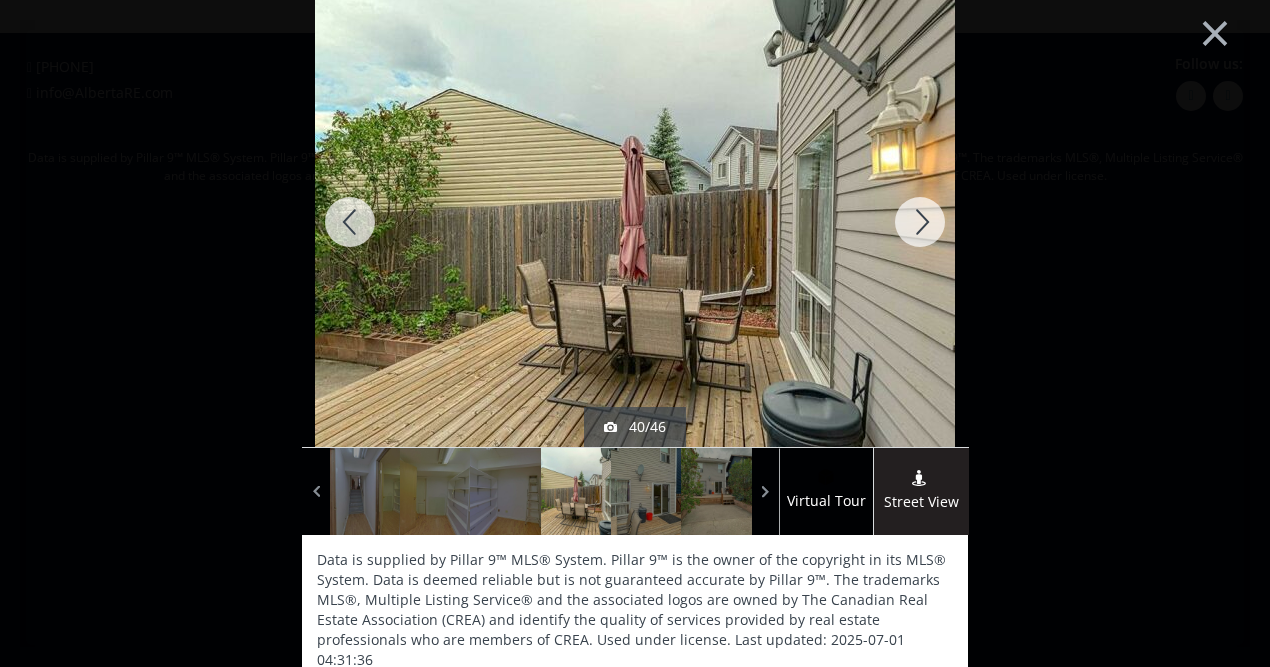 click at bounding box center [920, 222] 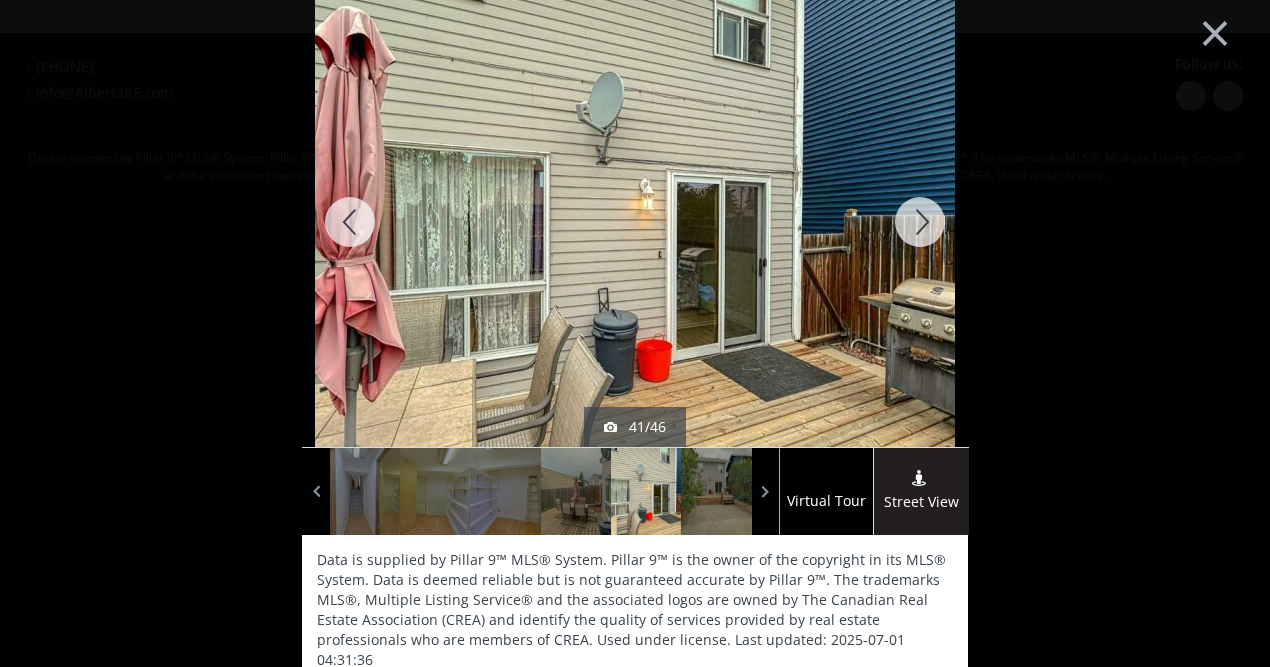 click at bounding box center (920, 222) 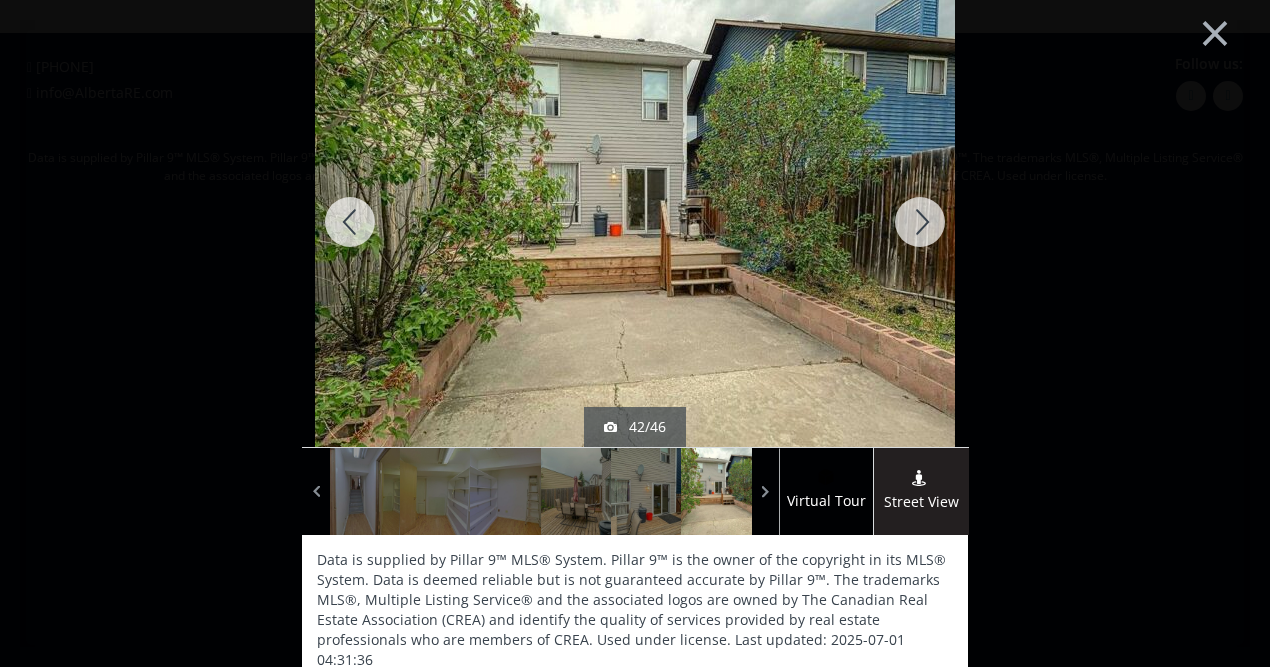 click at bounding box center (920, 222) 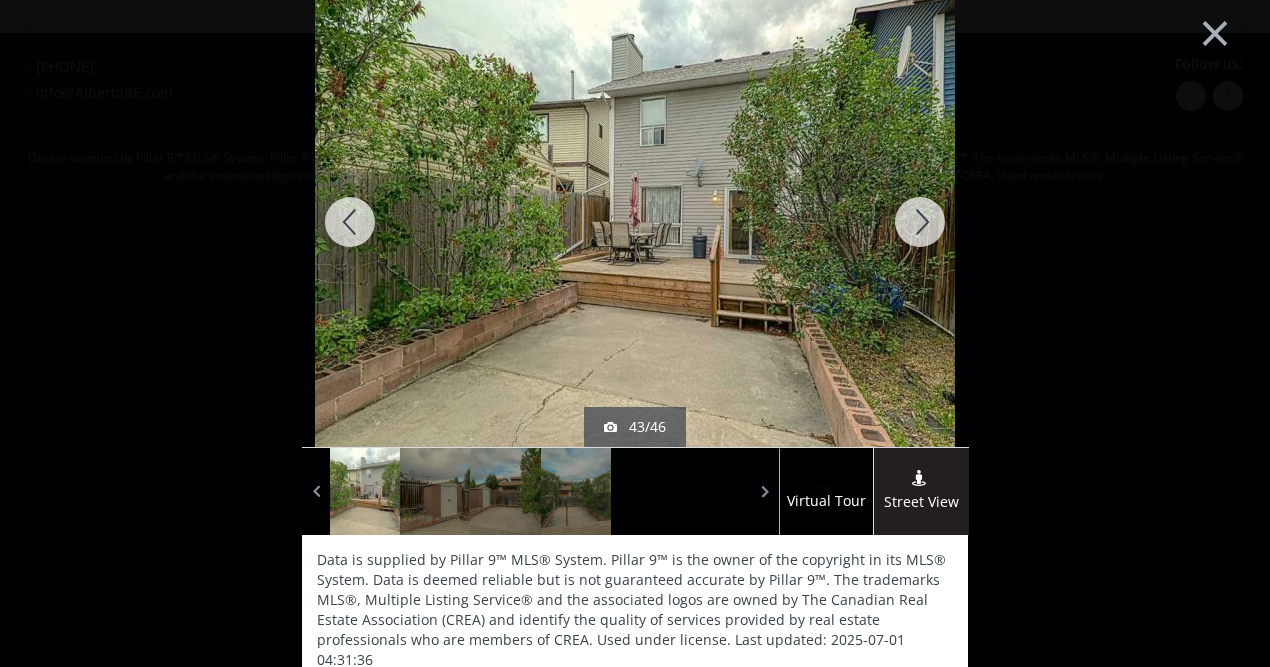 click at bounding box center [920, 222] 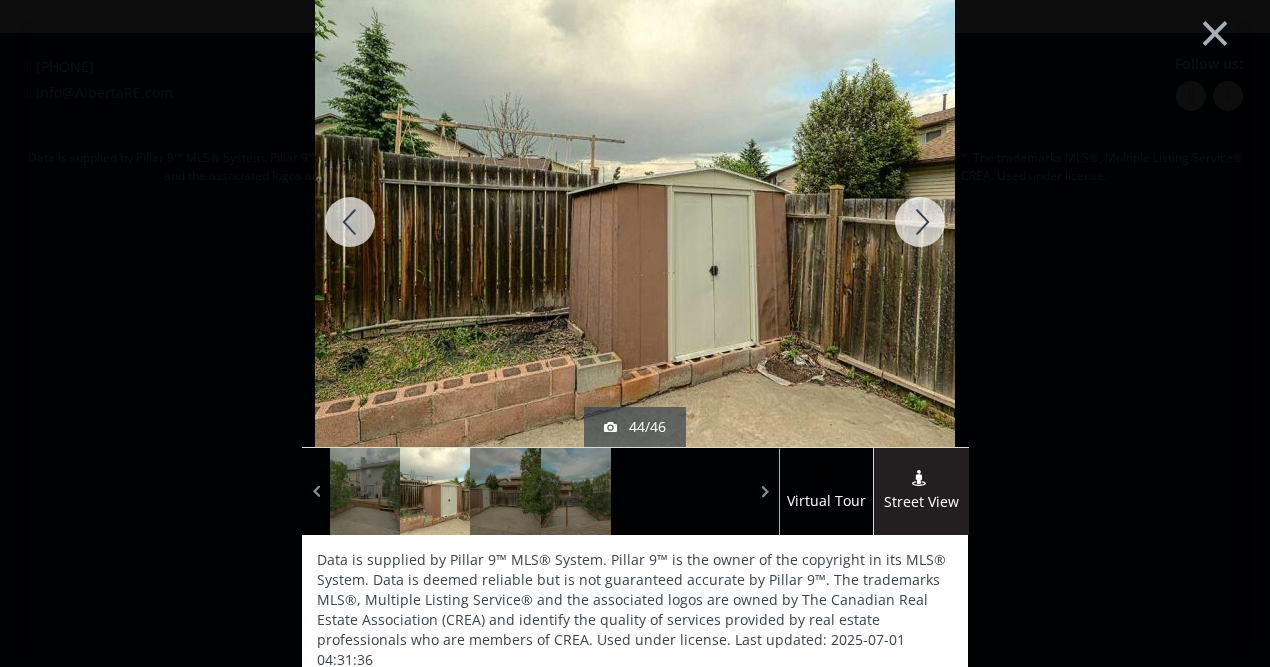 click at bounding box center [920, 222] 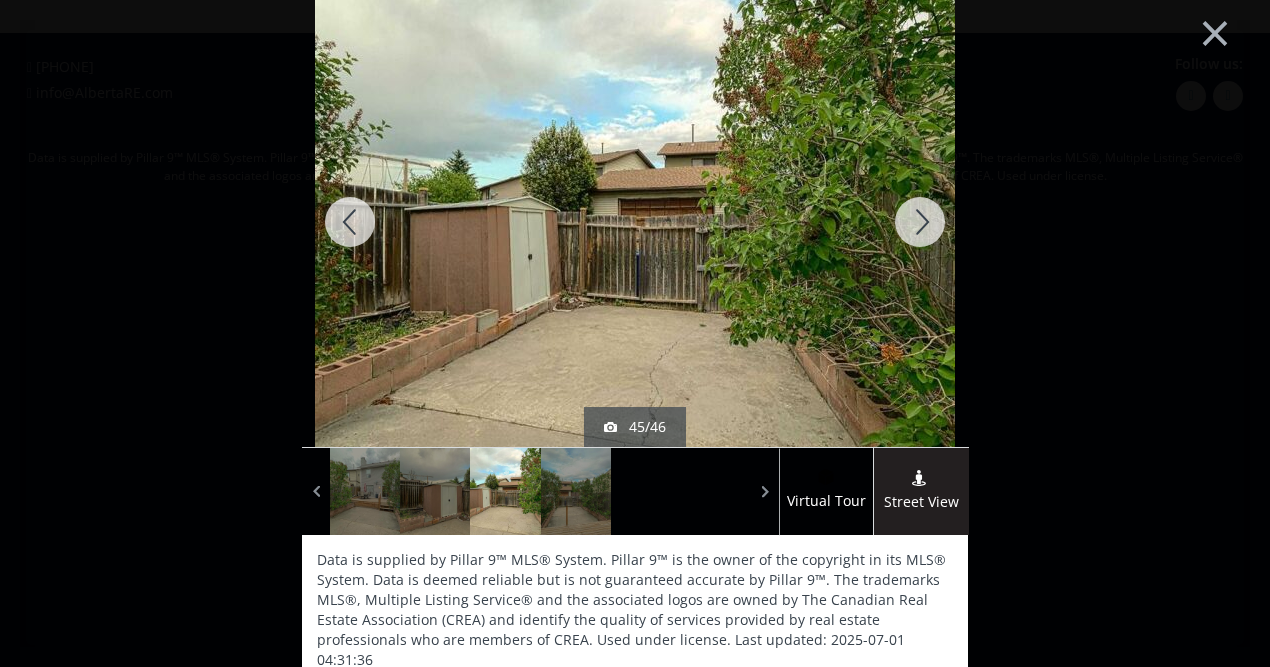 click at bounding box center [920, 222] 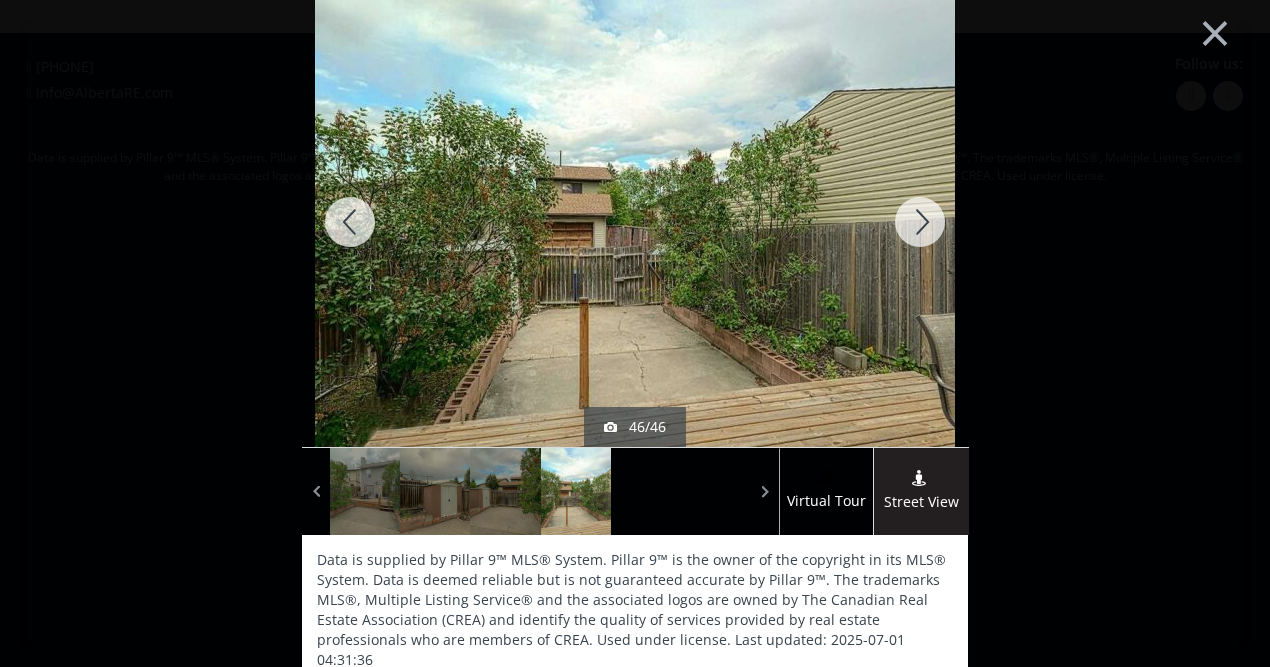 click at bounding box center (920, 222) 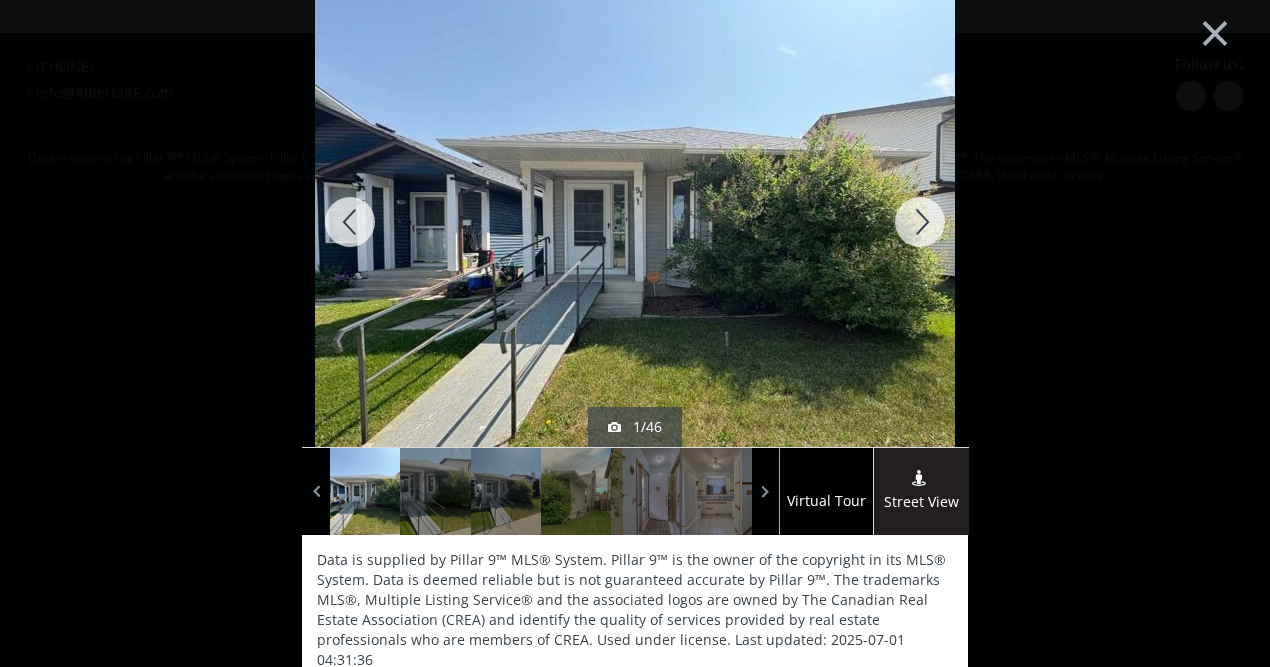 scroll, scrollTop: 9, scrollLeft: 0, axis: vertical 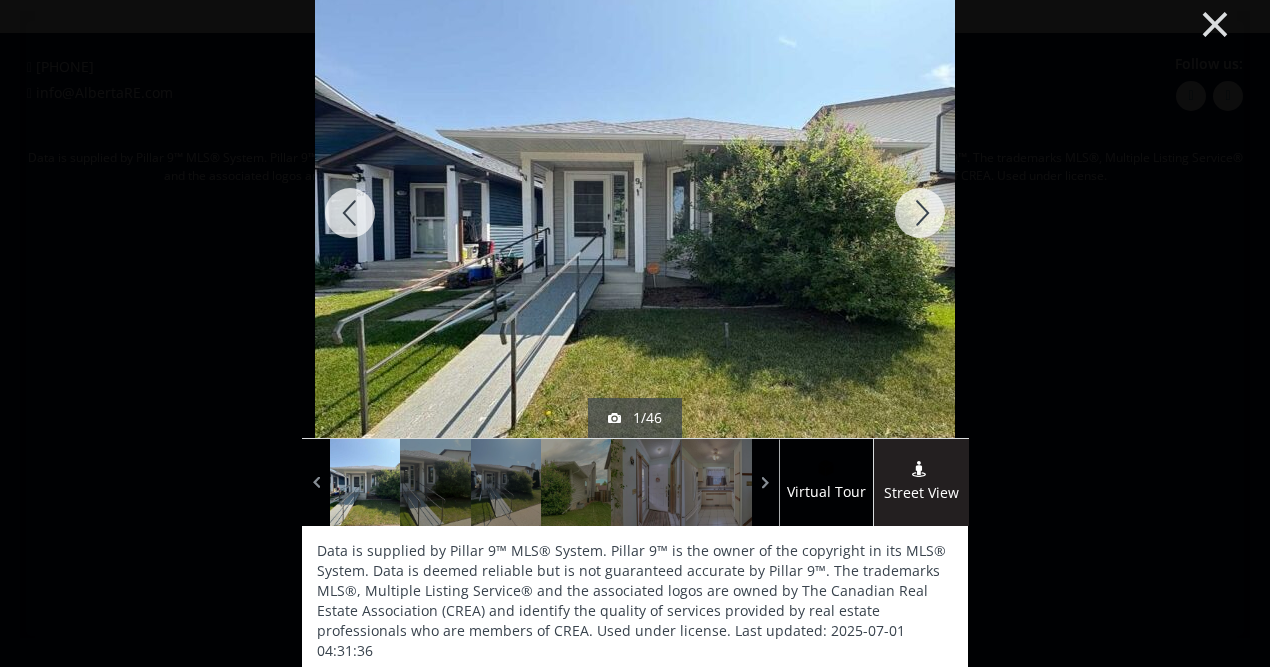 click on "×" at bounding box center (1215, 22) 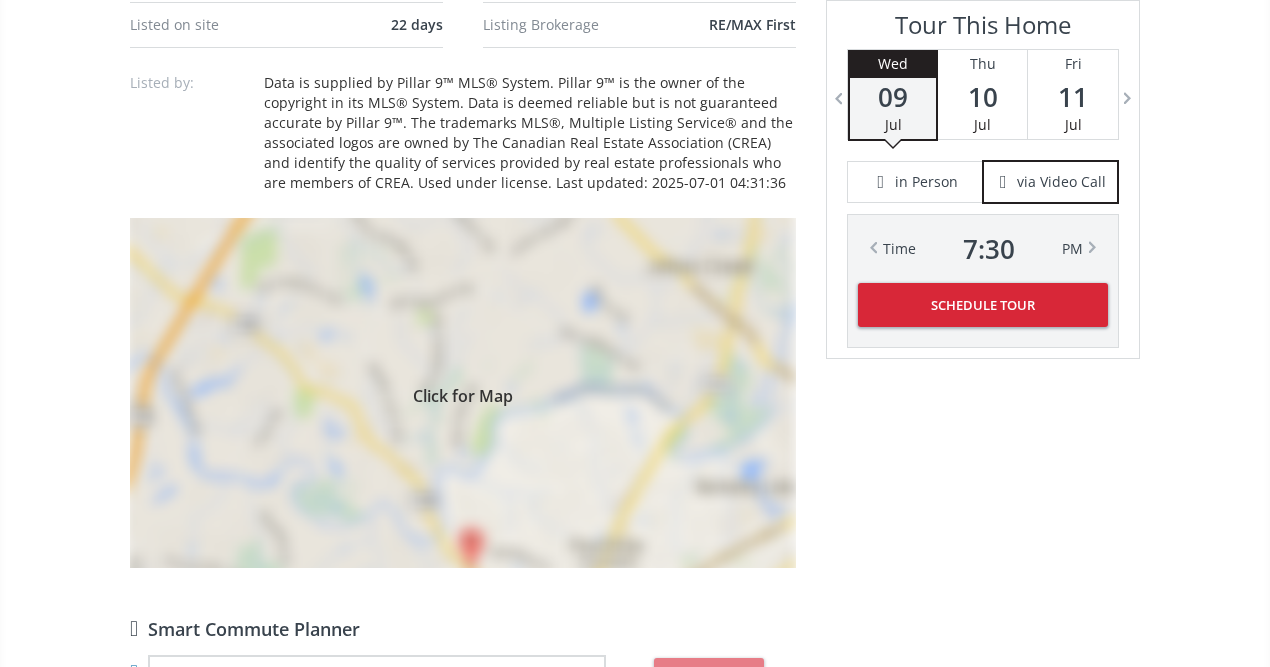 scroll, scrollTop: 1520, scrollLeft: 0, axis: vertical 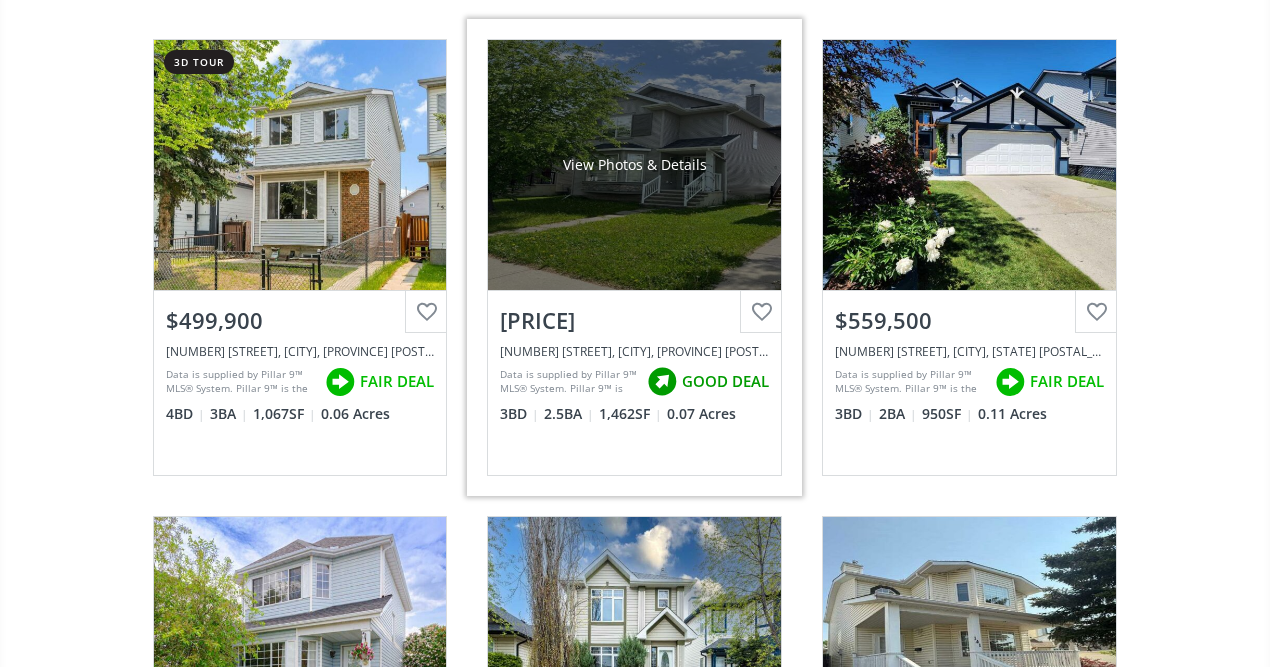 click on "View Photos & Details" at bounding box center (634, 165) 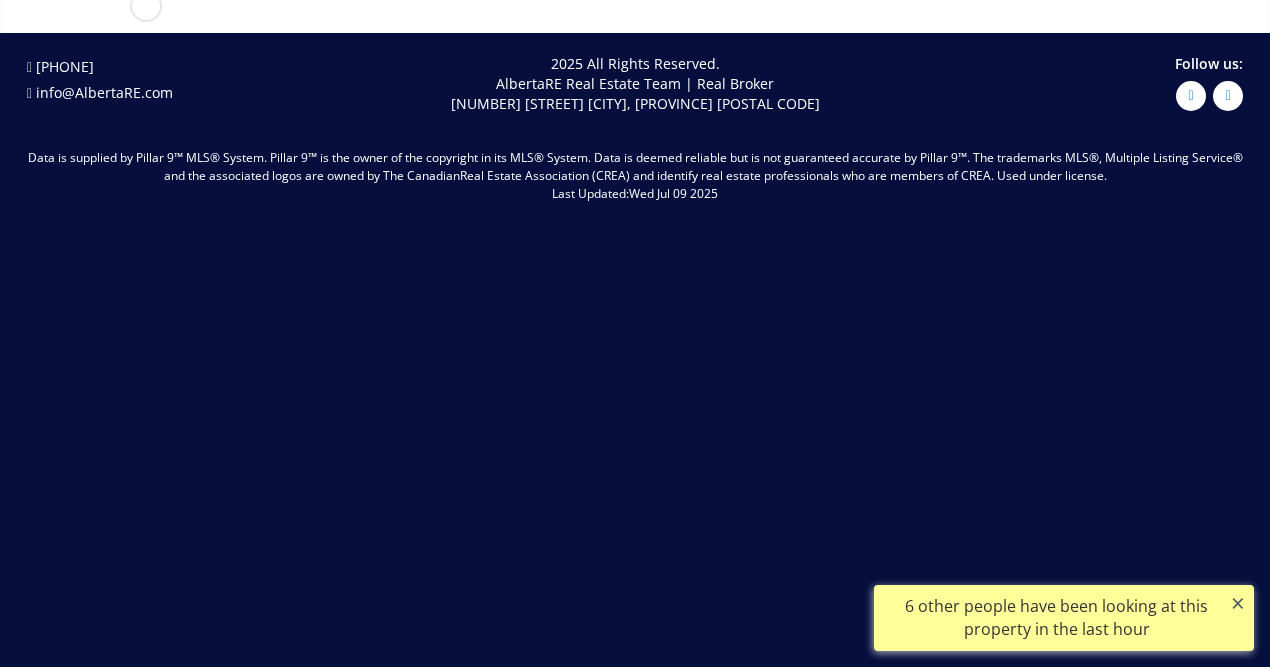 scroll, scrollTop: 0, scrollLeft: 0, axis: both 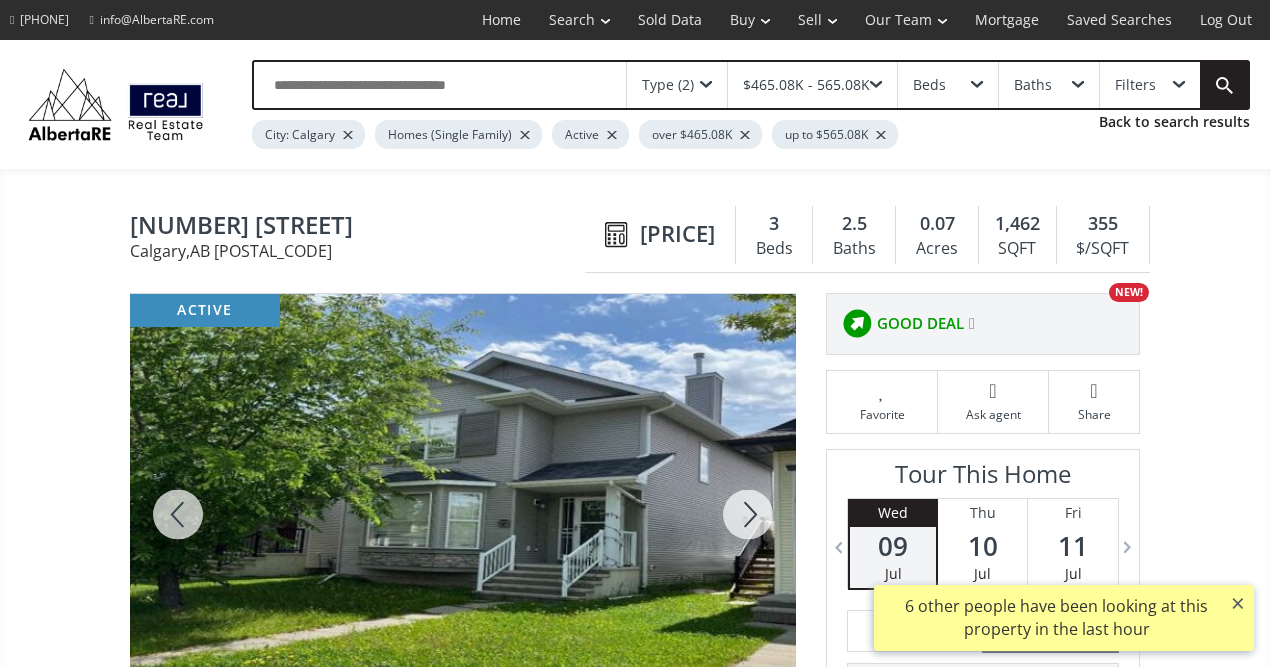 click at bounding box center (748, 514) 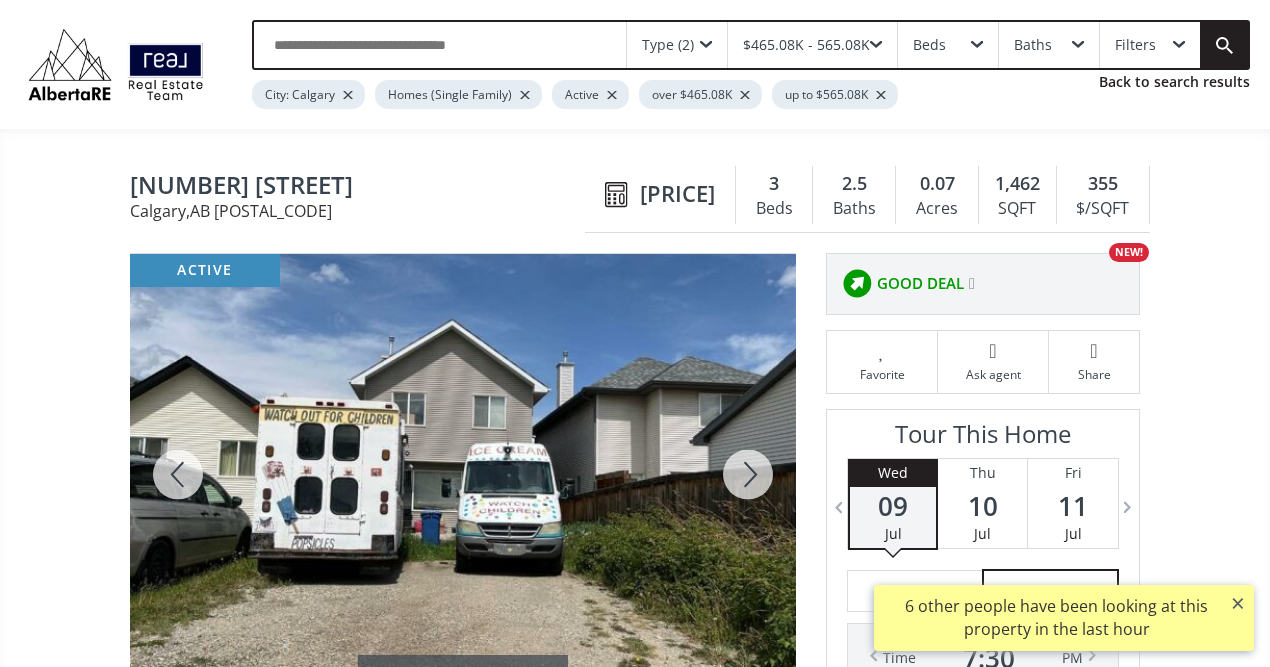 scroll, scrollTop: 80, scrollLeft: 0, axis: vertical 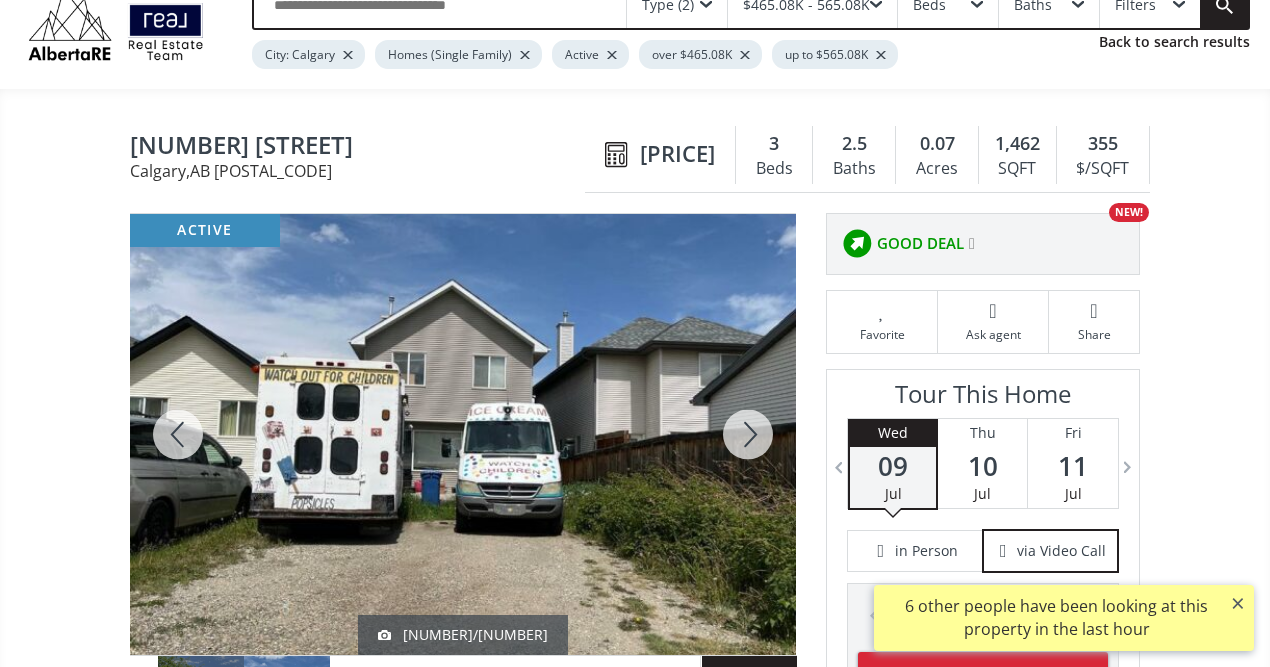 click at bounding box center (748, 434) 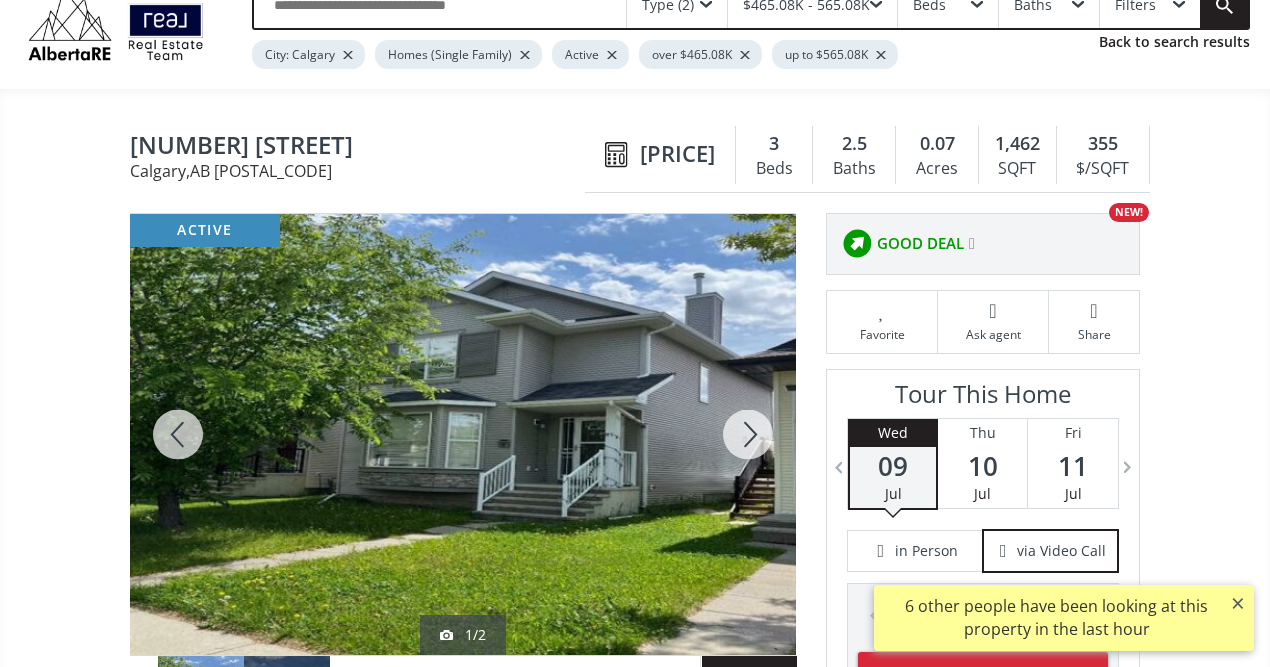 click at bounding box center (748, 434) 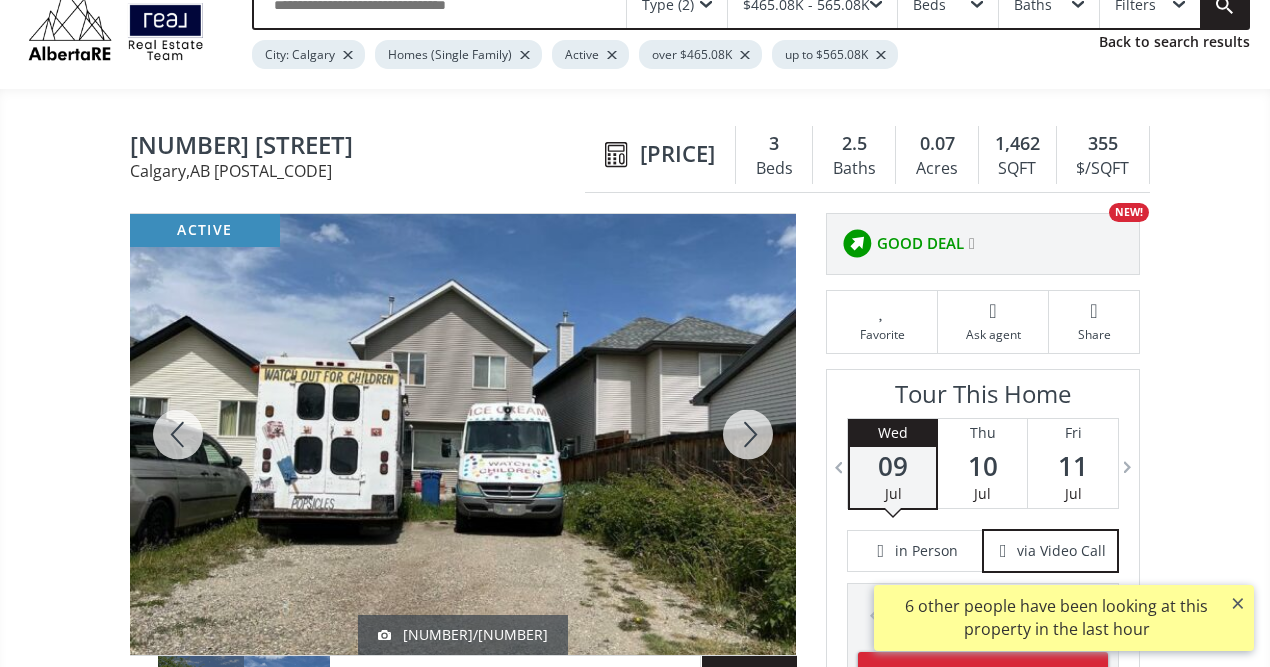 click at bounding box center (748, 434) 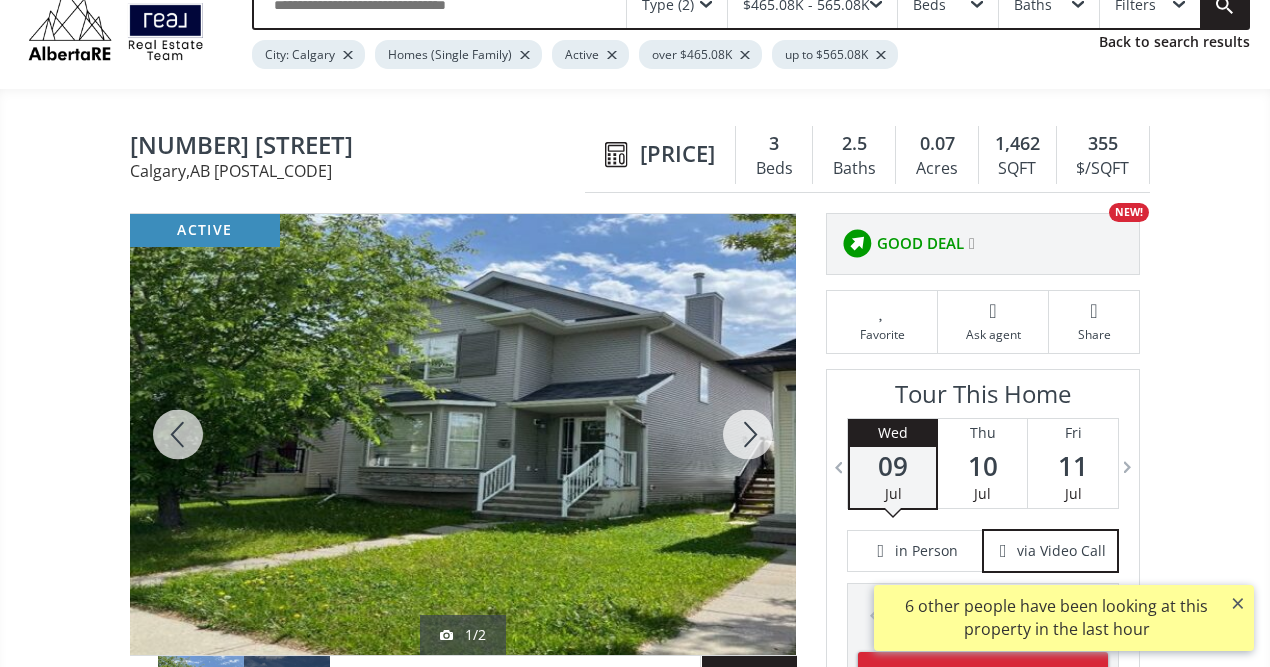click at bounding box center (748, 434) 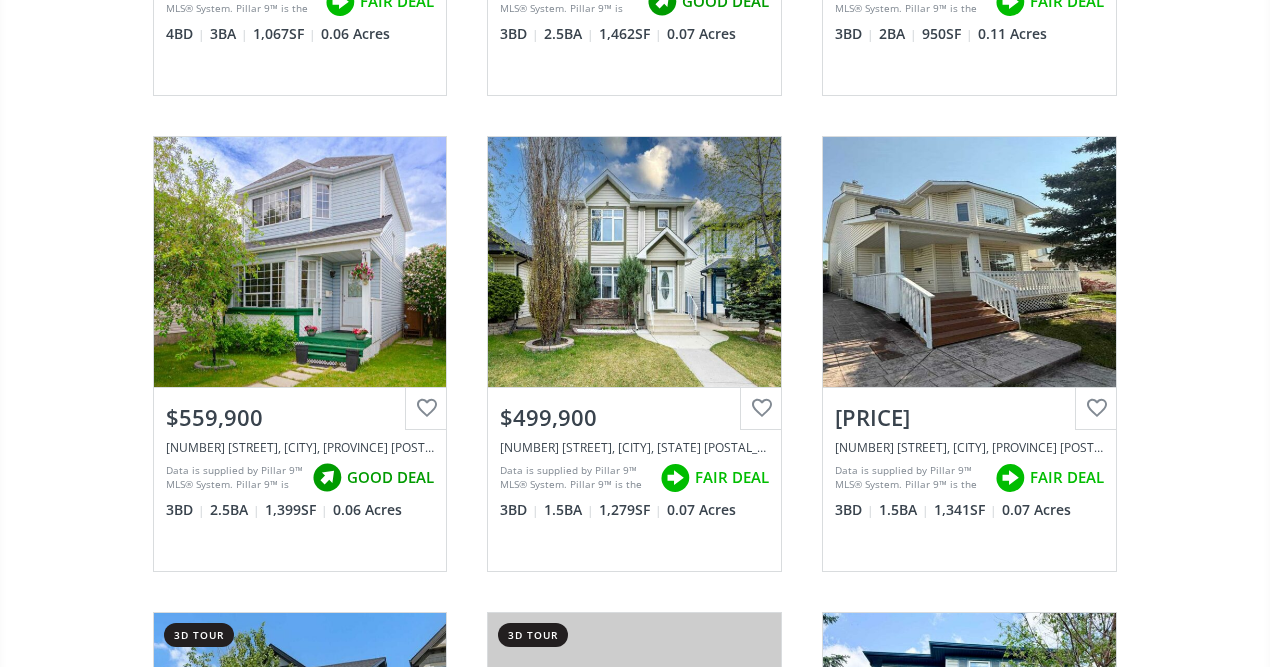 scroll, scrollTop: 22066, scrollLeft: 0, axis: vertical 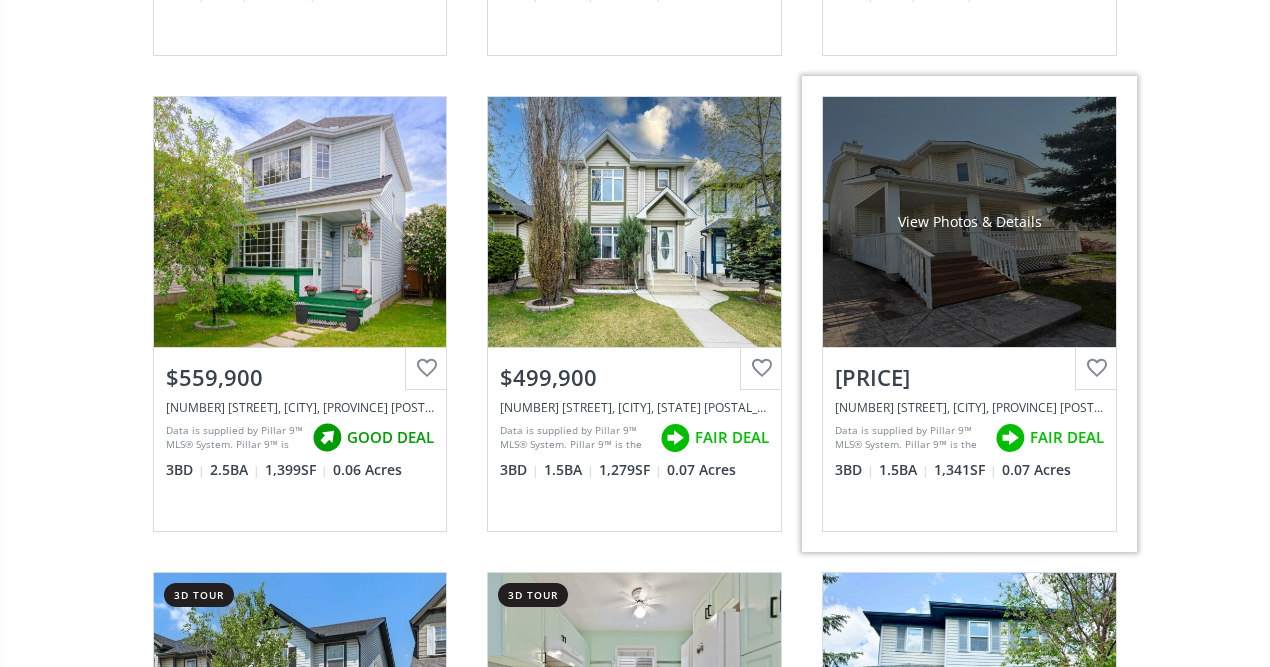 click on "View Photos & Details" at bounding box center (970, 222) 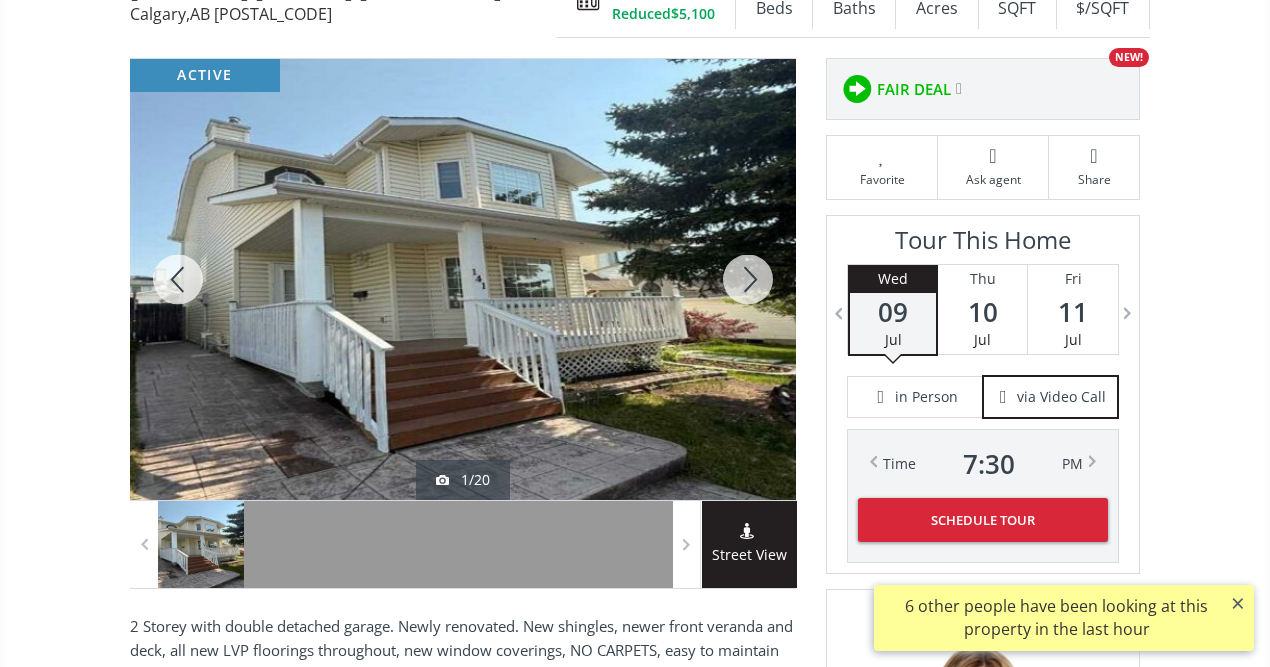 scroll, scrollTop: 280, scrollLeft: 0, axis: vertical 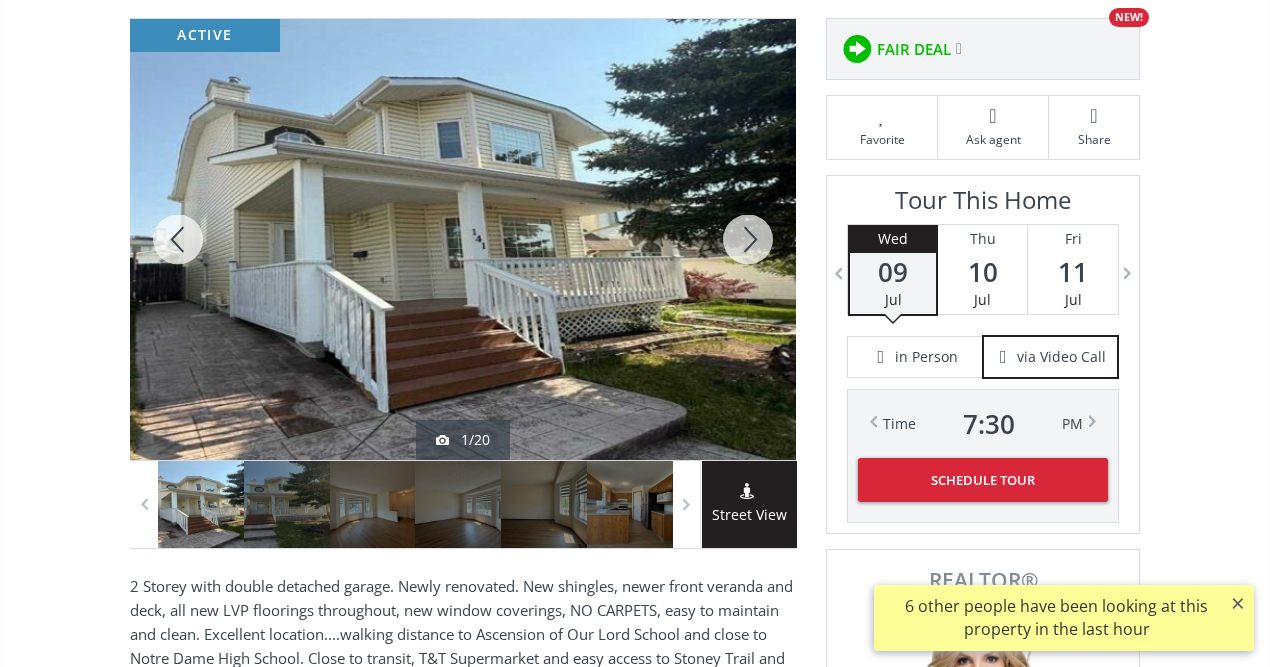 click at bounding box center [748, 239] 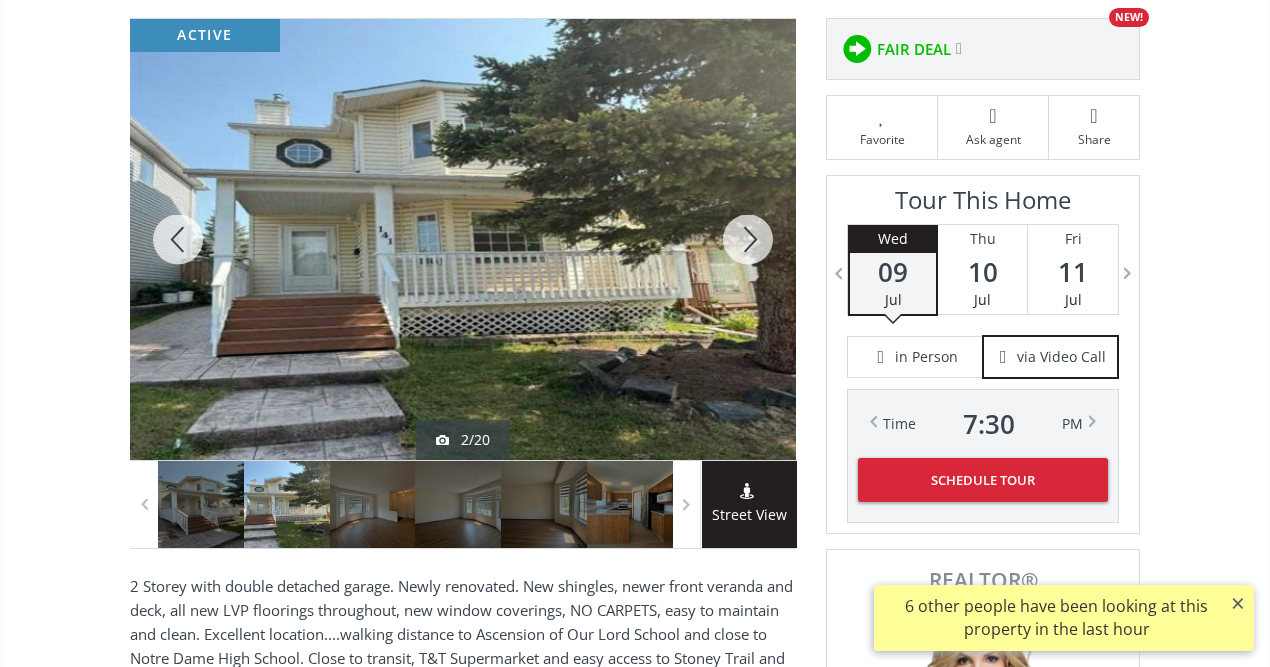 click at bounding box center (748, 239) 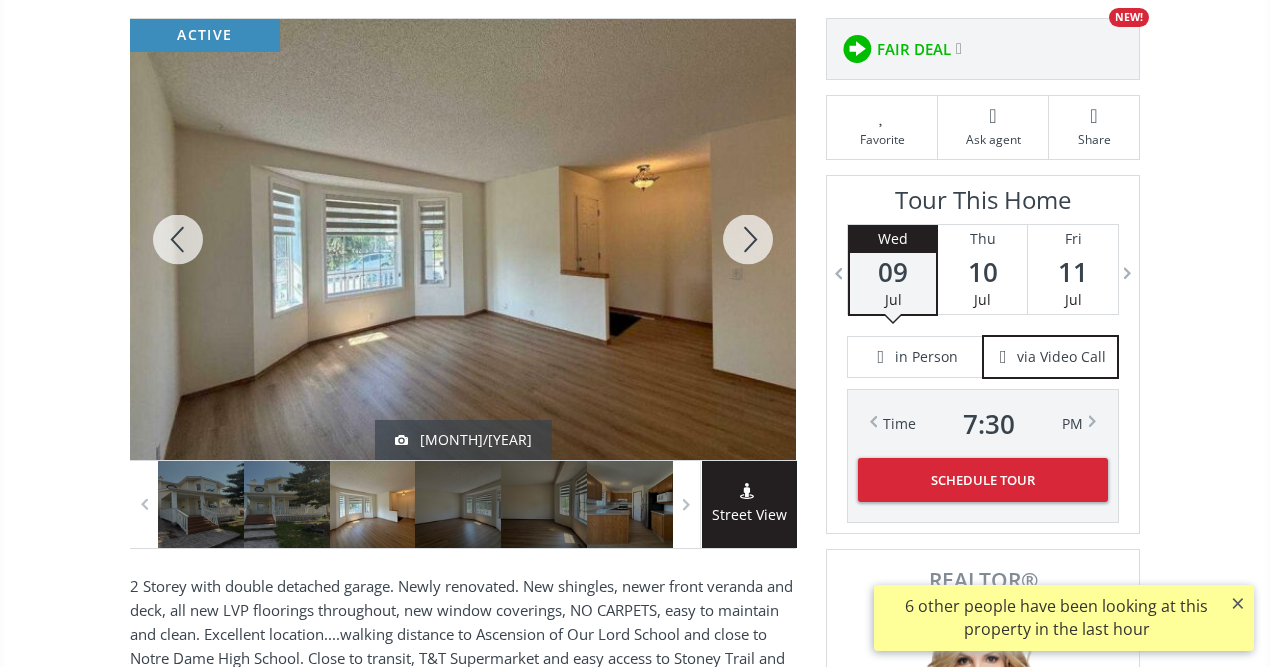 click at bounding box center (748, 239) 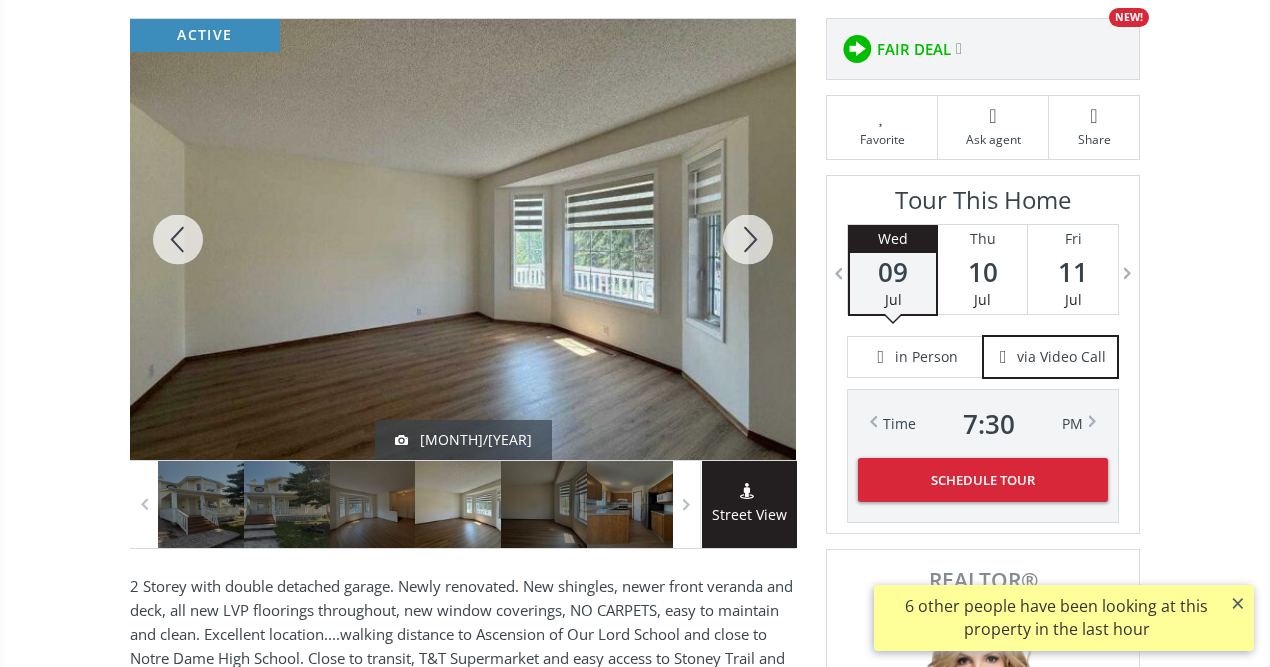 click at bounding box center (748, 239) 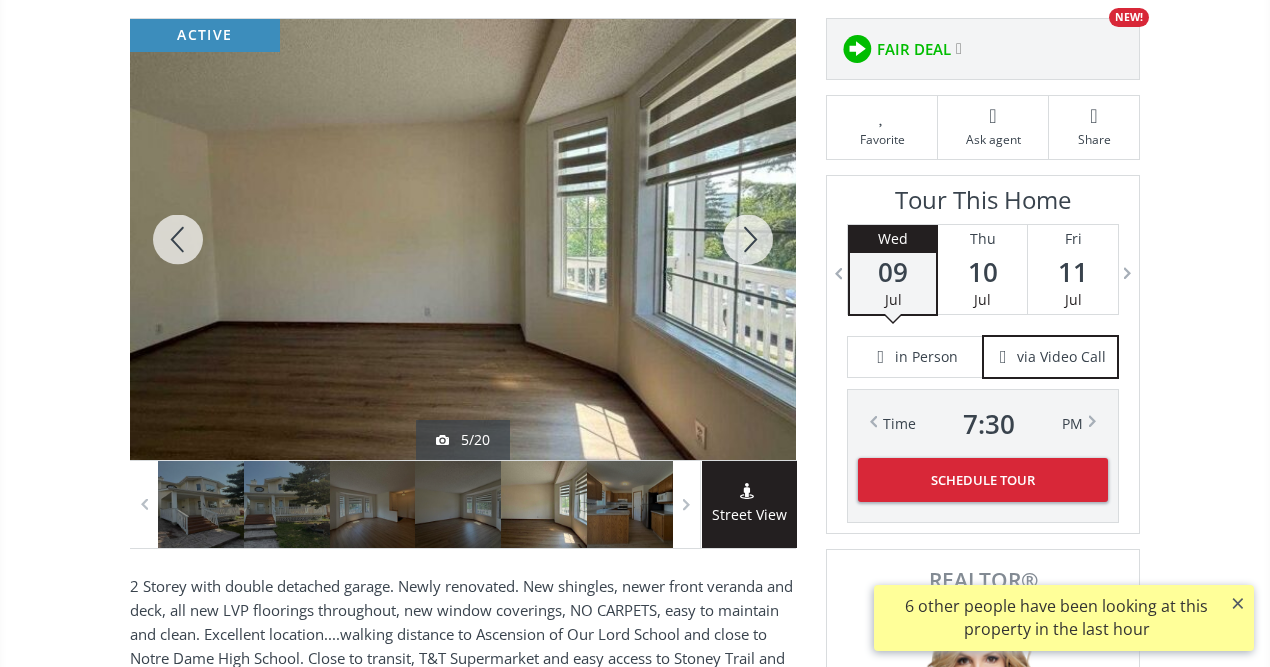 click at bounding box center (748, 239) 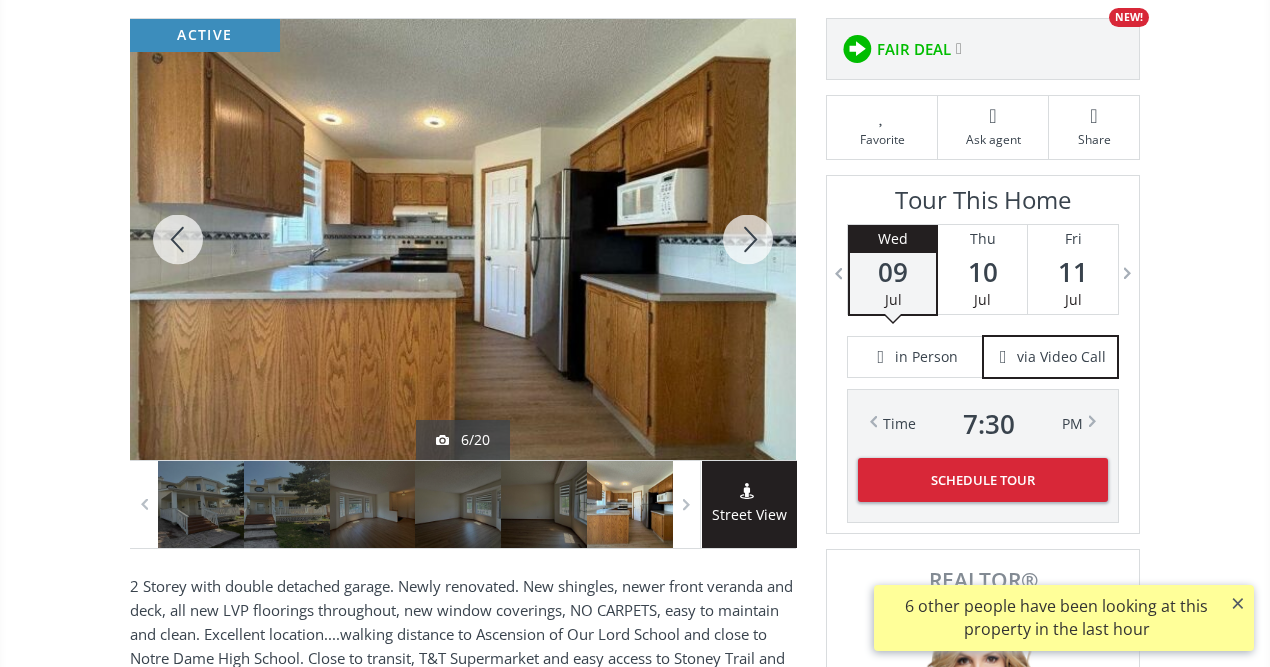 click at bounding box center [748, 239] 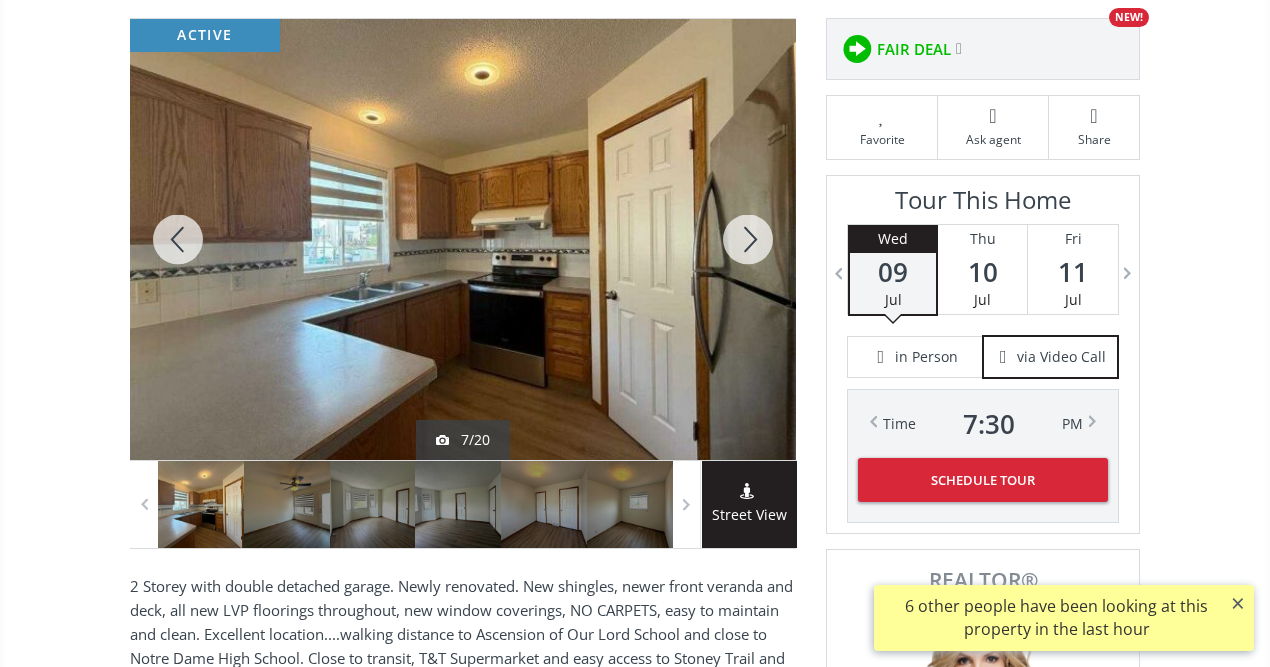 click at bounding box center (748, 239) 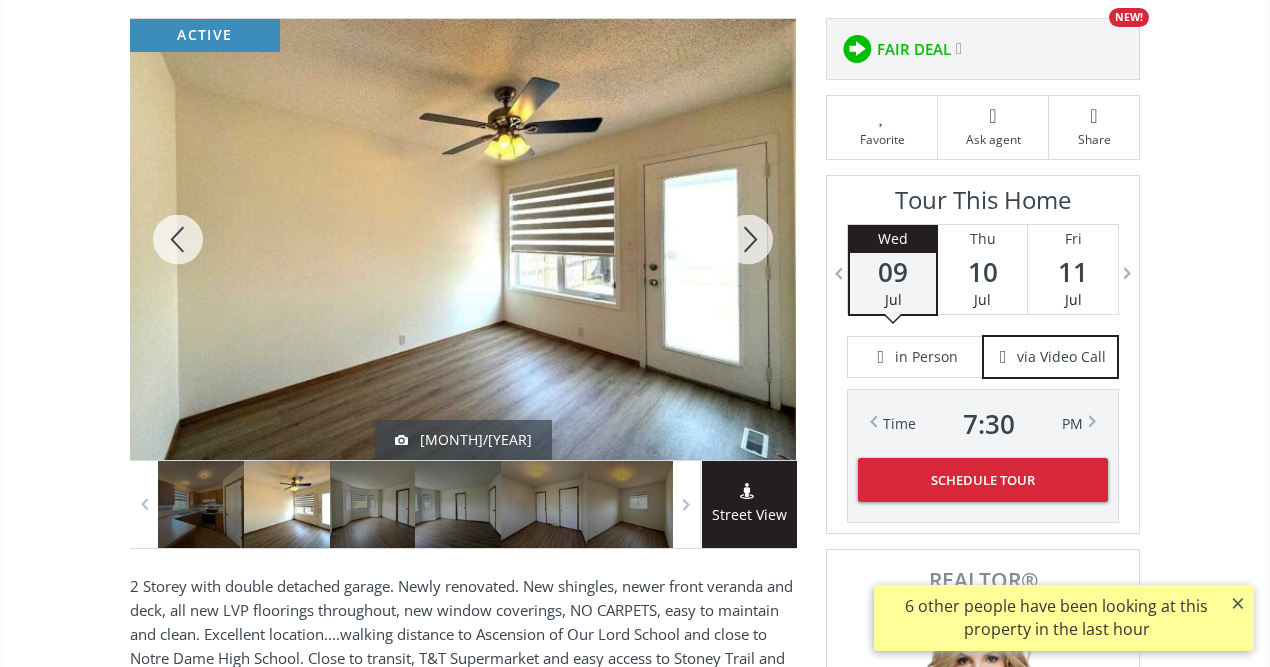 click at bounding box center (748, 239) 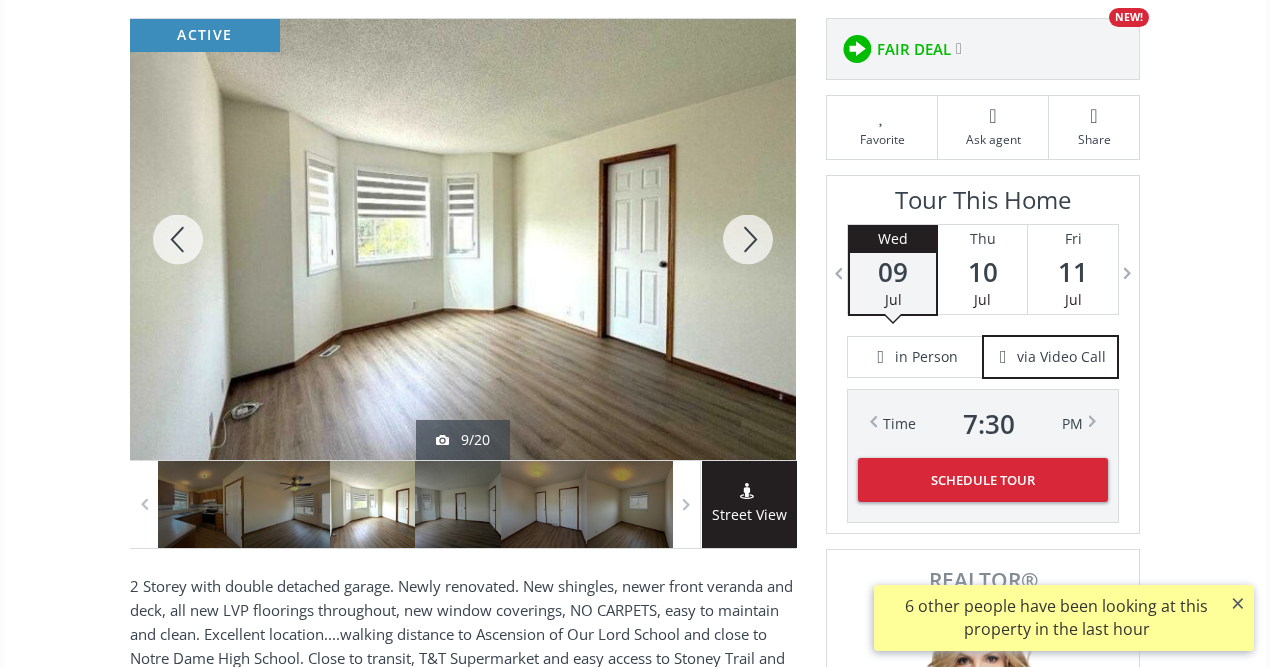 click at bounding box center (748, 239) 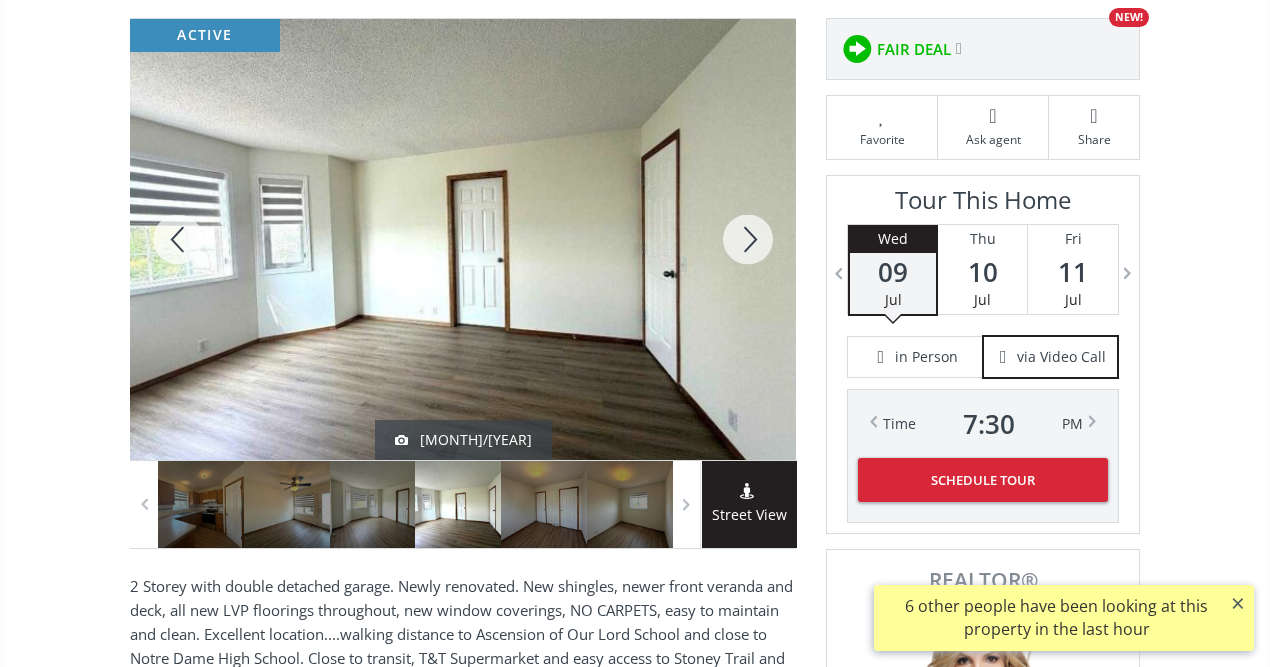 click at bounding box center [748, 239] 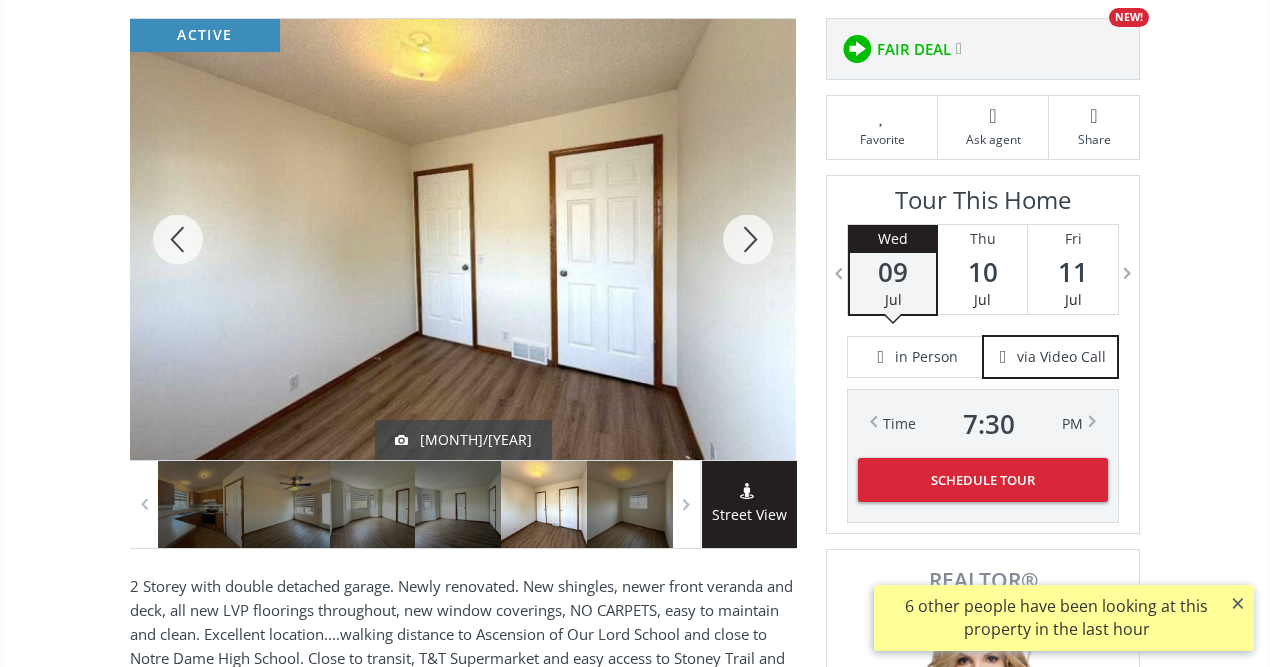 click at bounding box center [748, 239] 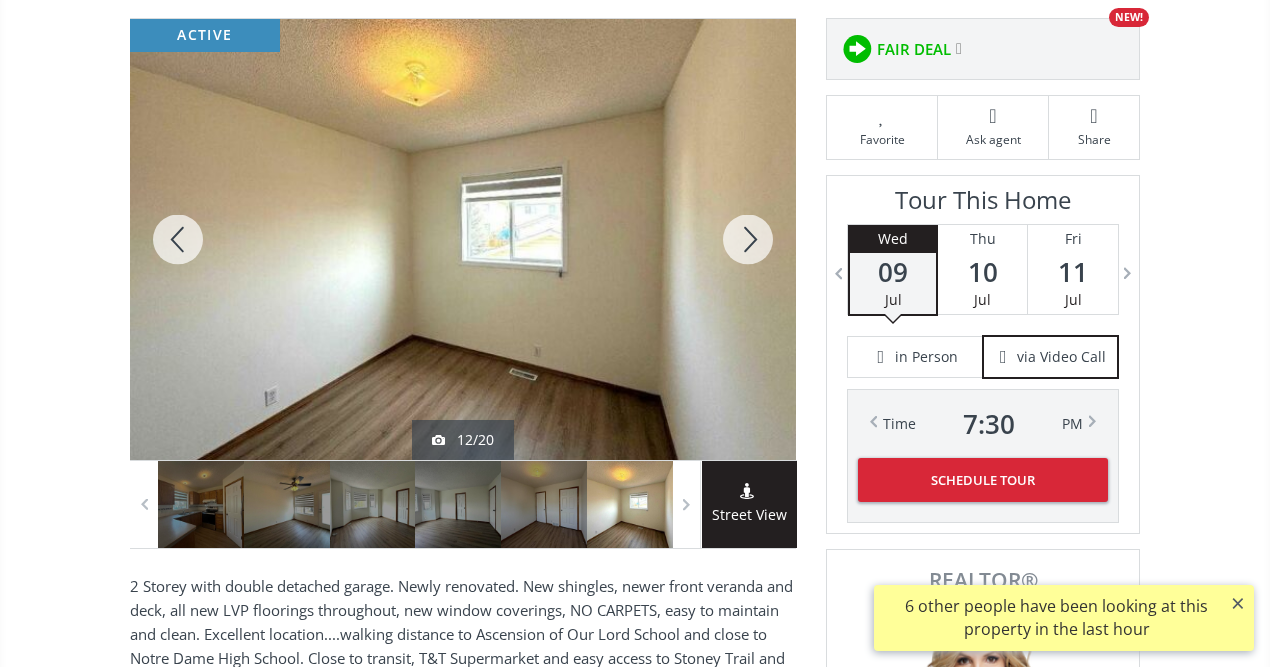 click at bounding box center [748, 239] 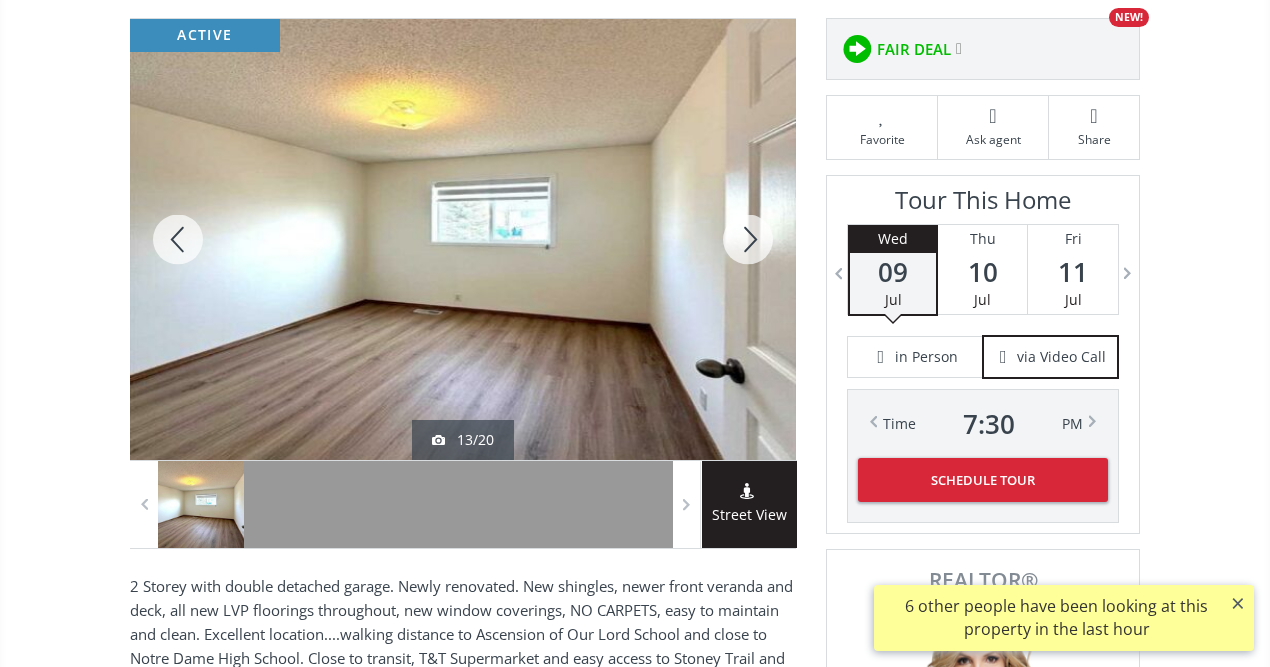 click at bounding box center [748, 239] 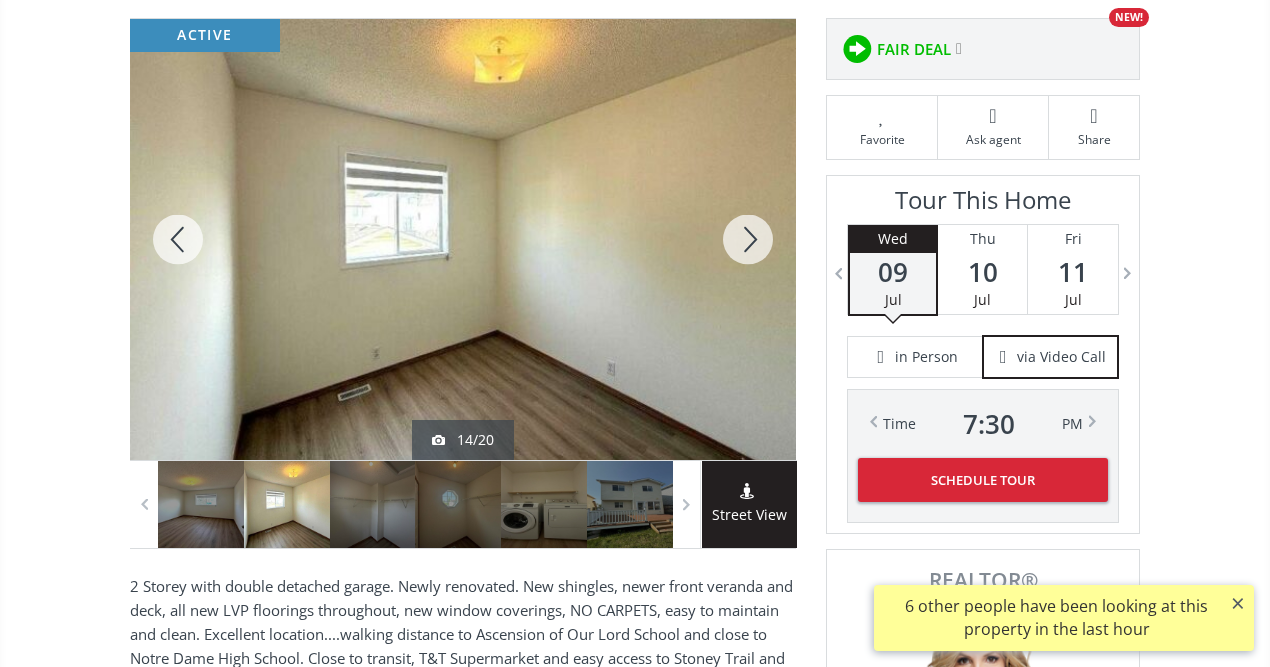 click at bounding box center [748, 239] 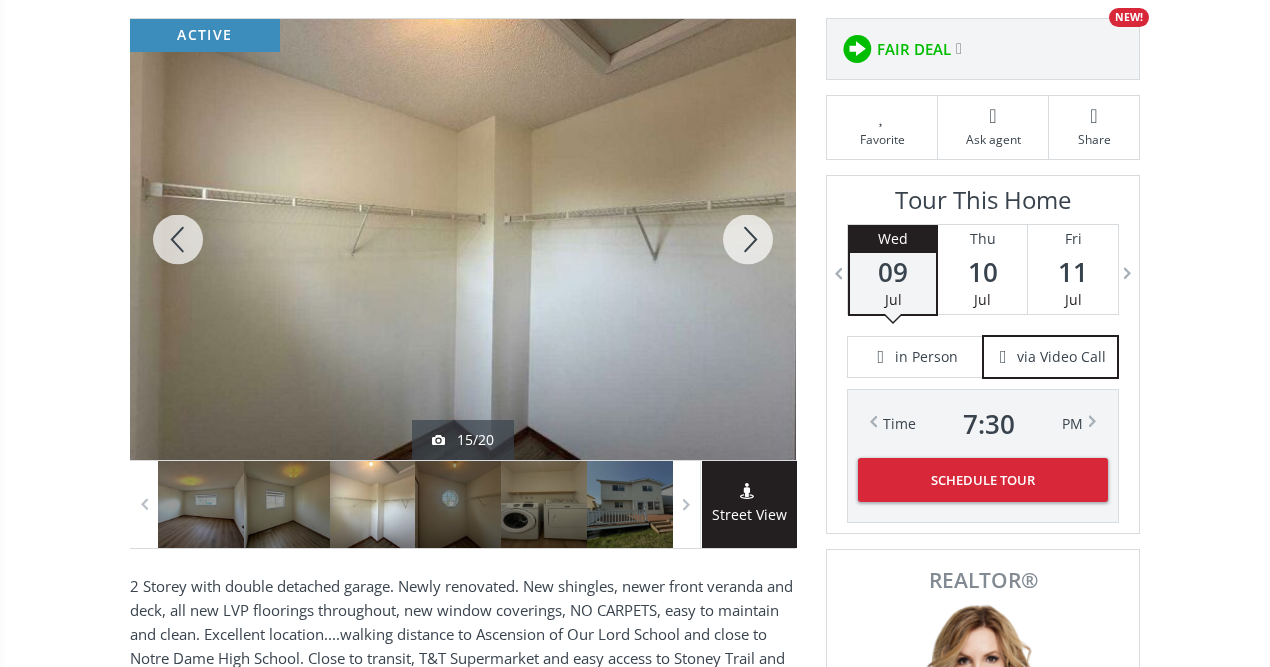 click at bounding box center [748, 239] 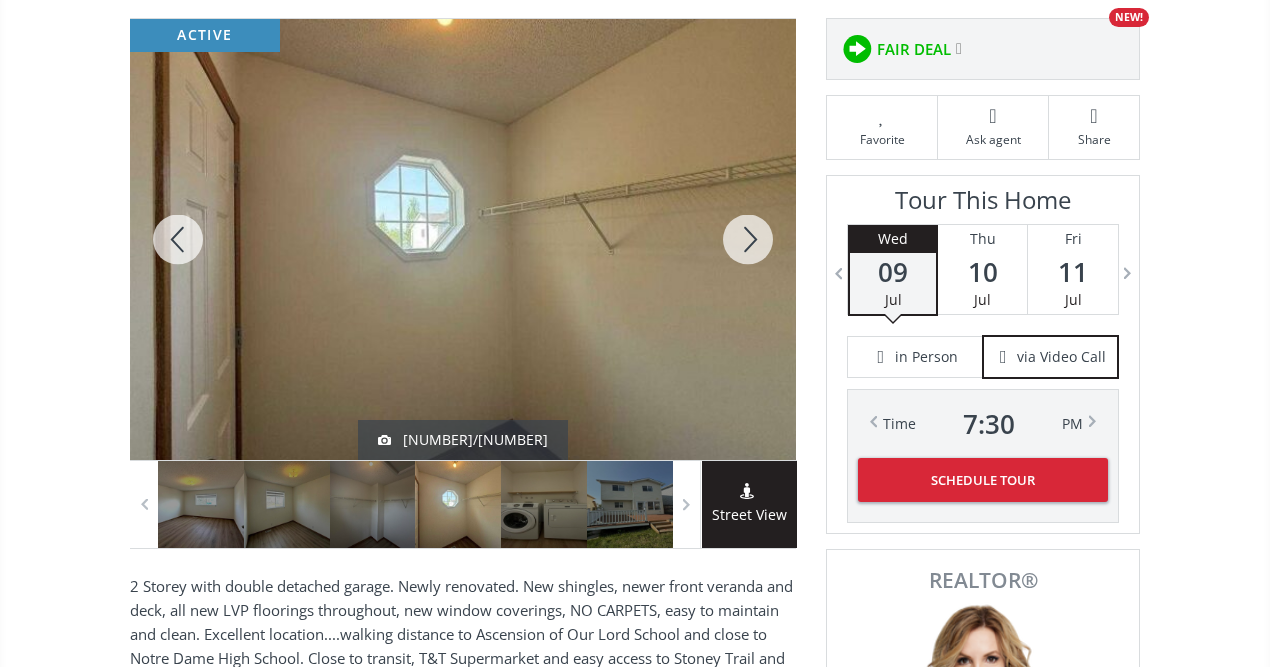 click at bounding box center (748, 239) 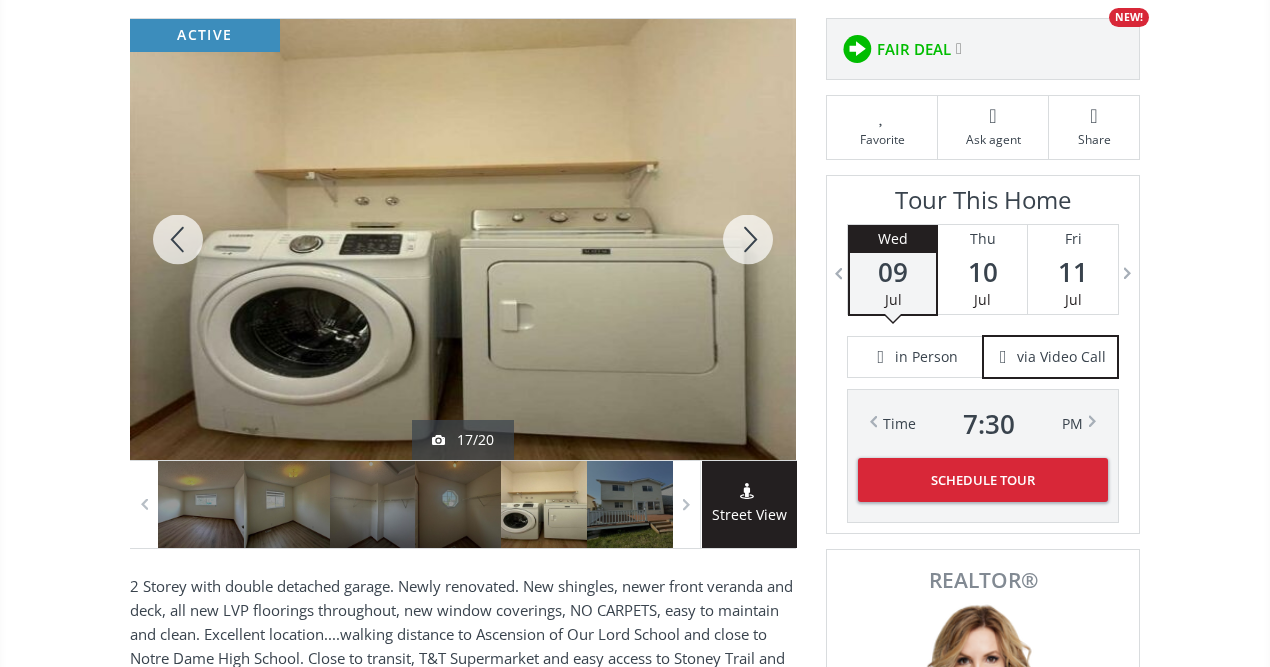 click at bounding box center [748, 239] 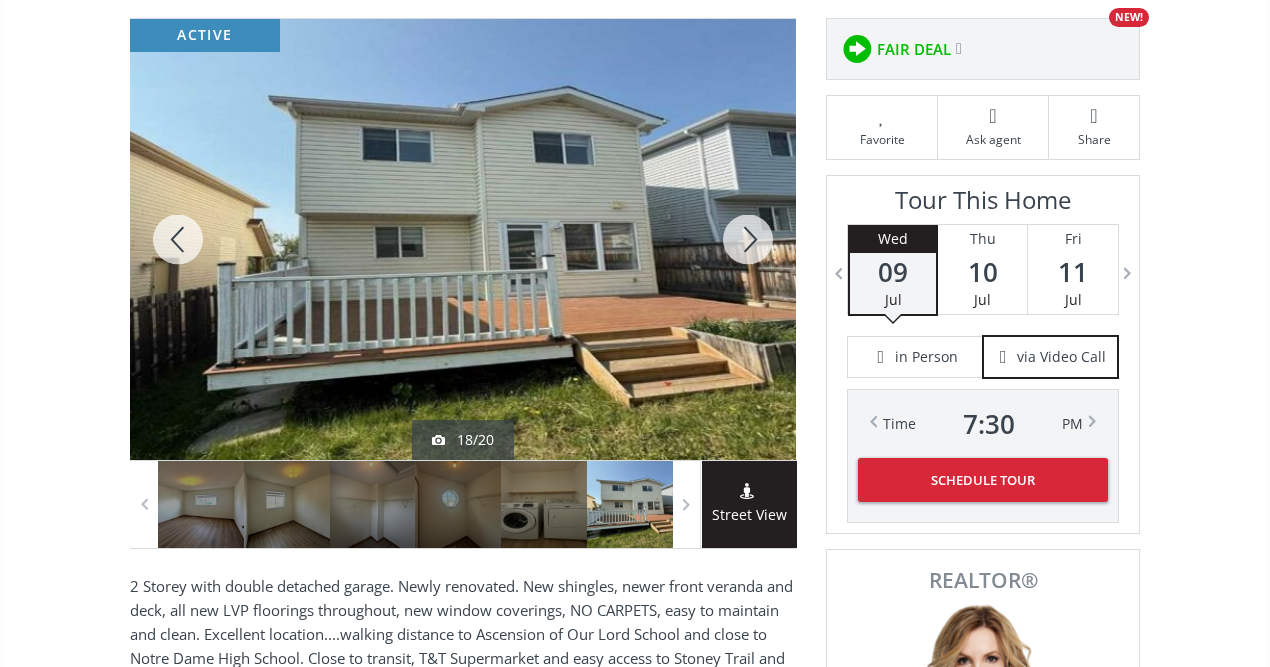 click at bounding box center [748, 239] 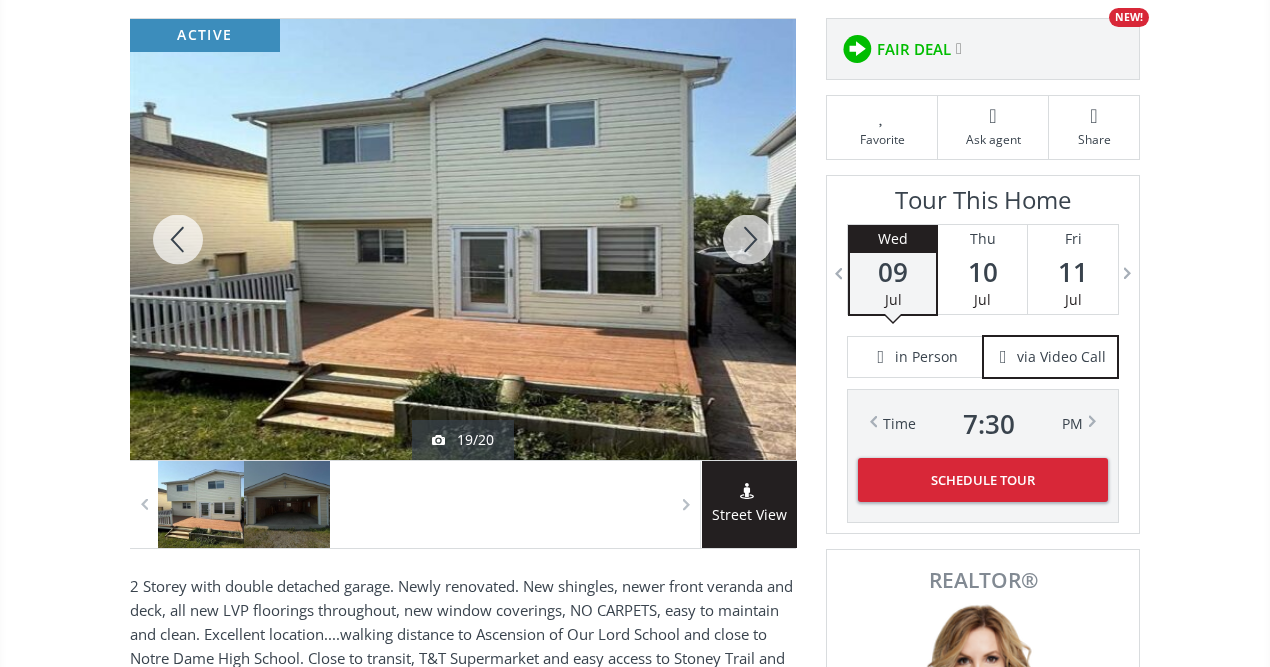 click at bounding box center (748, 239) 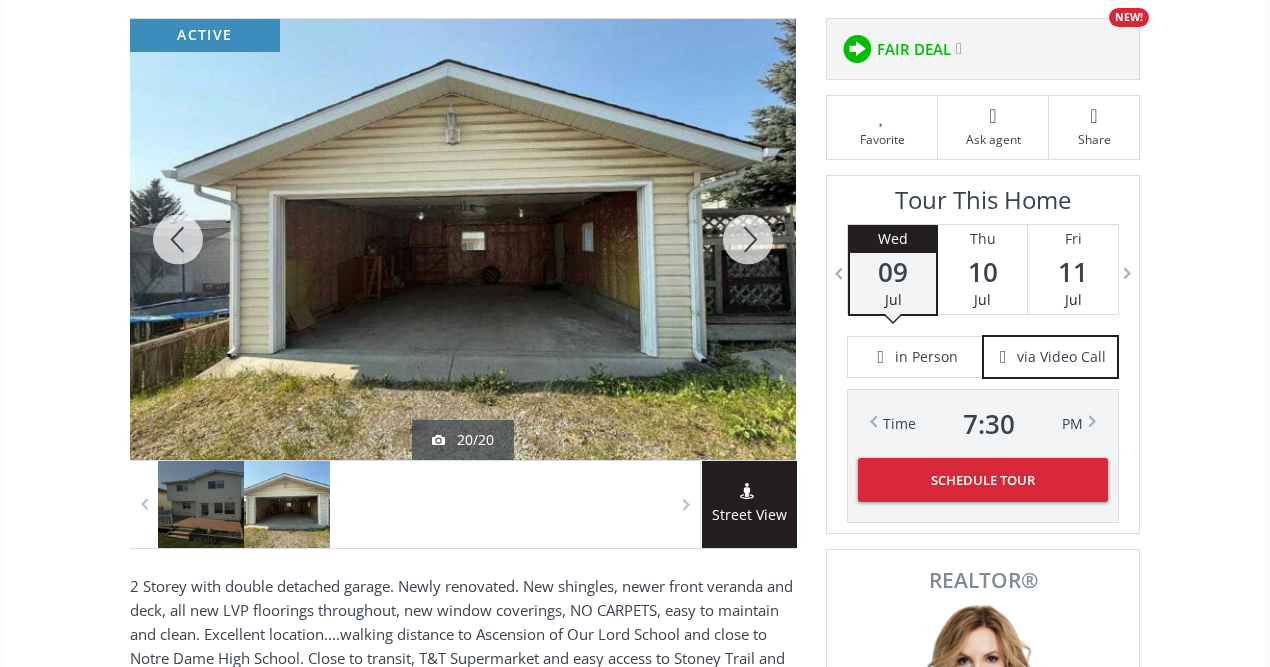 click at bounding box center (748, 239) 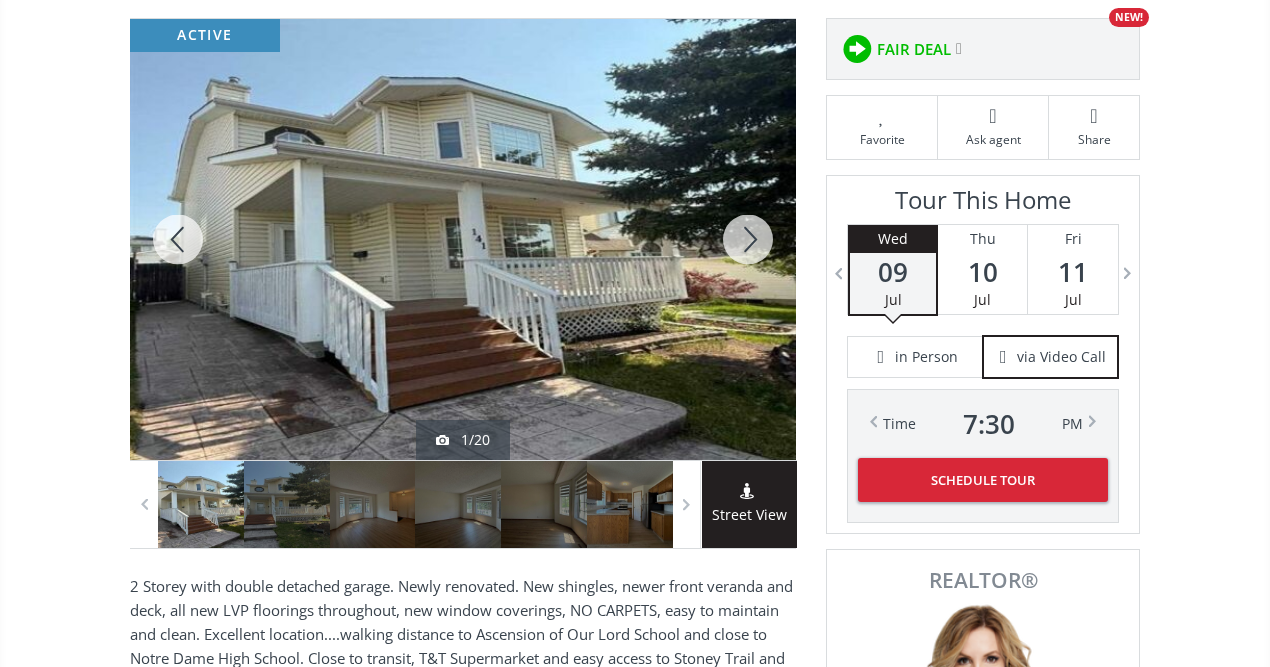 click at bounding box center (748, 239) 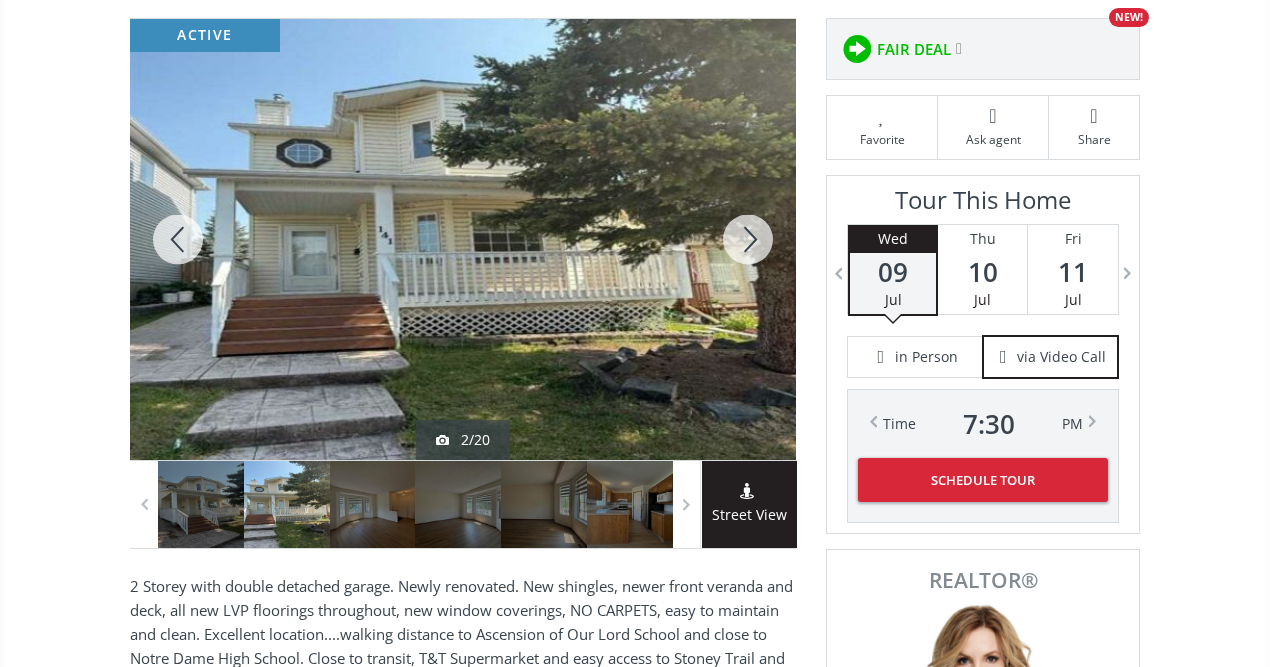 click at bounding box center [748, 239] 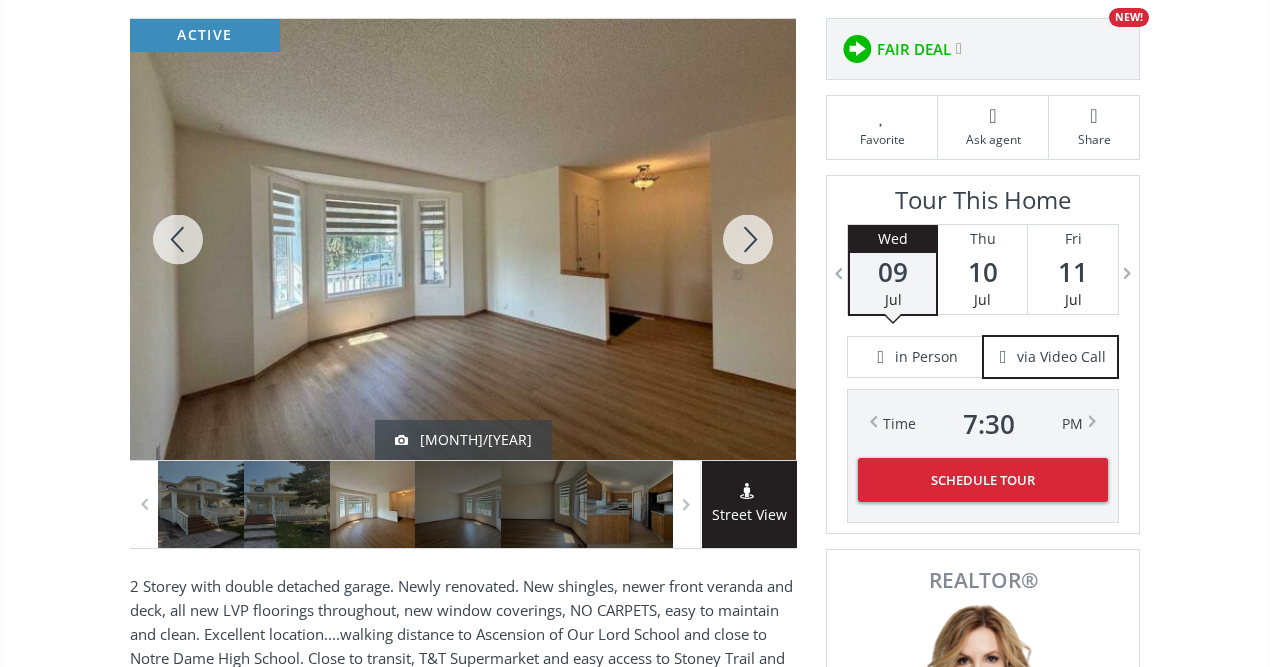 click at bounding box center (748, 239) 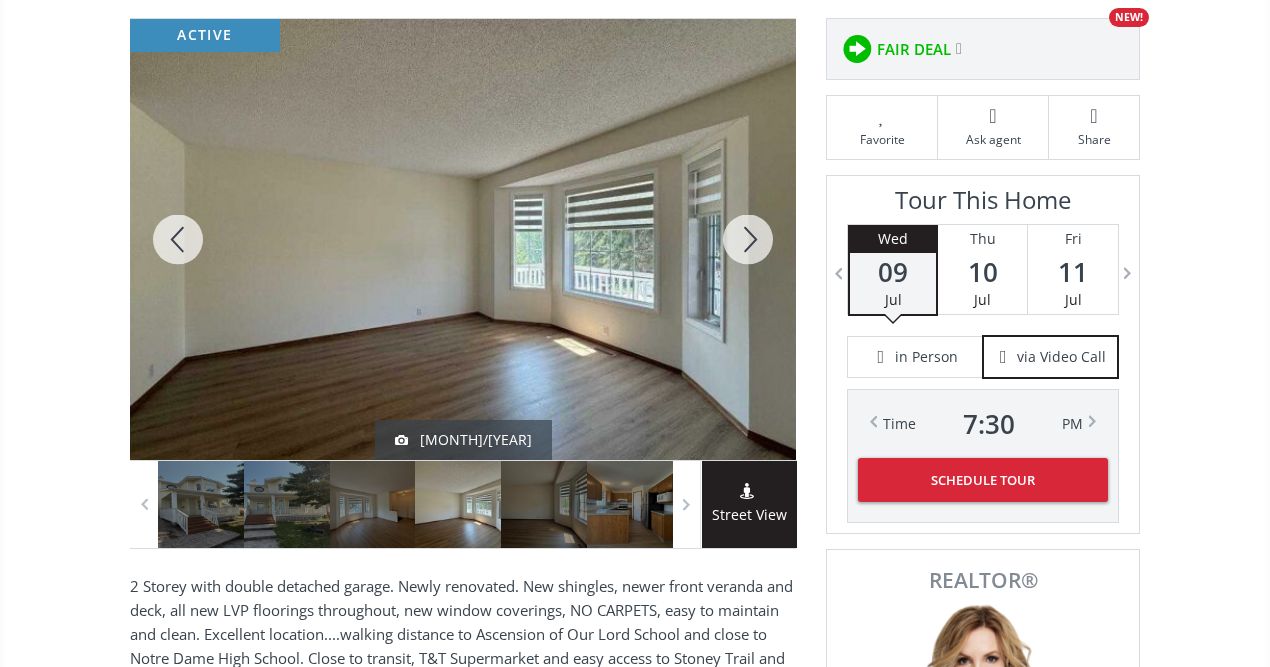 click at bounding box center (748, 239) 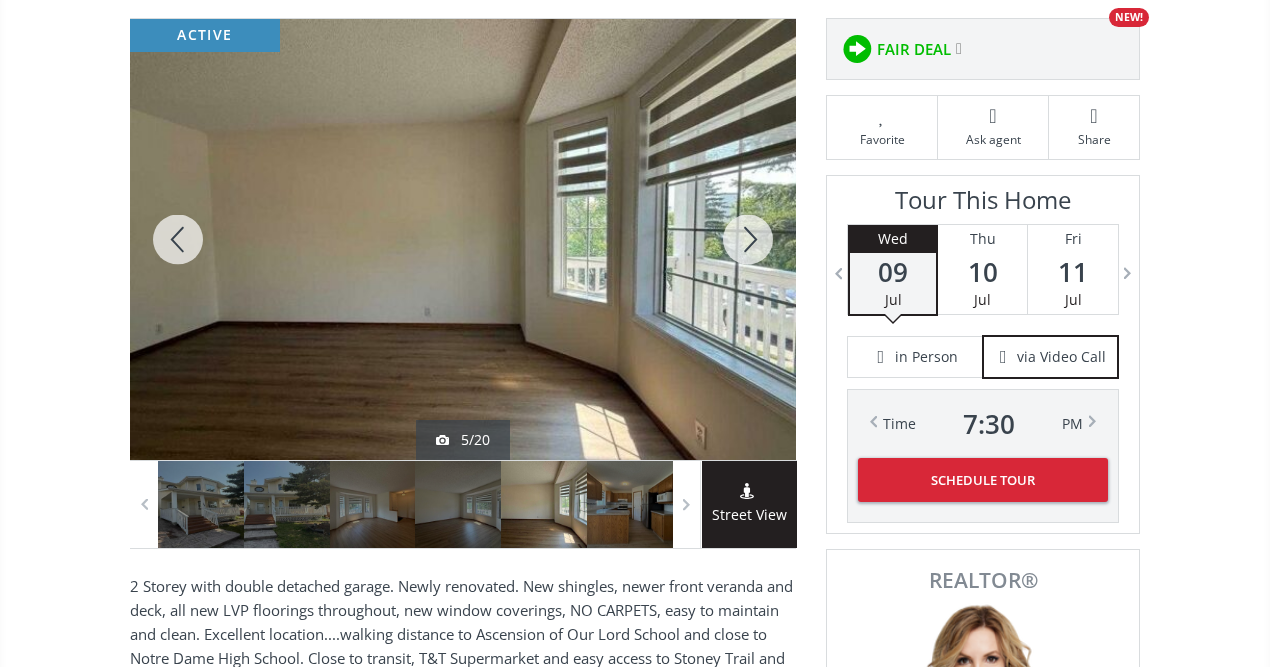click at bounding box center [748, 239] 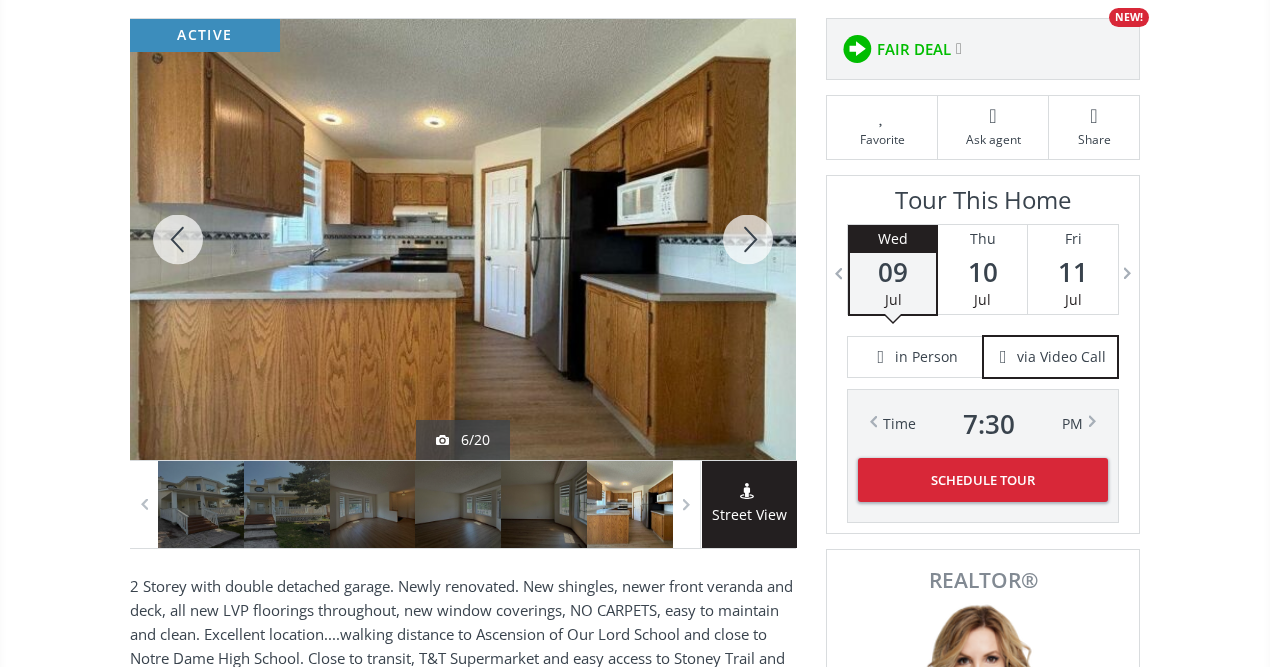 click at bounding box center (748, 239) 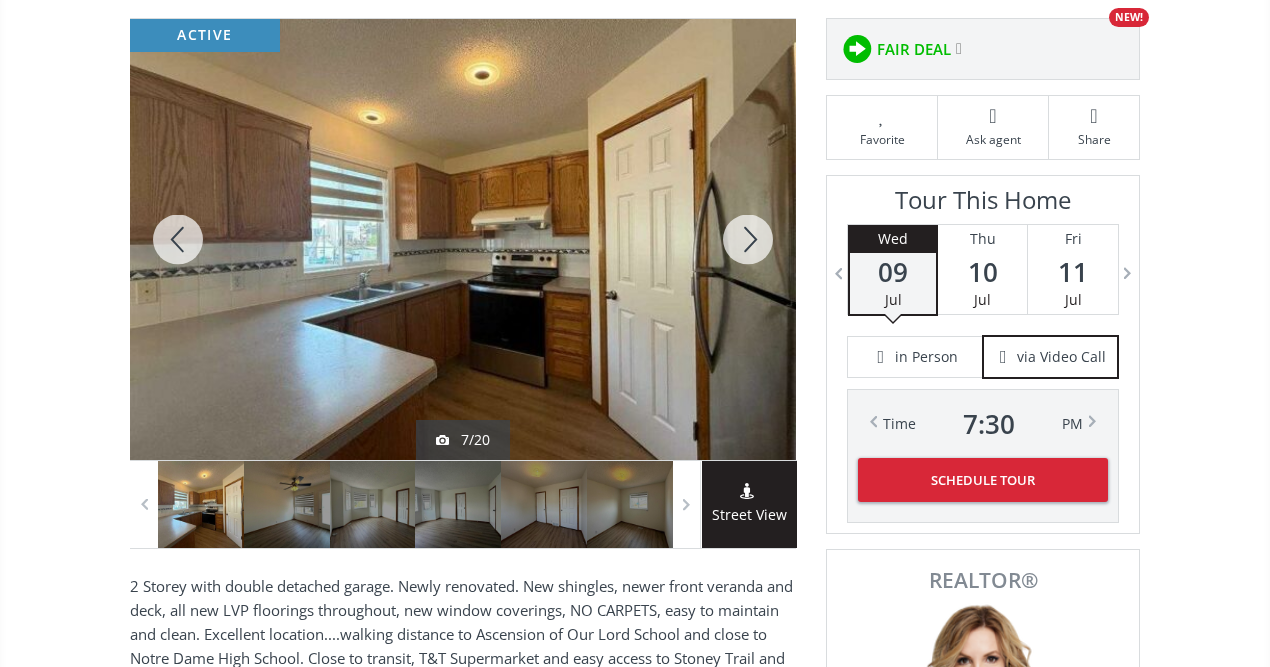 click at bounding box center [748, 239] 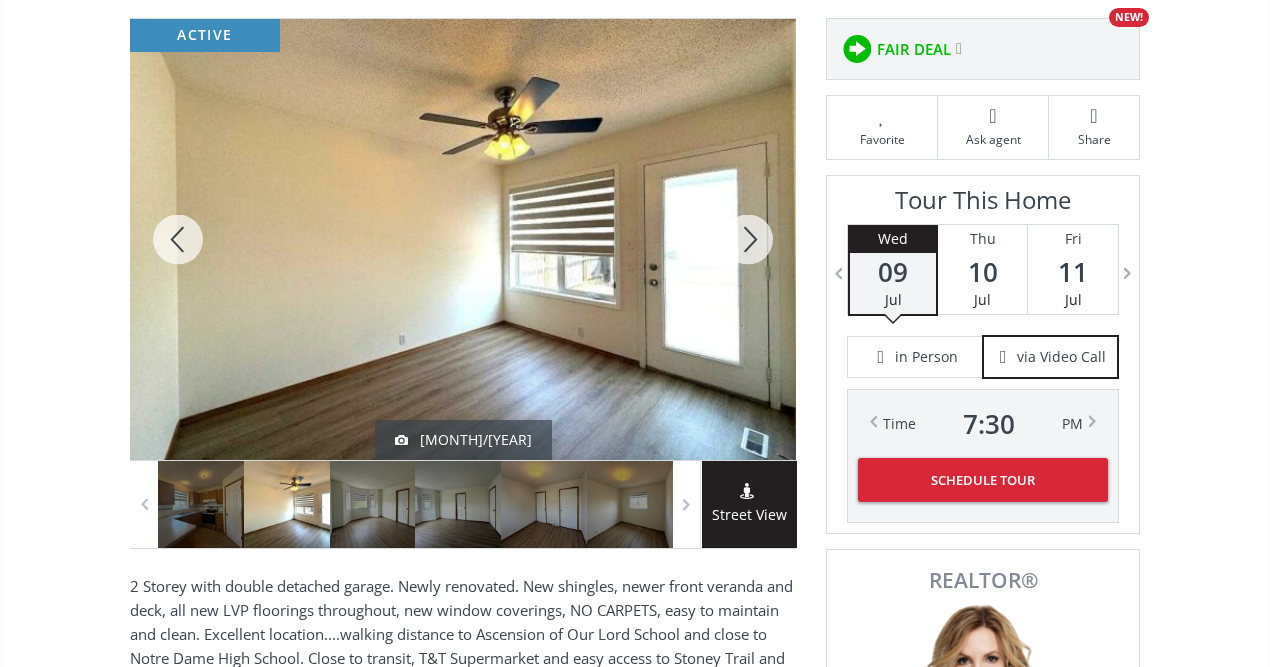 click at bounding box center [748, 239] 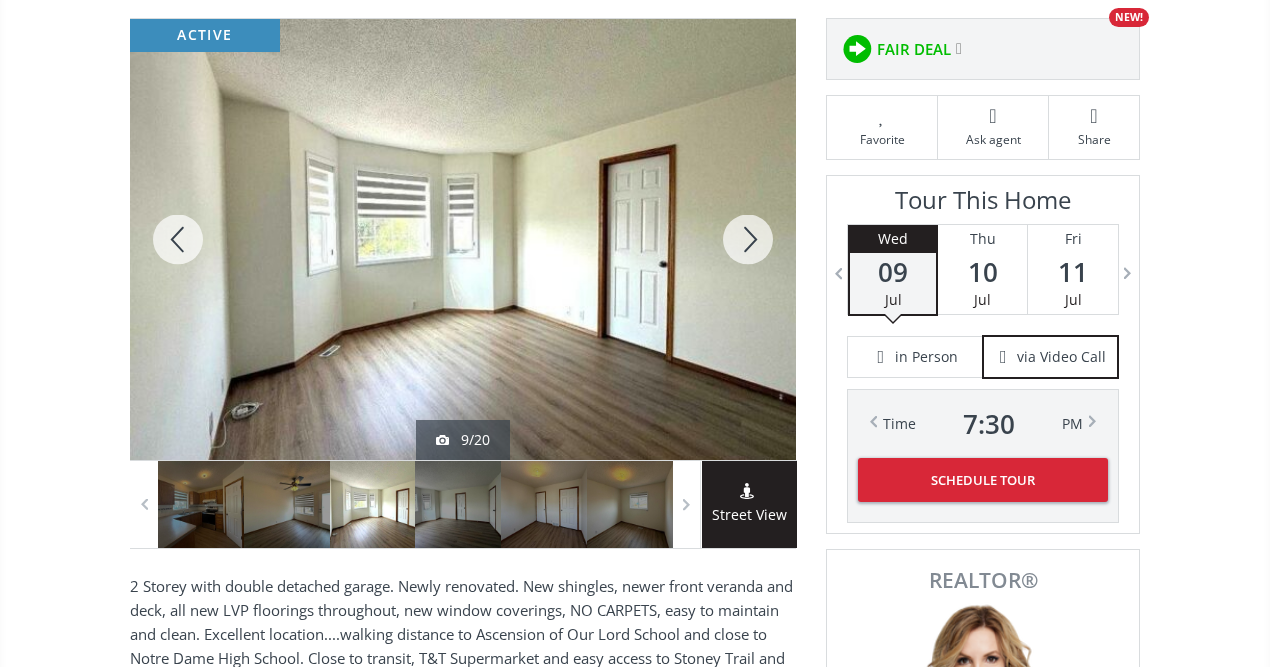 click at bounding box center [748, 239] 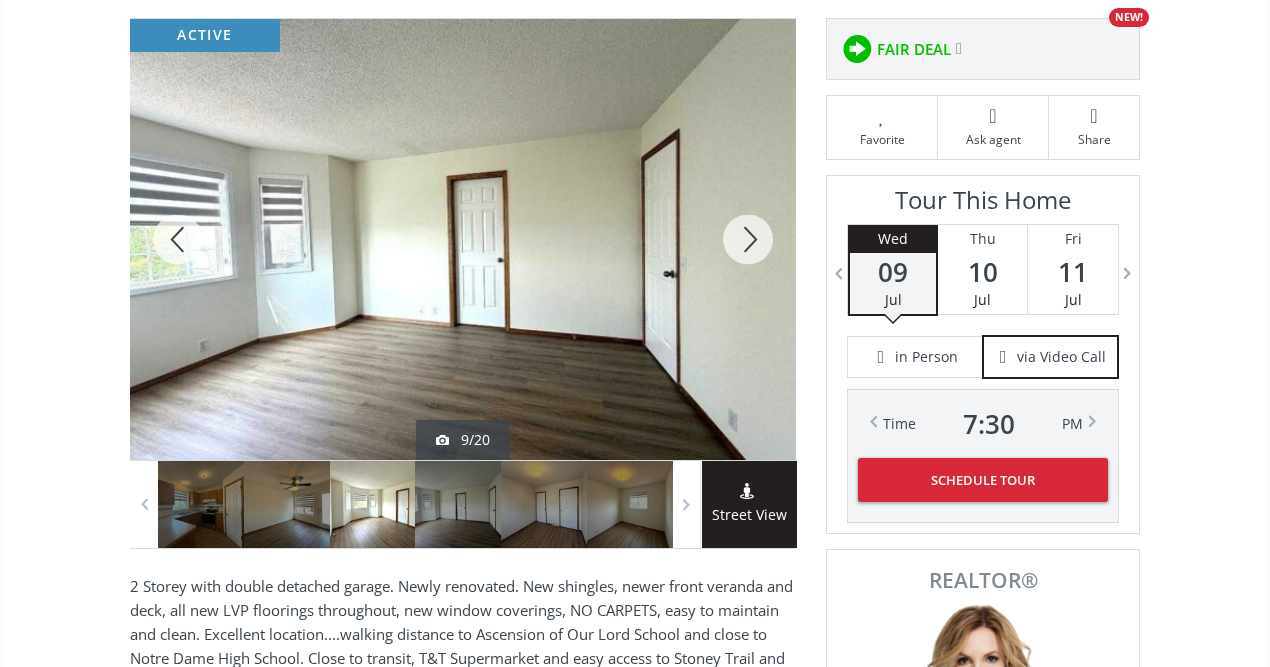click at bounding box center (748, 239) 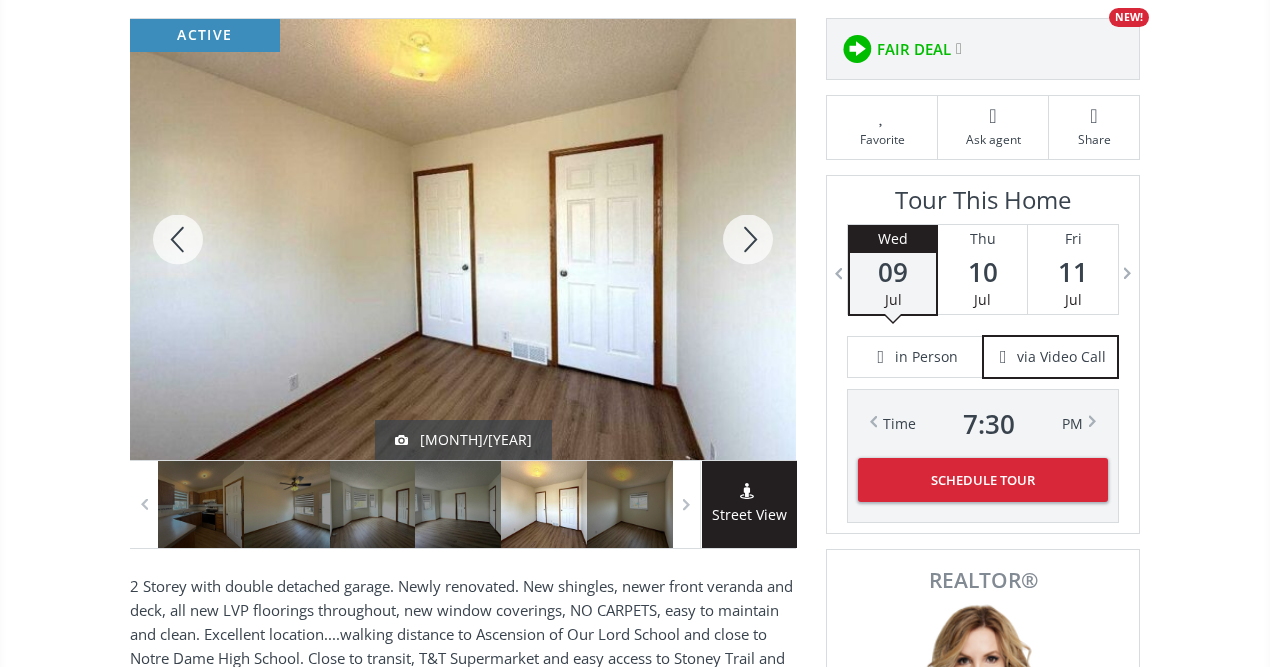 click at bounding box center (748, 239) 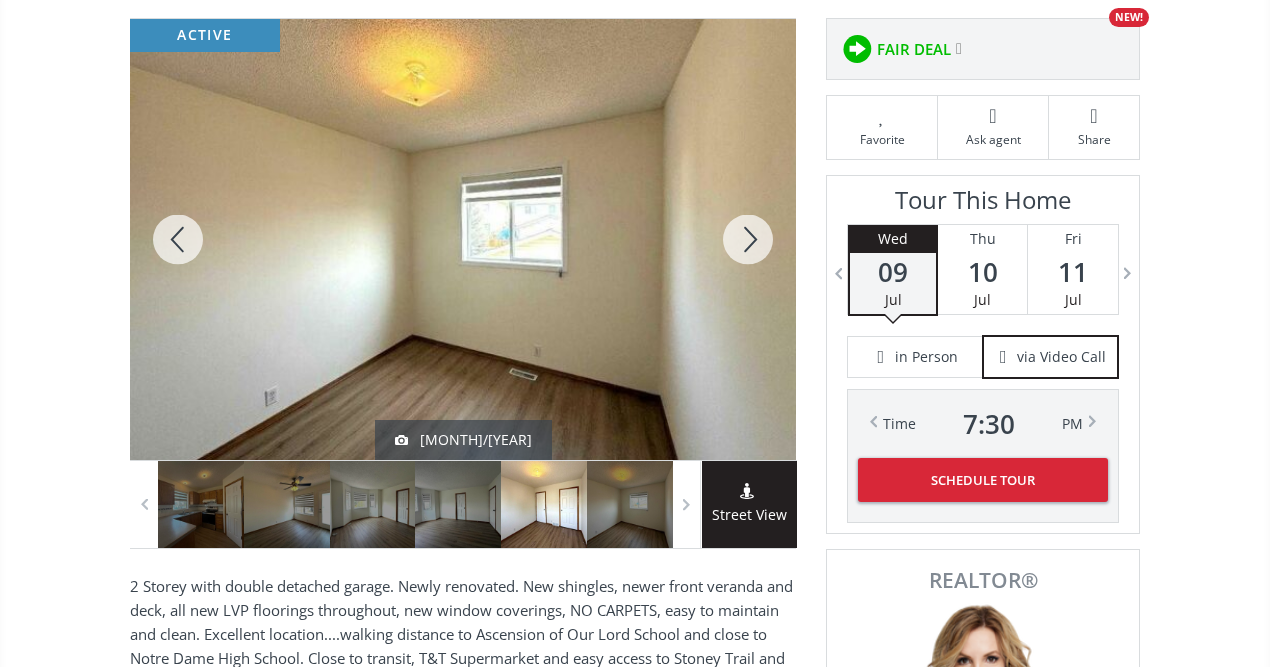 click at bounding box center [748, 239] 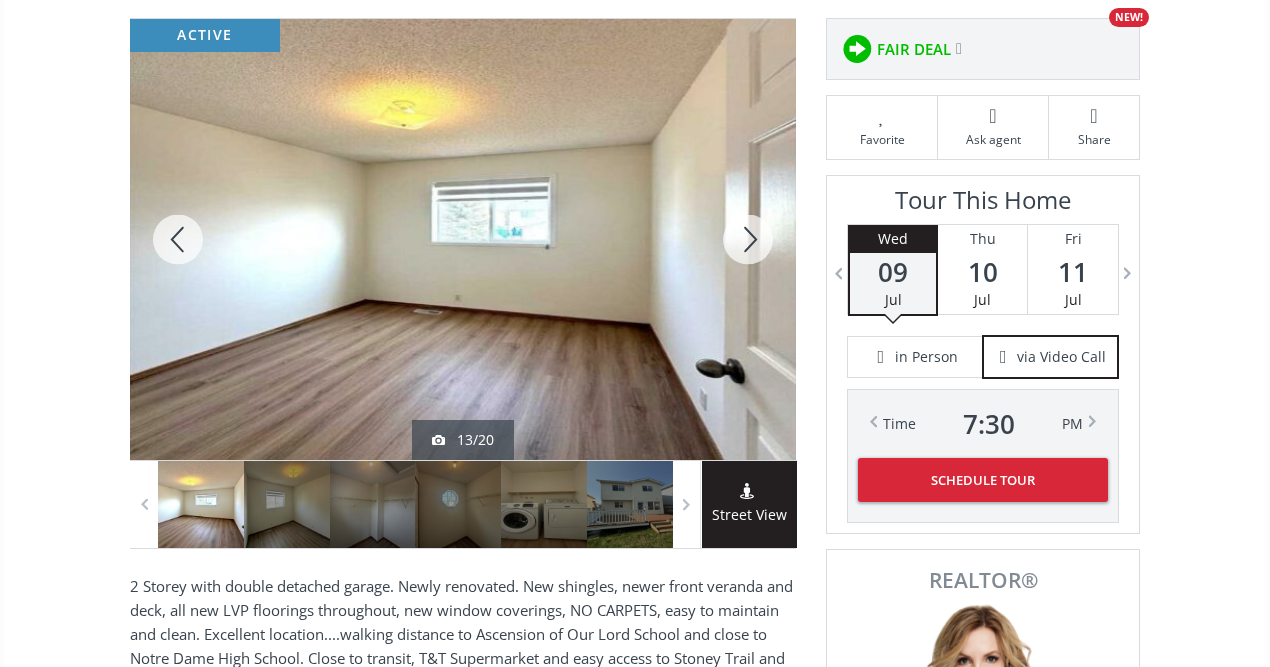 click at bounding box center [748, 239] 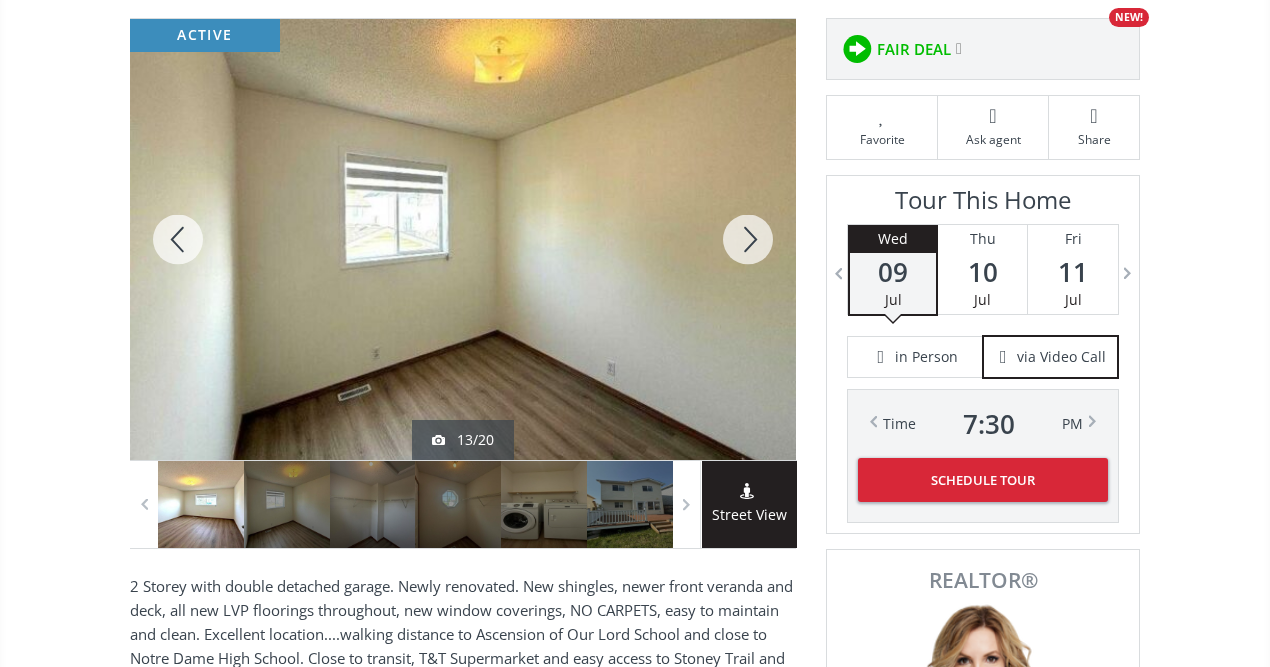 click at bounding box center [748, 239] 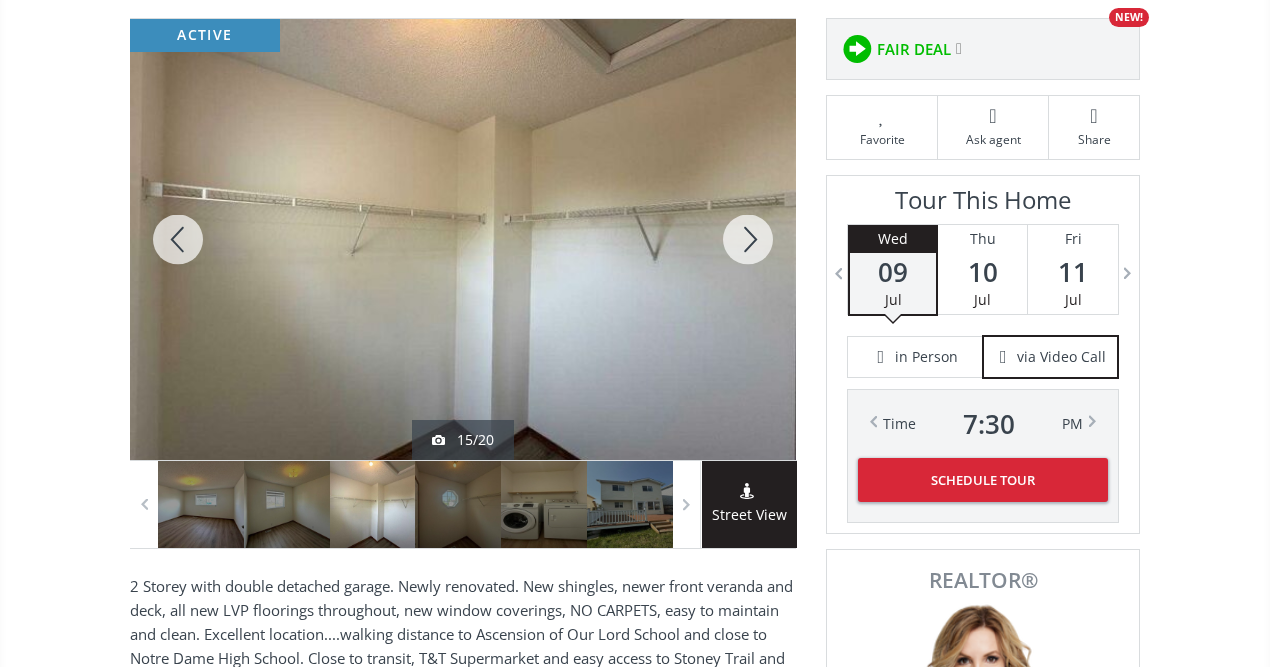 click at bounding box center (748, 239) 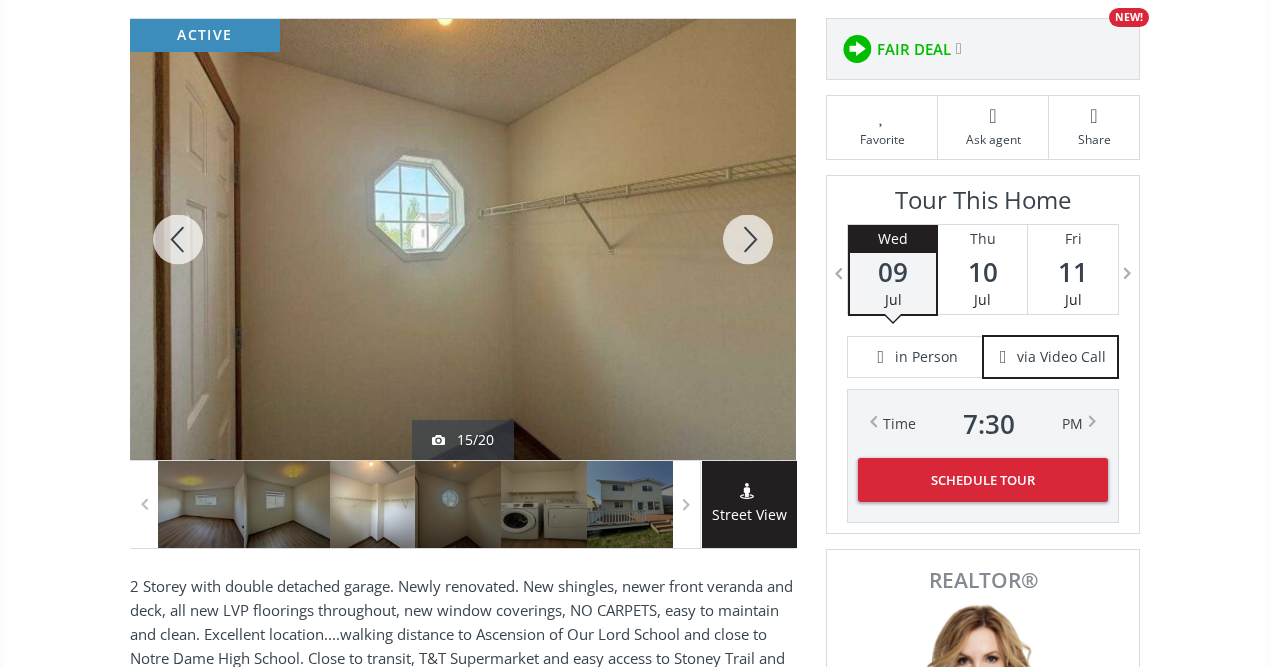 click at bounding box center (748, 239) 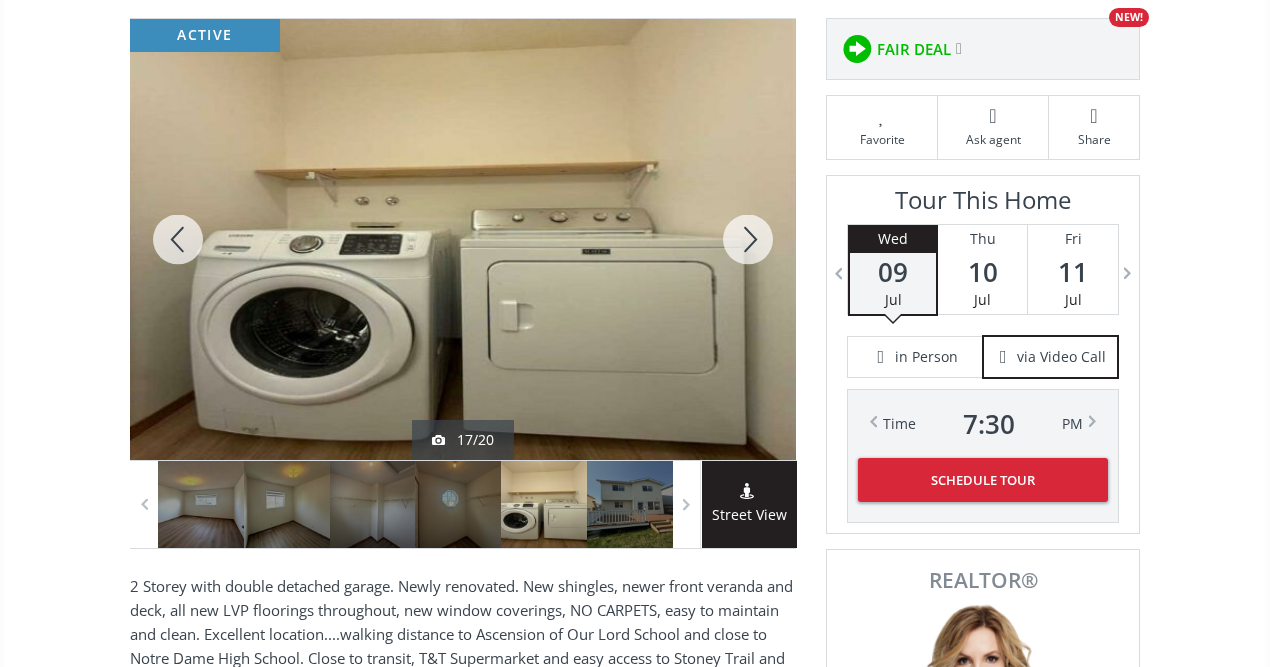 click at bounding box center [748, 239] 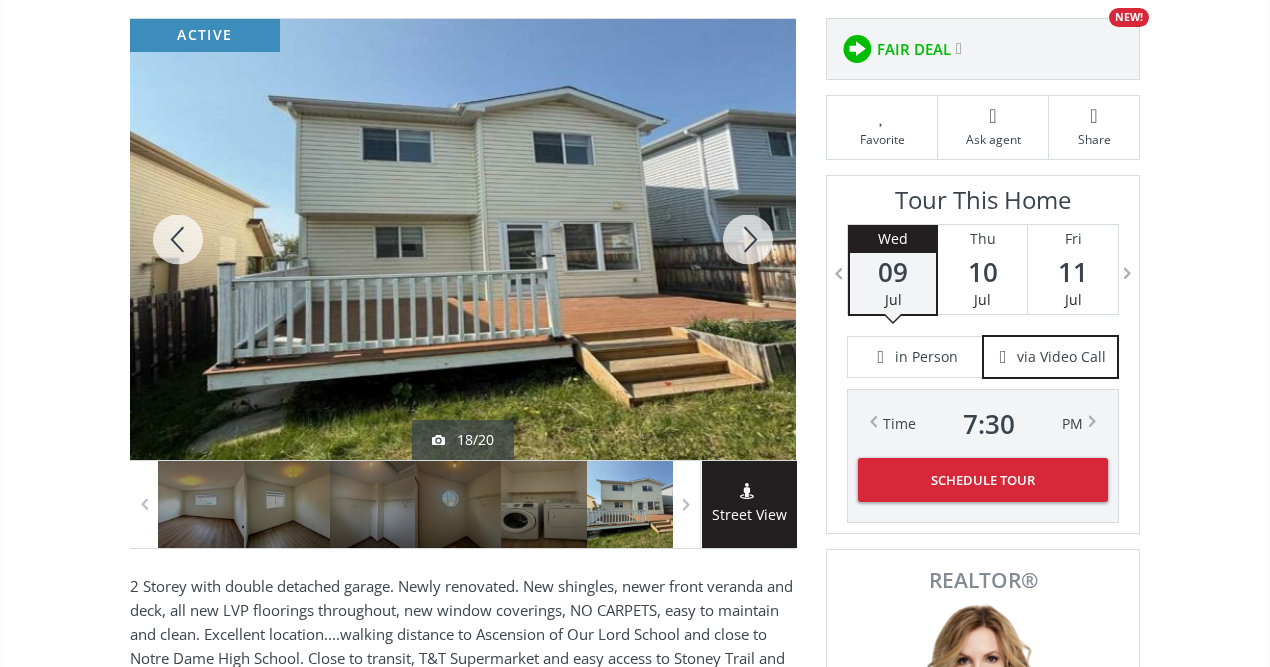 click at bounding box center [748, 239] 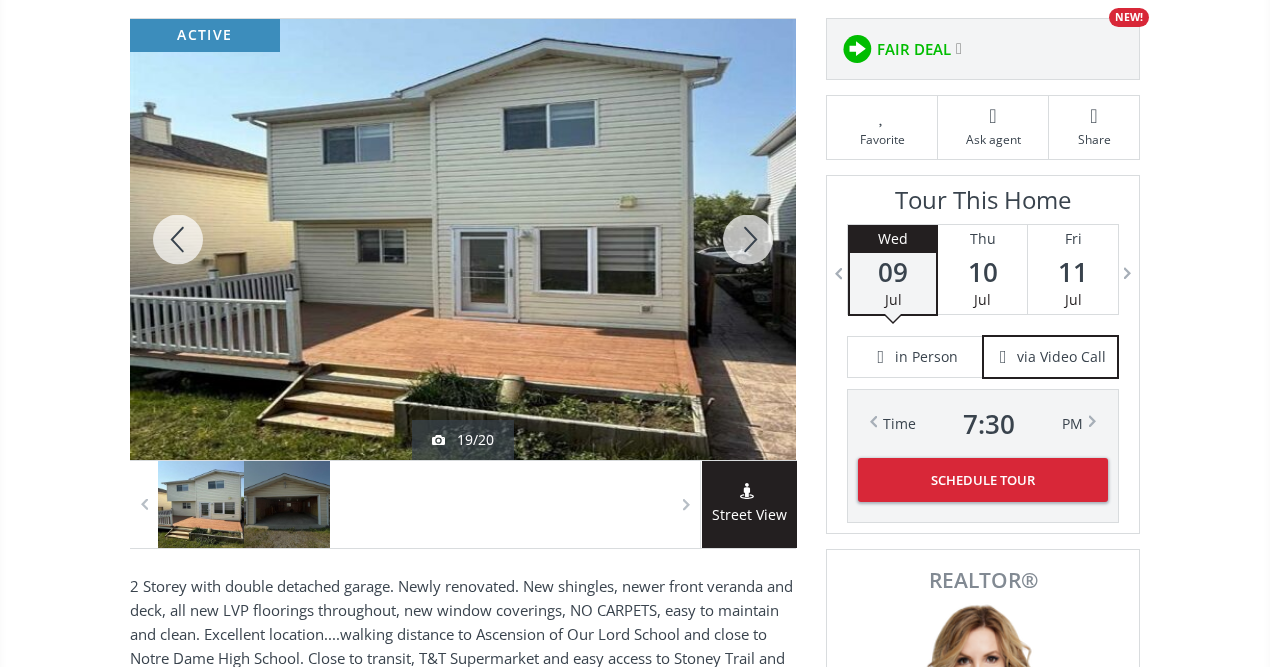 click at bounding box center [748, 239] 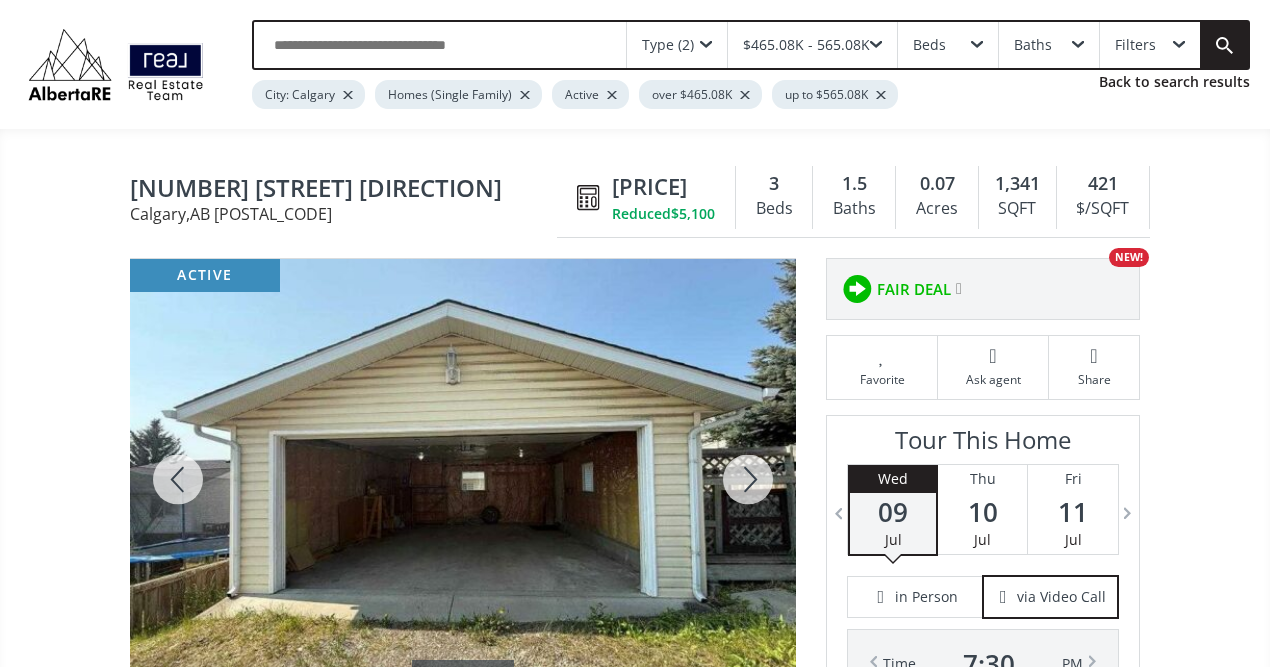 scroll, scrollTop: 0, scrollLeft: 0, axis: both 